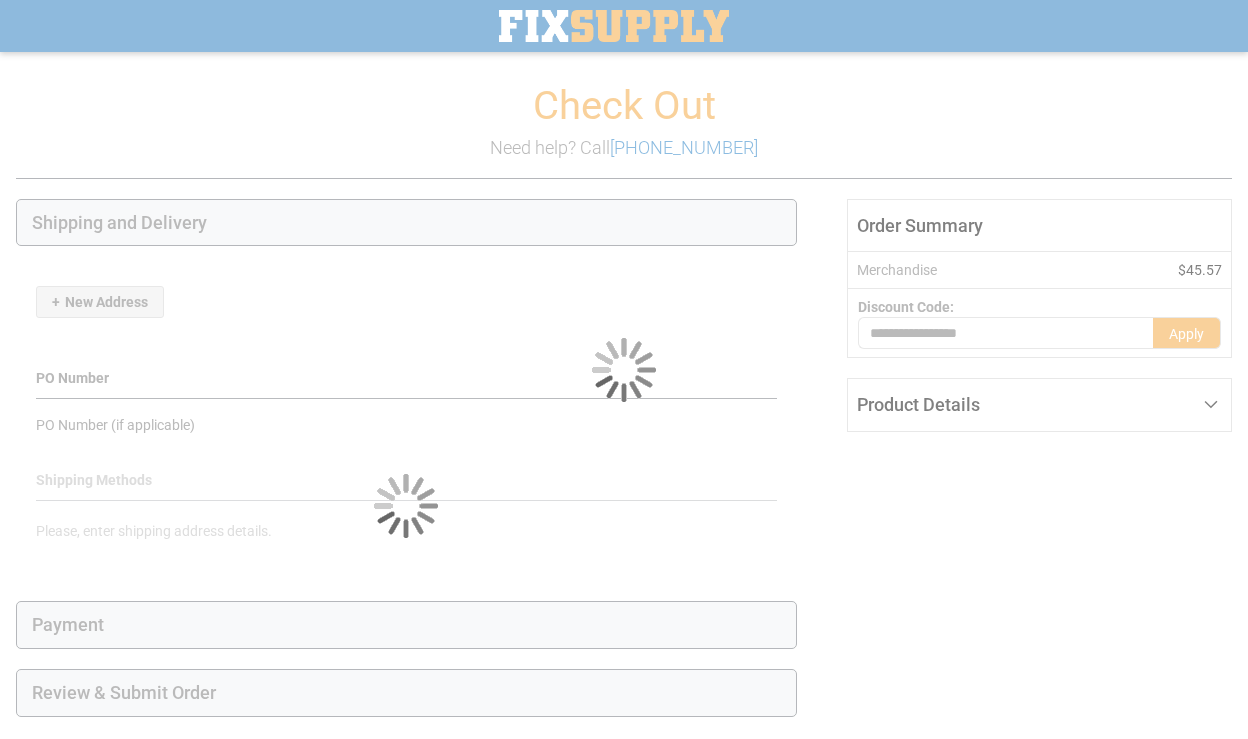 scroll, scrollTop: 78, scrollLeft: 0, axis: vertical 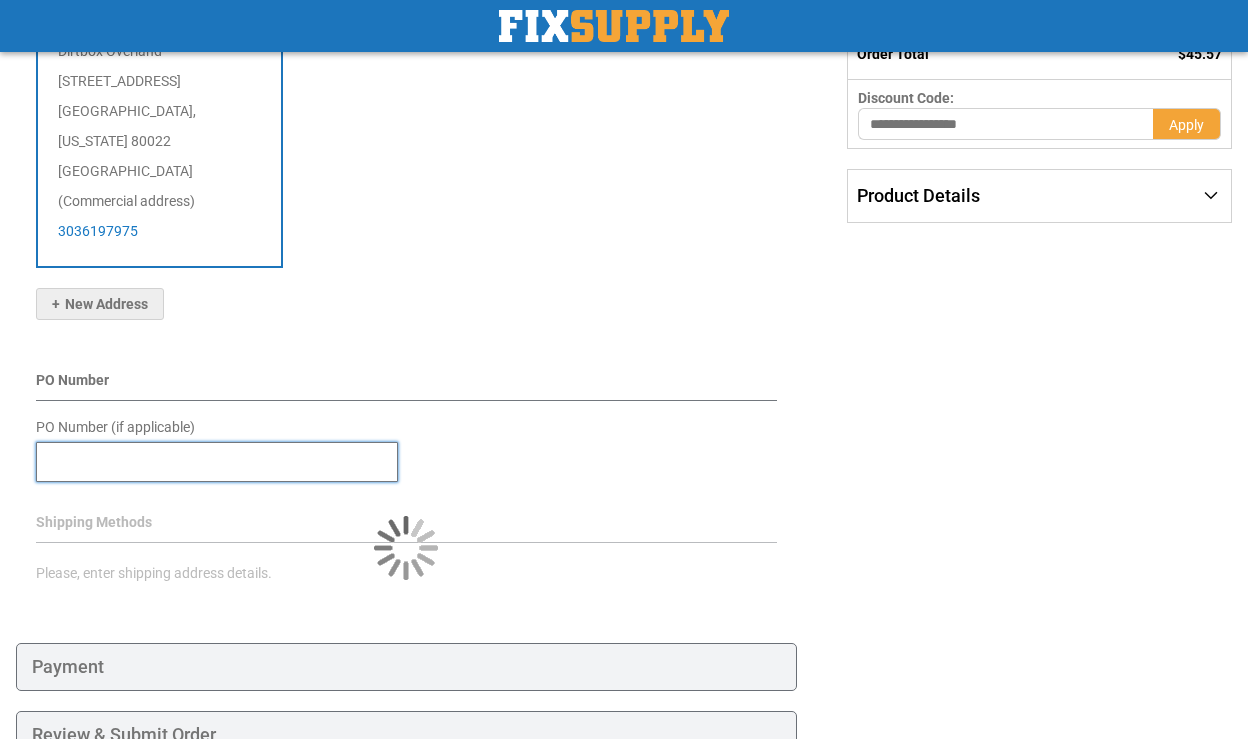 click on "PO Number (if applicable)" at bounding box center [217, 462] 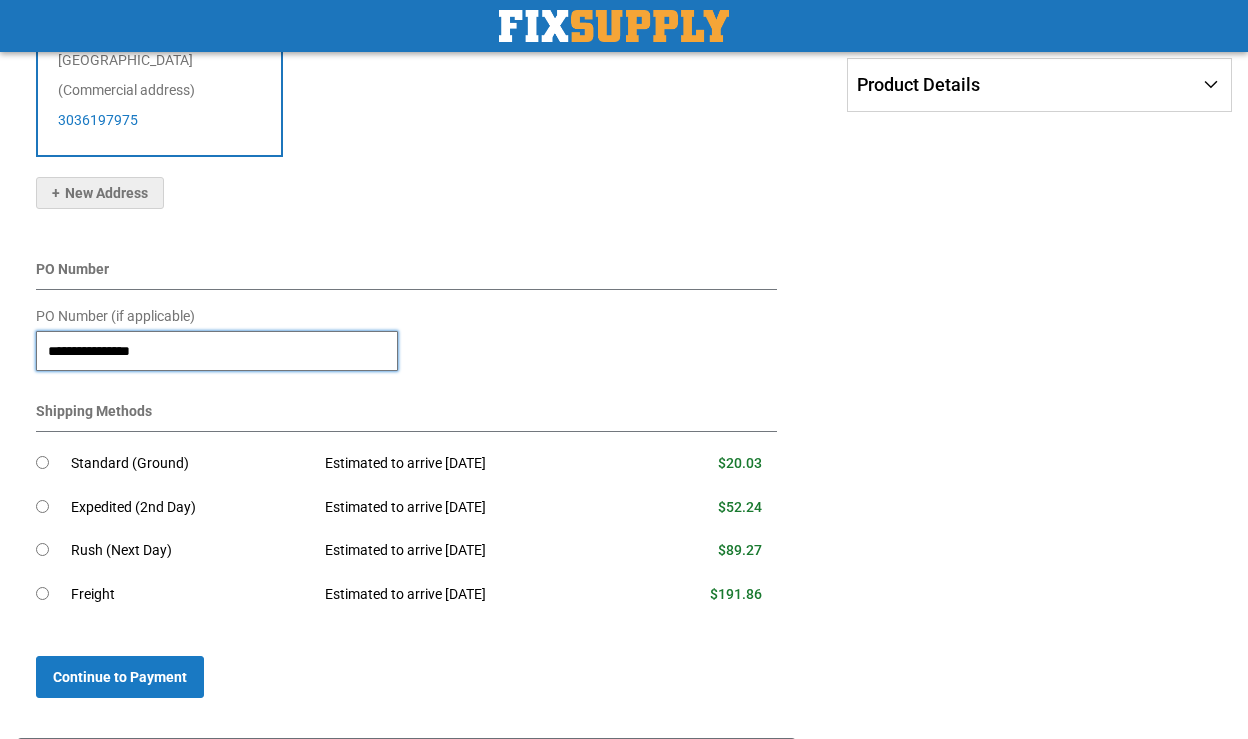 scroll, scrollTop: 571, scrollLeft: 0, axis: vertical 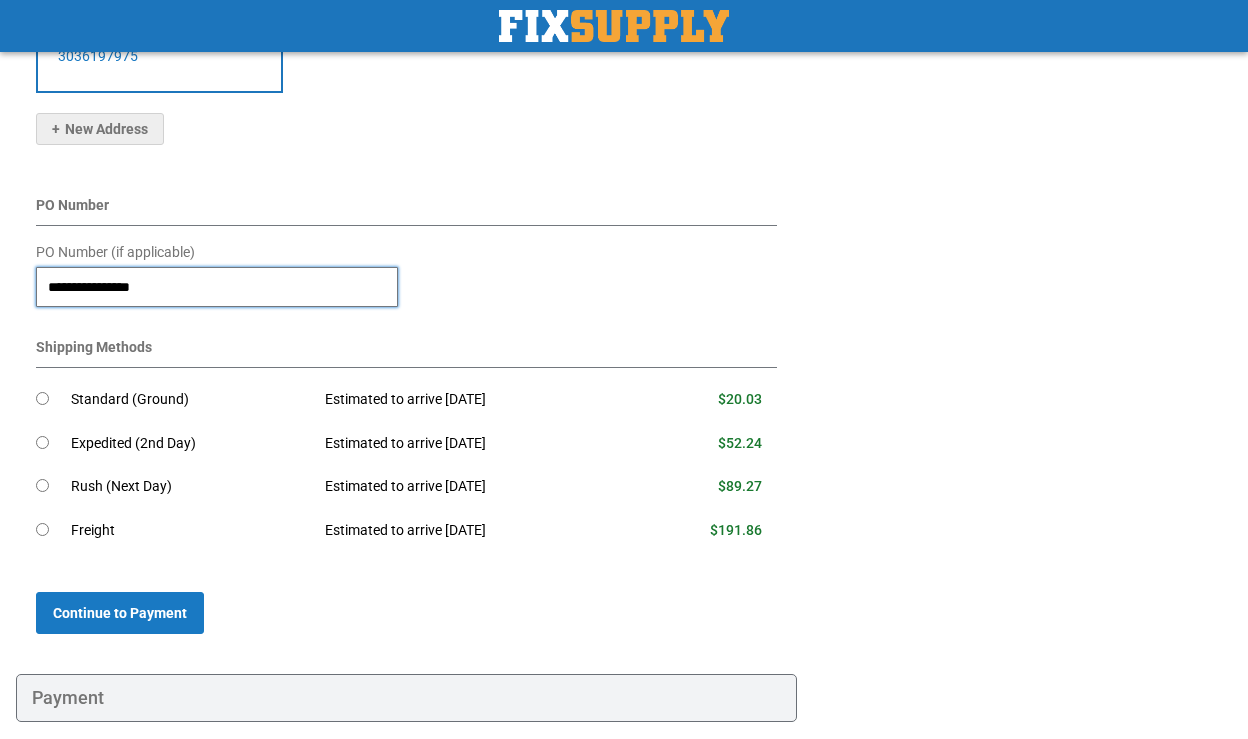 type on "**********" 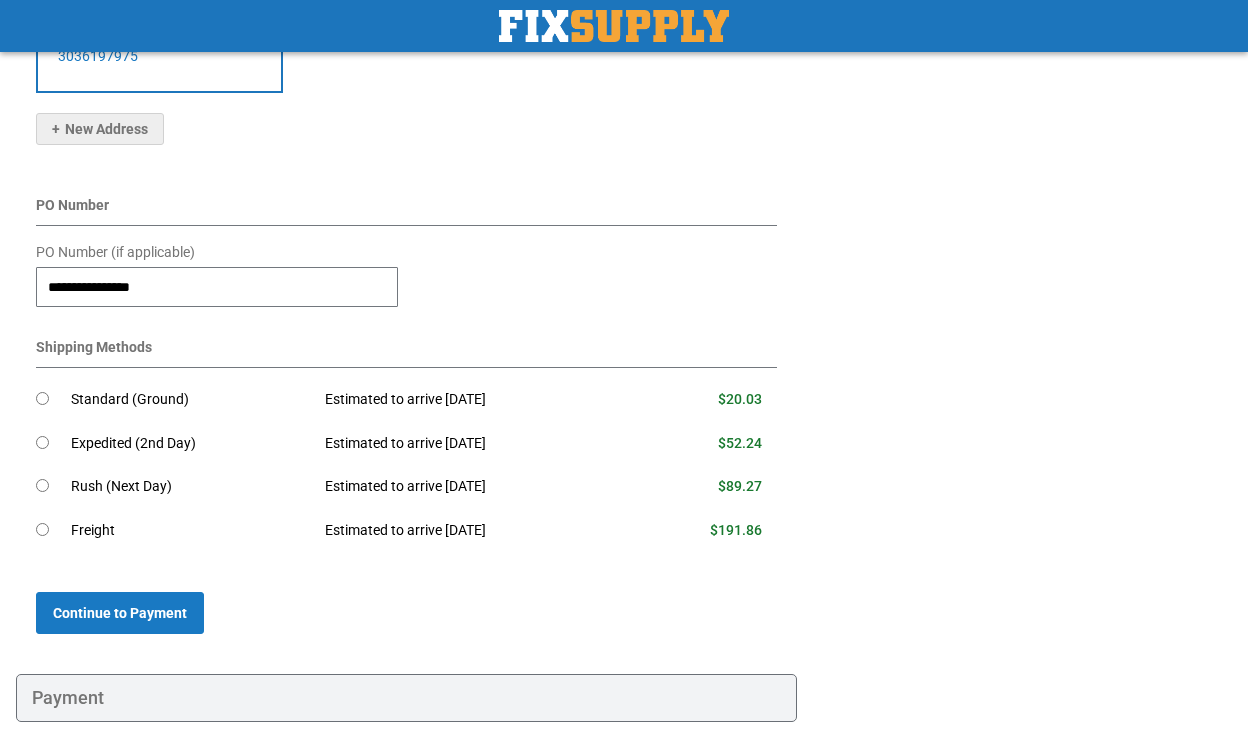 click on "Standard (Ground)" at bounding box center (190, 400) 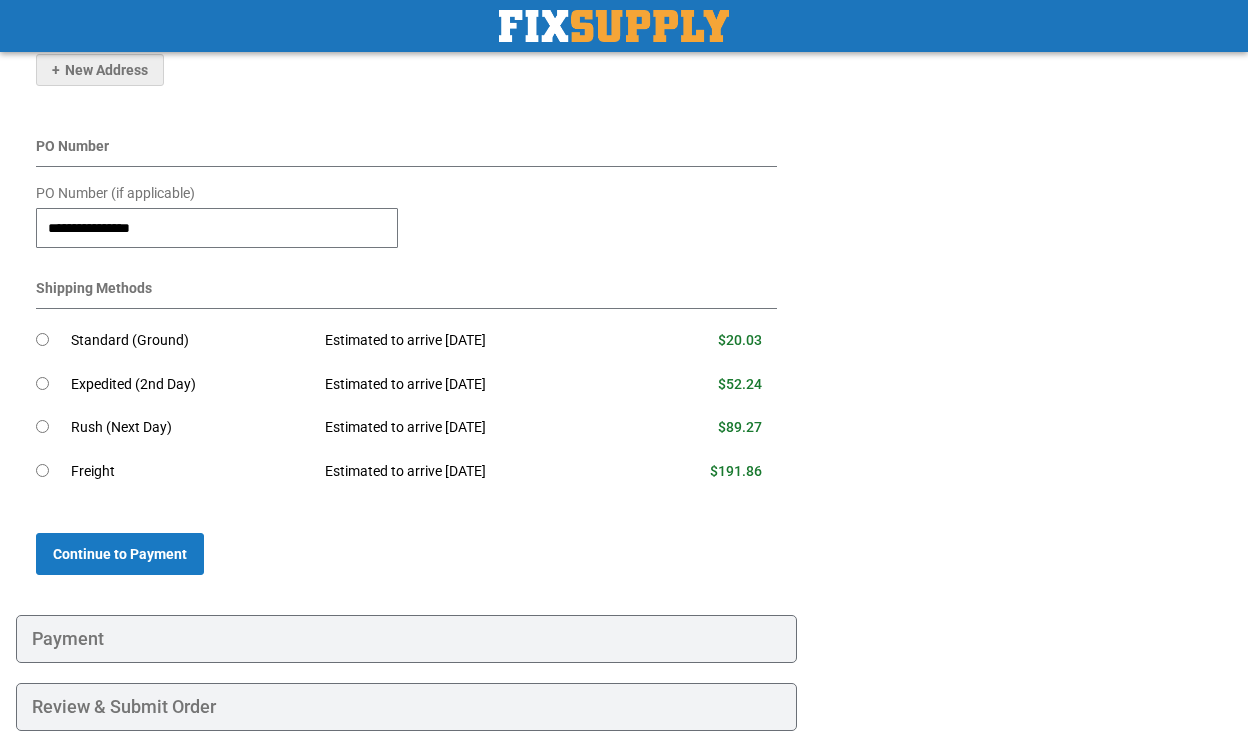scroll, scrollTop: 657, scrollLeft: 0, axis: vertical 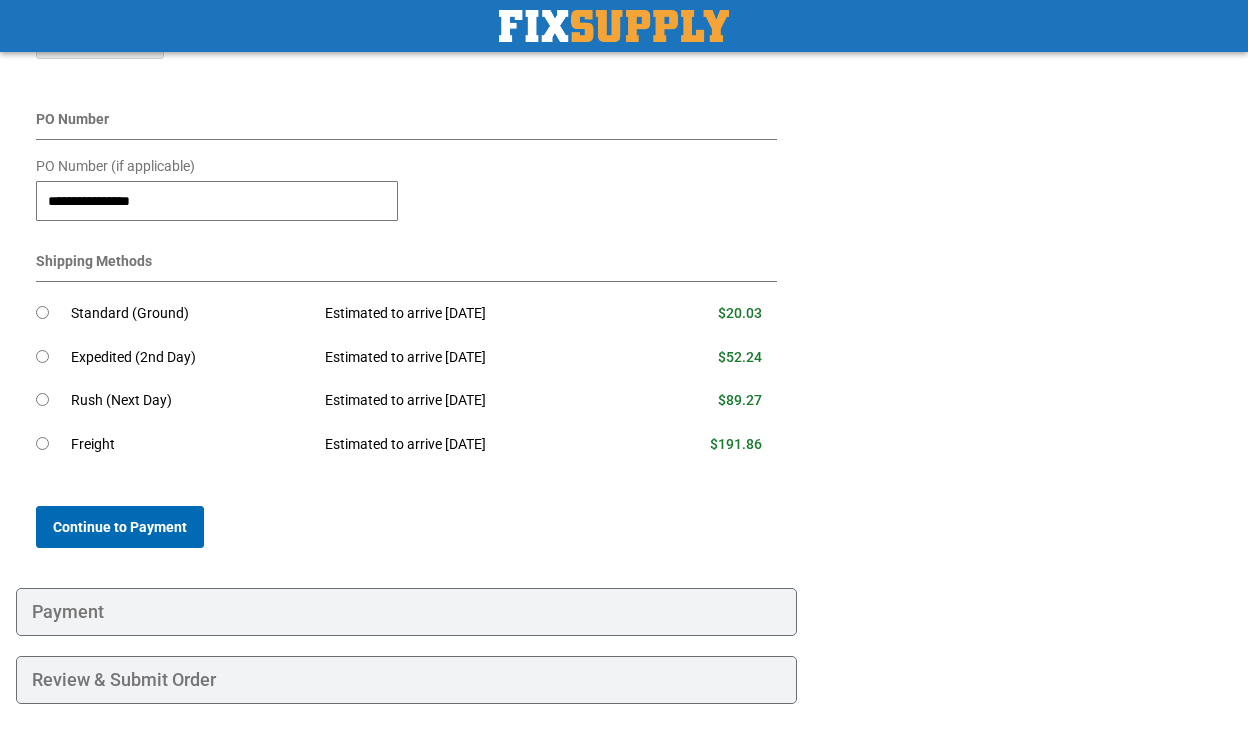 click on "Continue to Payment" at bounding box center [120, 527] 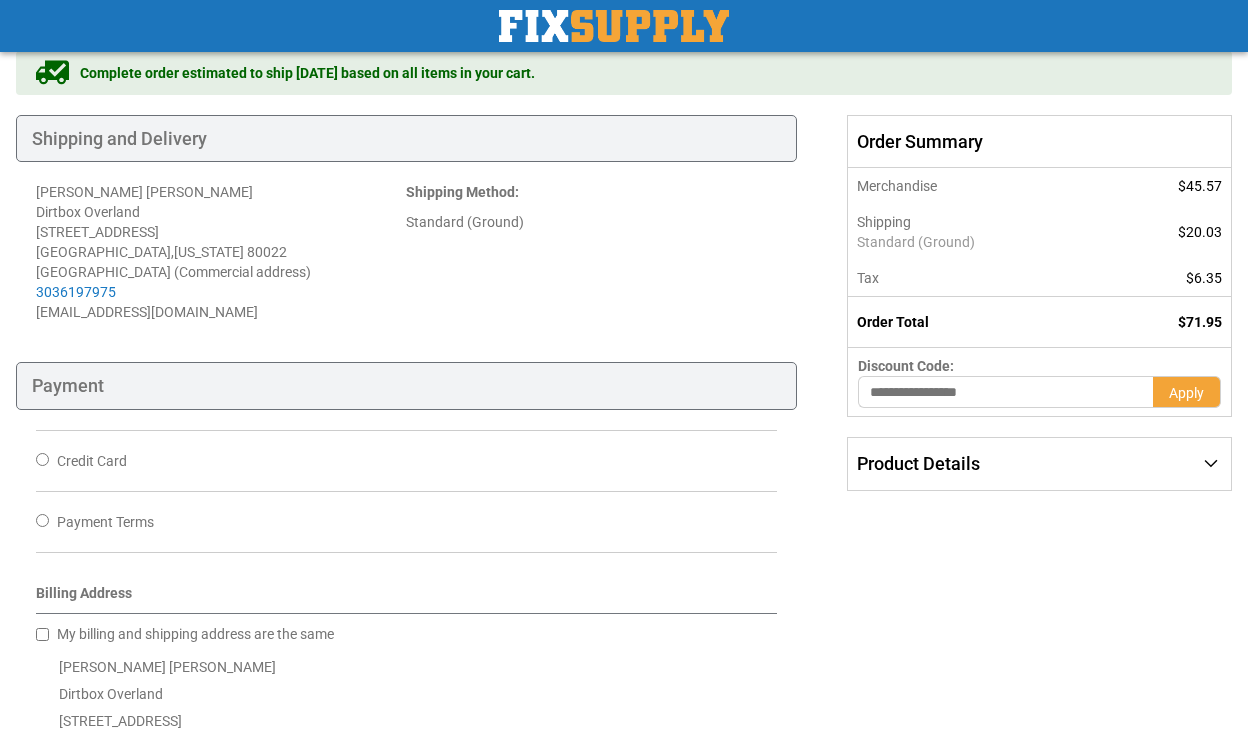scroll, scrollTop: 182, scrollLeft: 0, axis: vertical 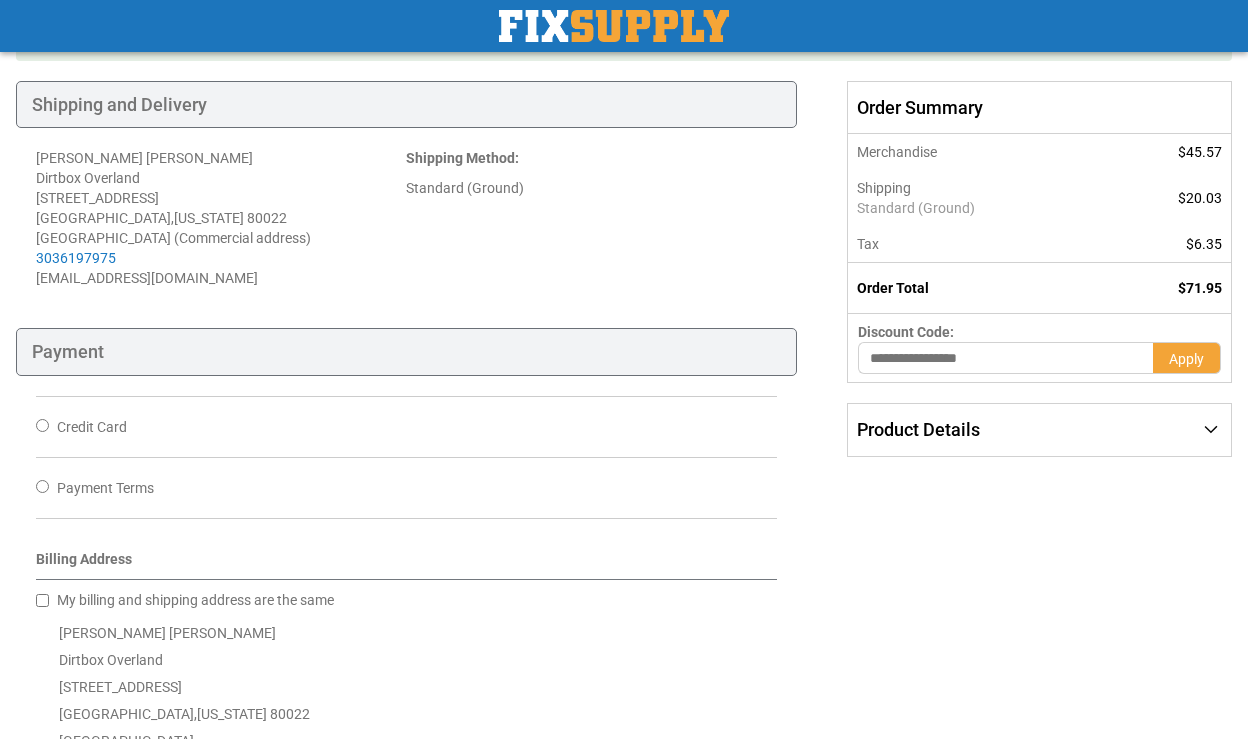 click on "Credit Card" at bounding box center (92, 427) 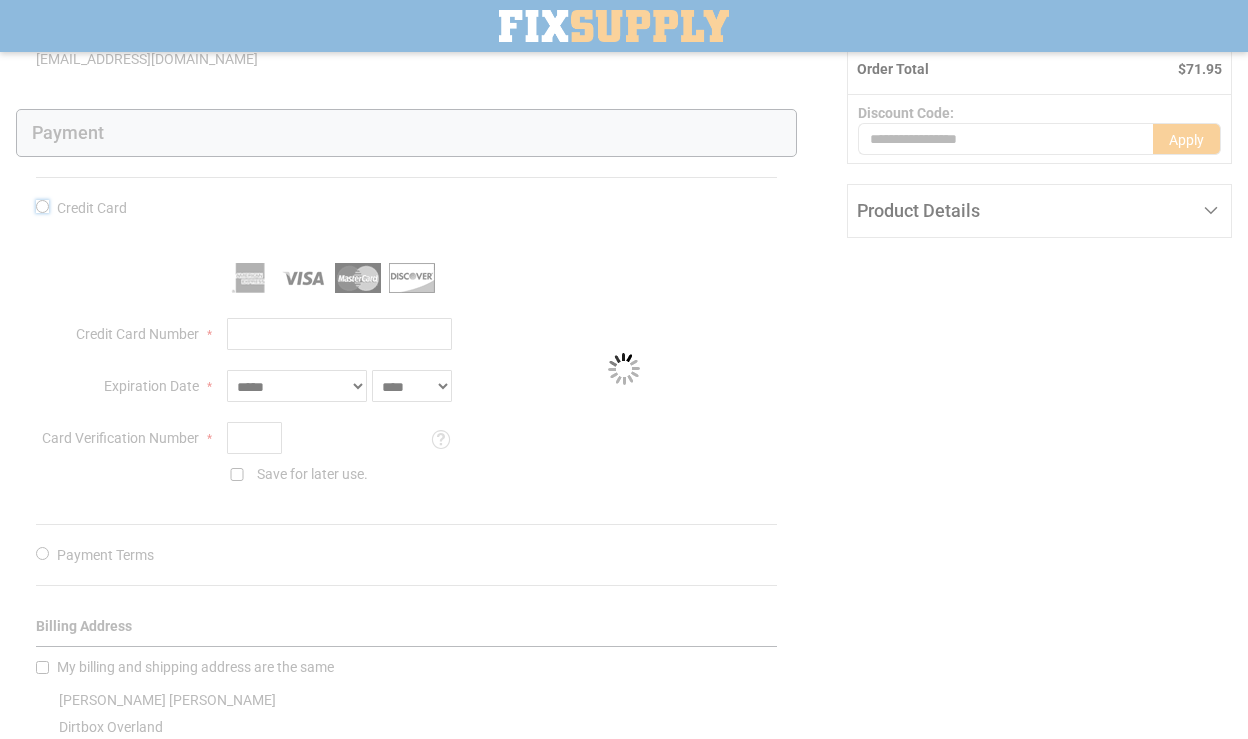 scroll, scrollTop: 436, scrollLeft: 0, axis: vertical 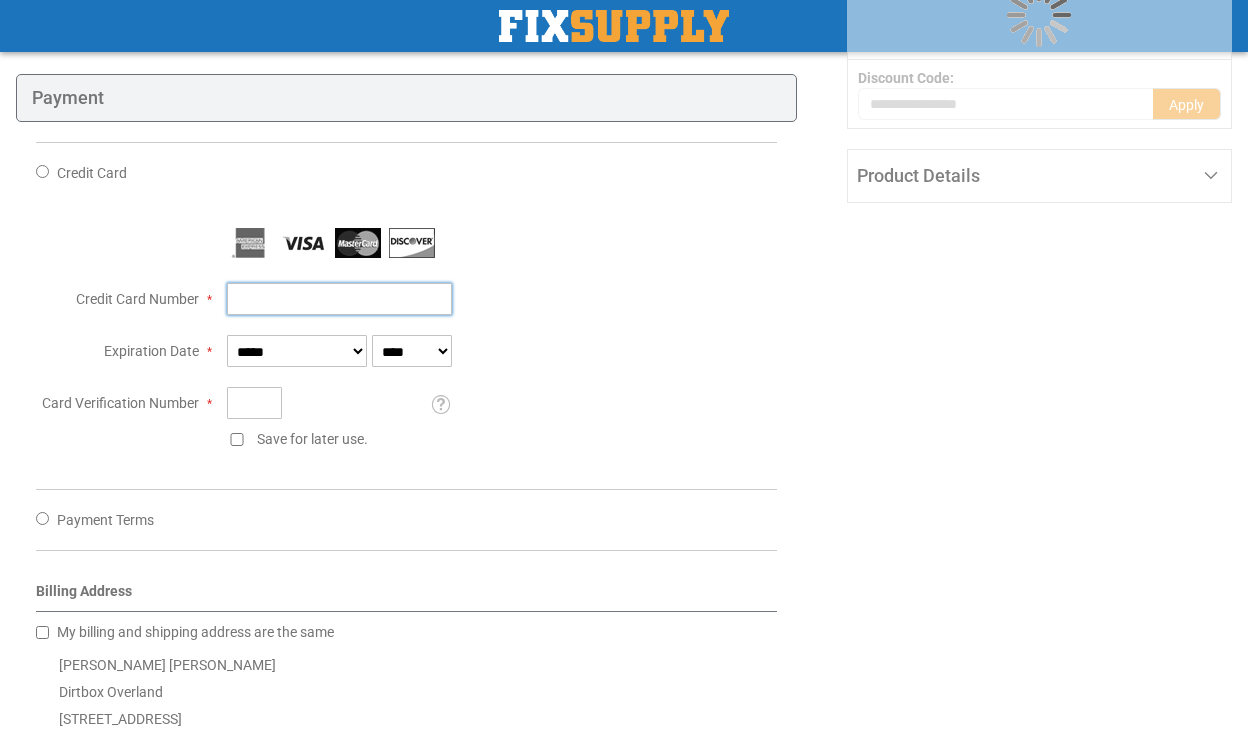 click on "Credit Card Number" at bounding box center (339, 299) 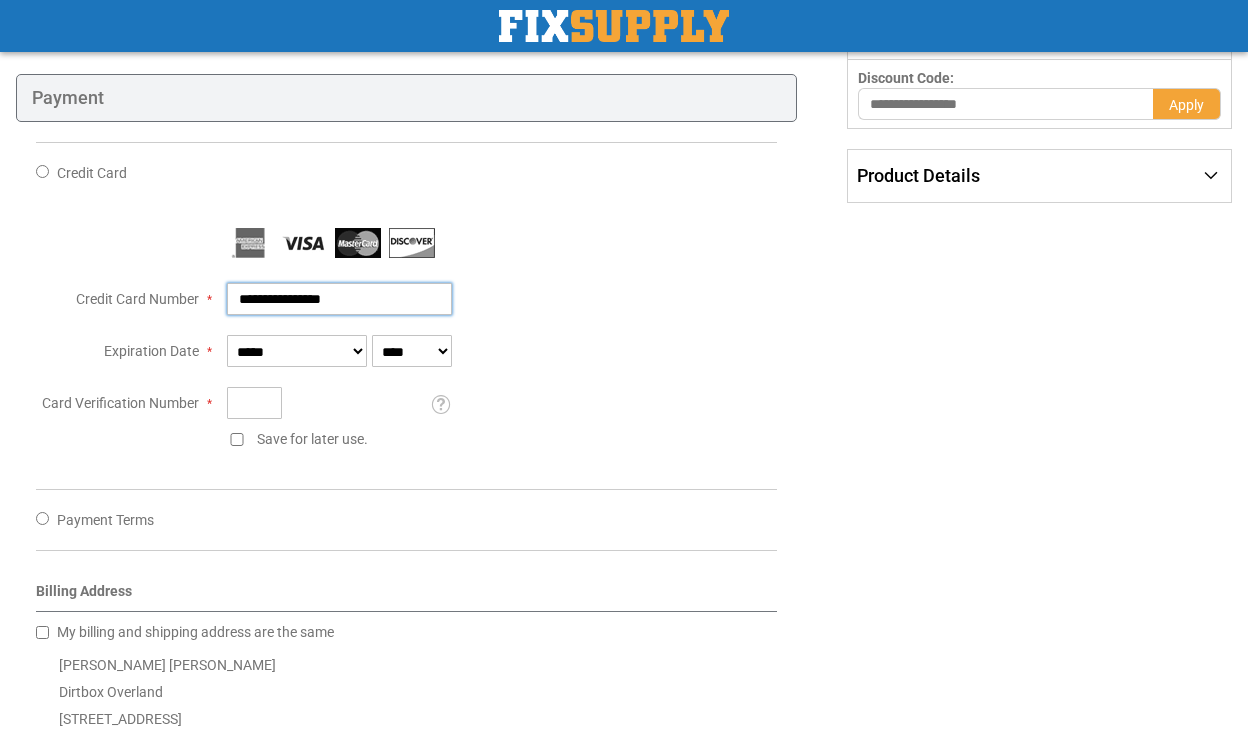 type on "**********" 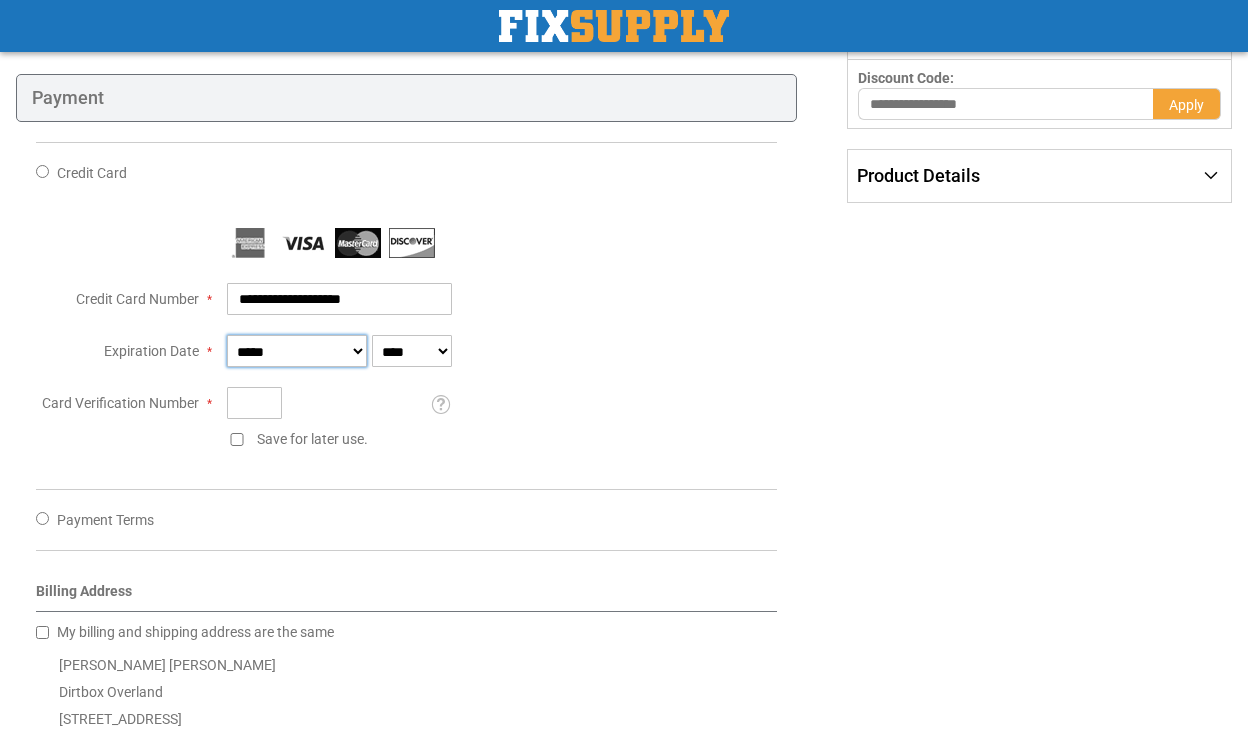 select on "*" 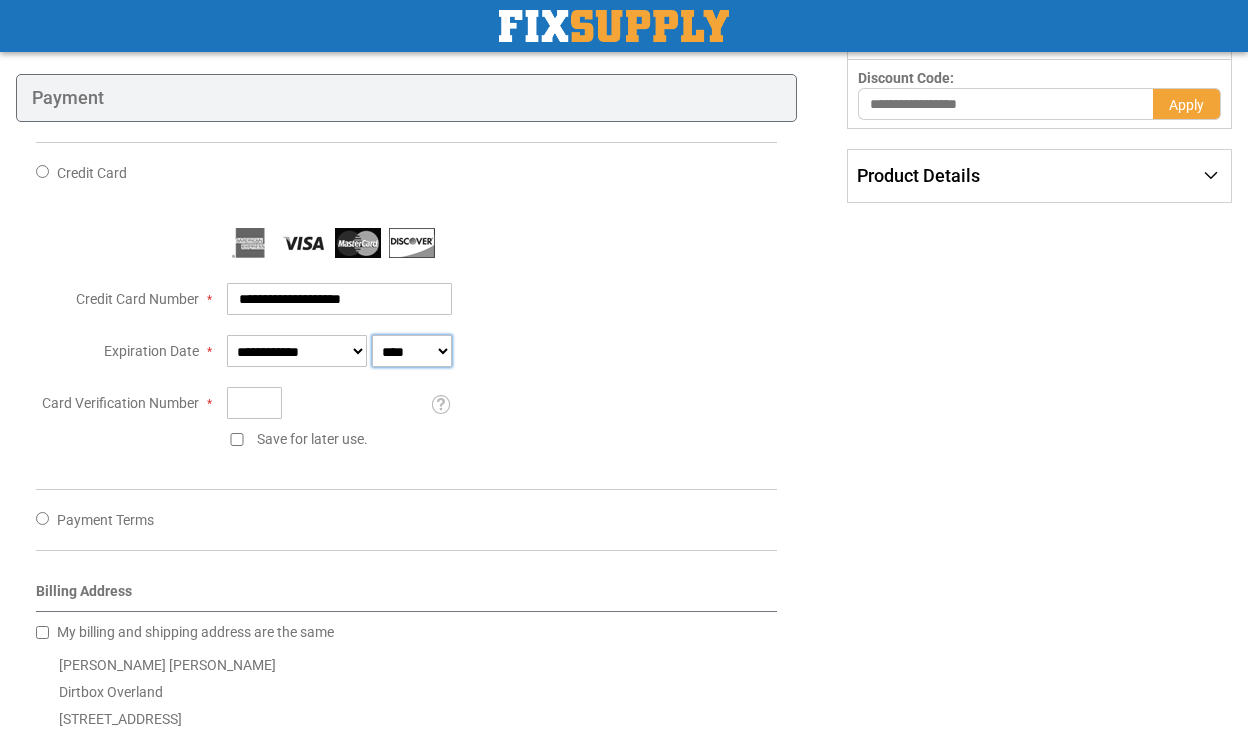 select on "****" 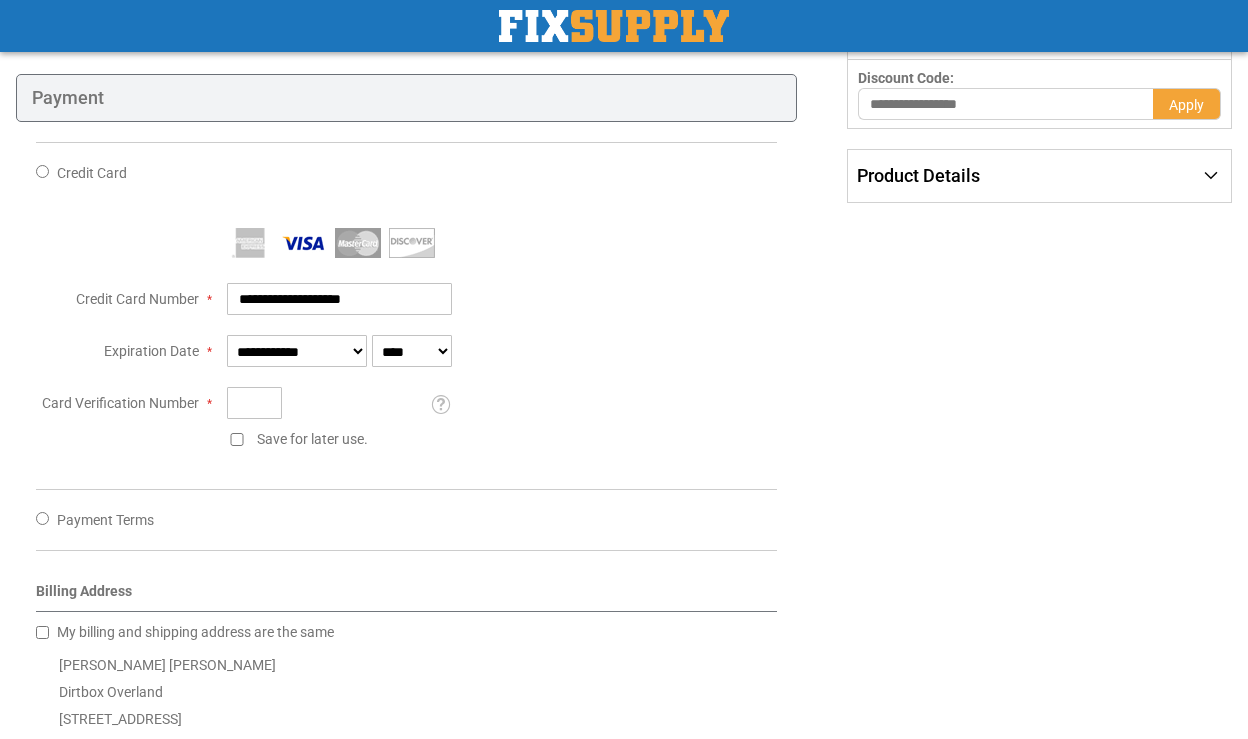 click on "Save for later use." at bounding box center [312, 439] 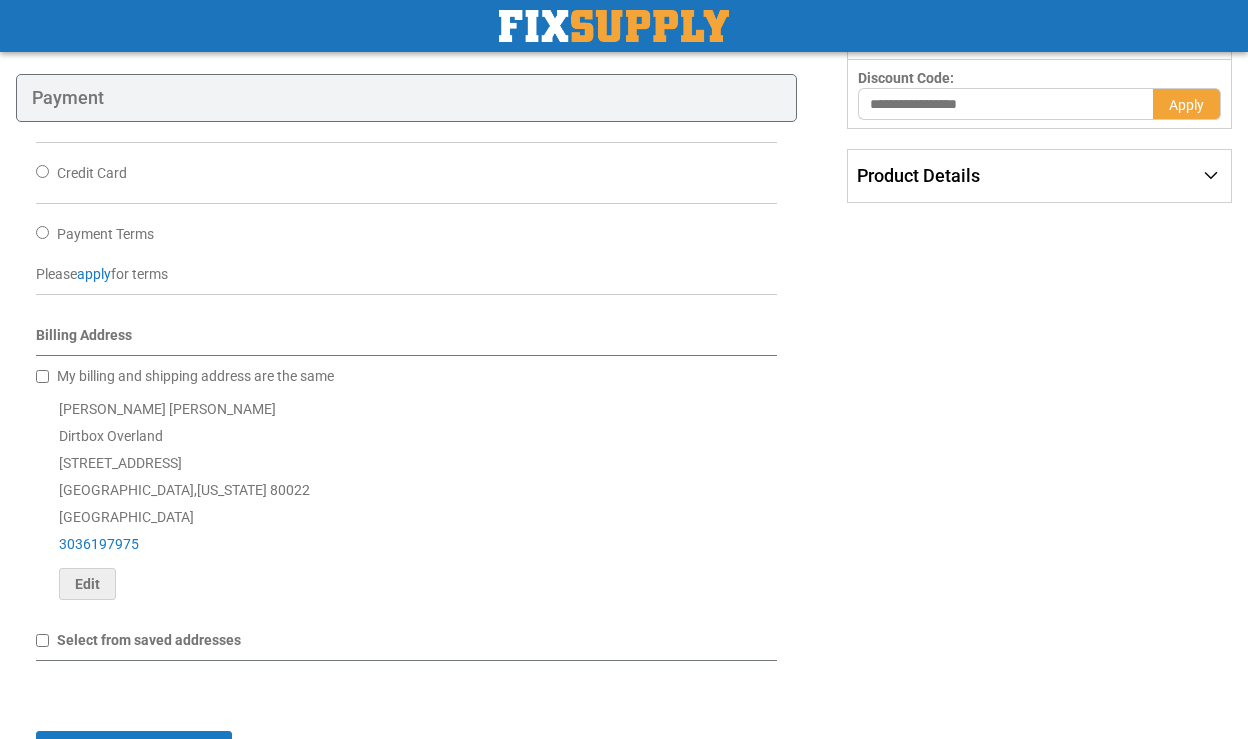 click on "Credit Card" at bounding box center [92, 173] 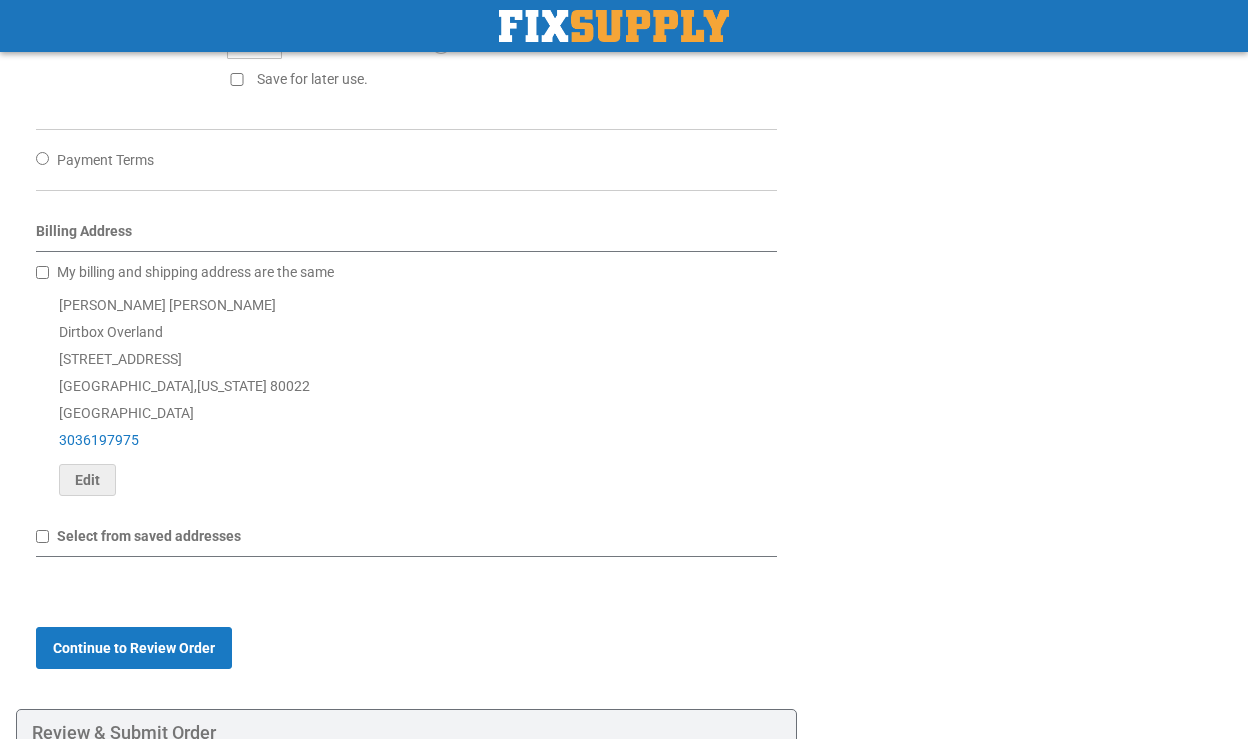 scroll, scrollTop: 842, scrollLeft: 0, axis: vertical 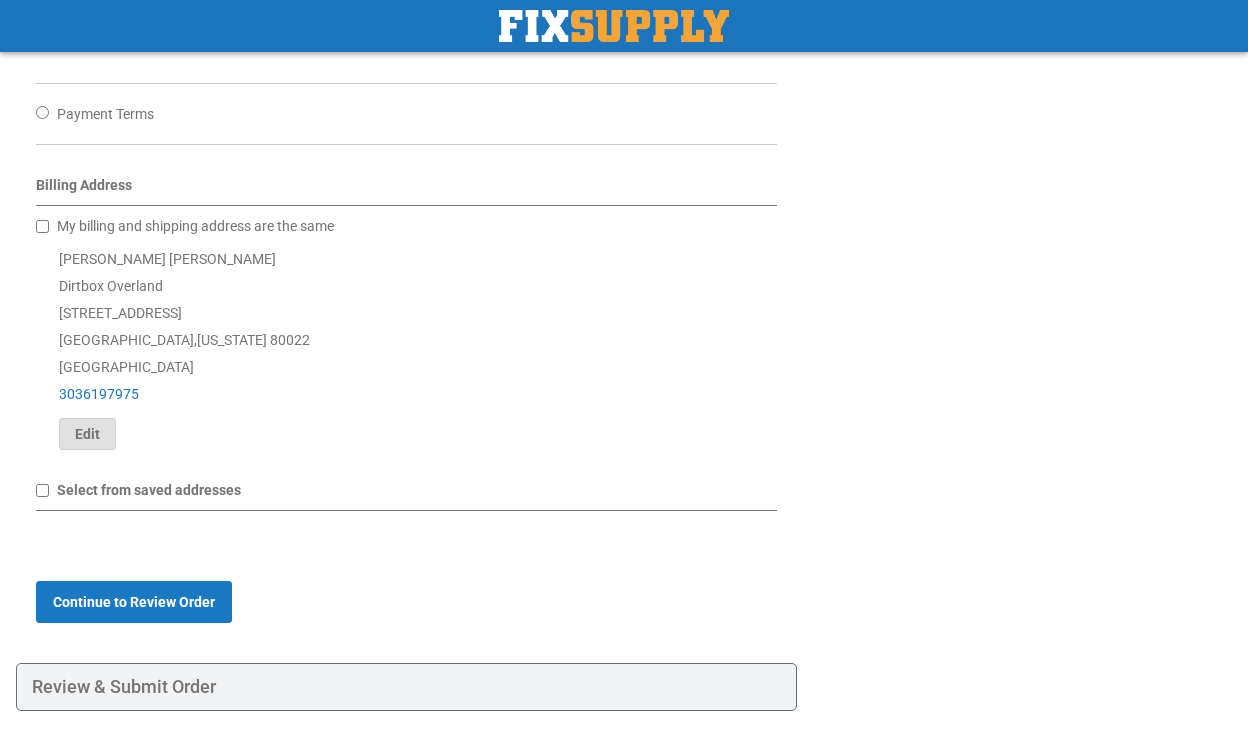 click on "Edit" at bounding box center [87, 434] 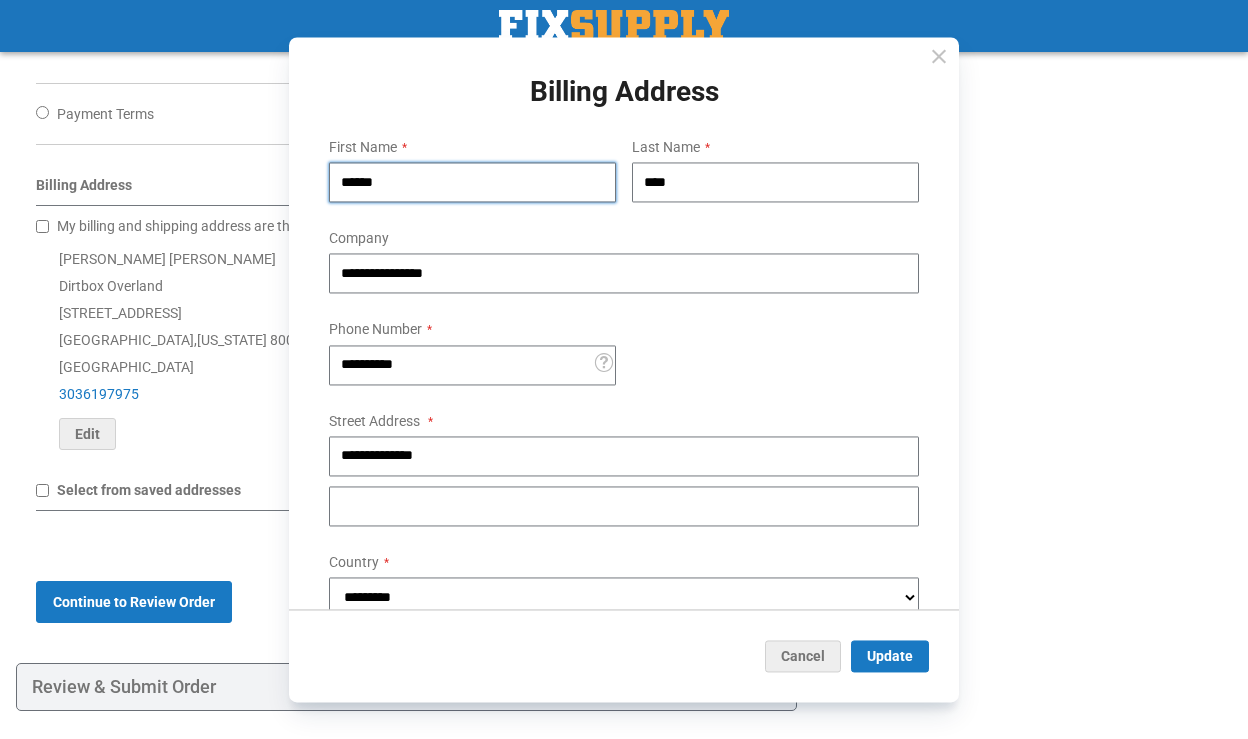 drag, startPoint x: 435, startPoint y: 179, endPoint x: 298, endPoint y: 179, distance: 137 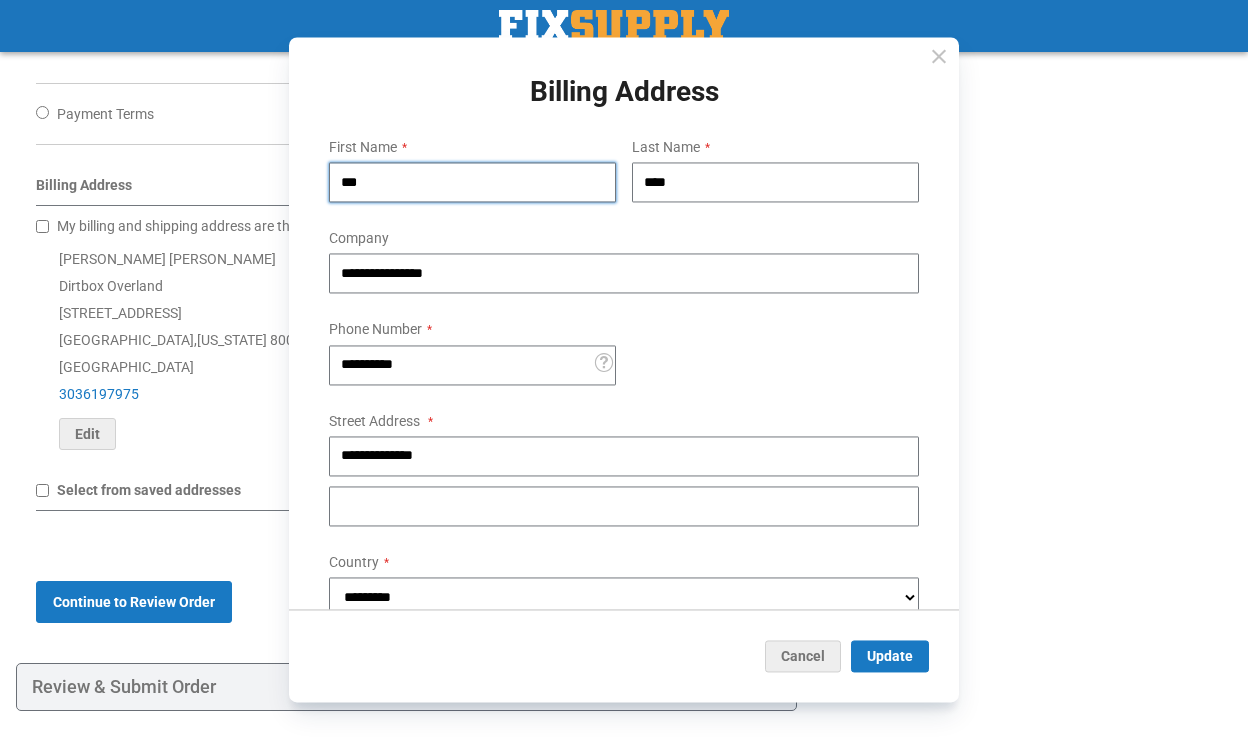 type on "***" 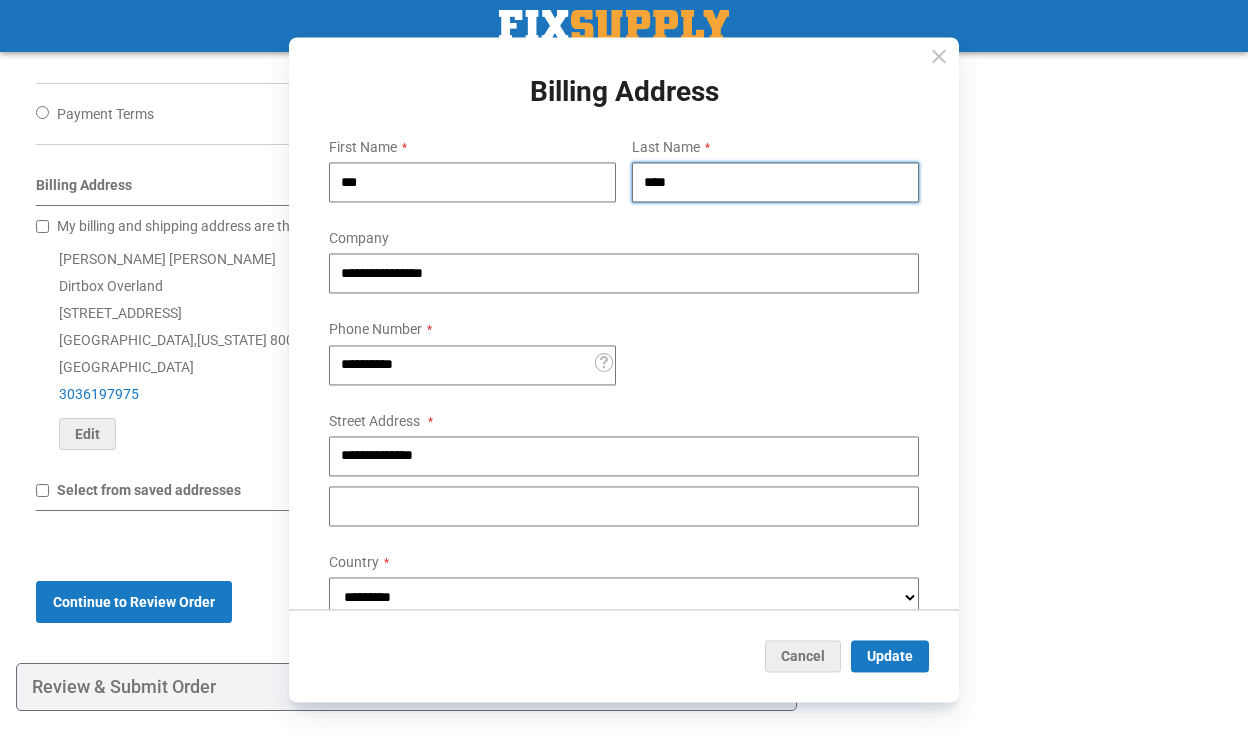 drag, startPoint x: 744, startPoint y: 184, endPoint x: 606, endPoint y: 184, distance: 138 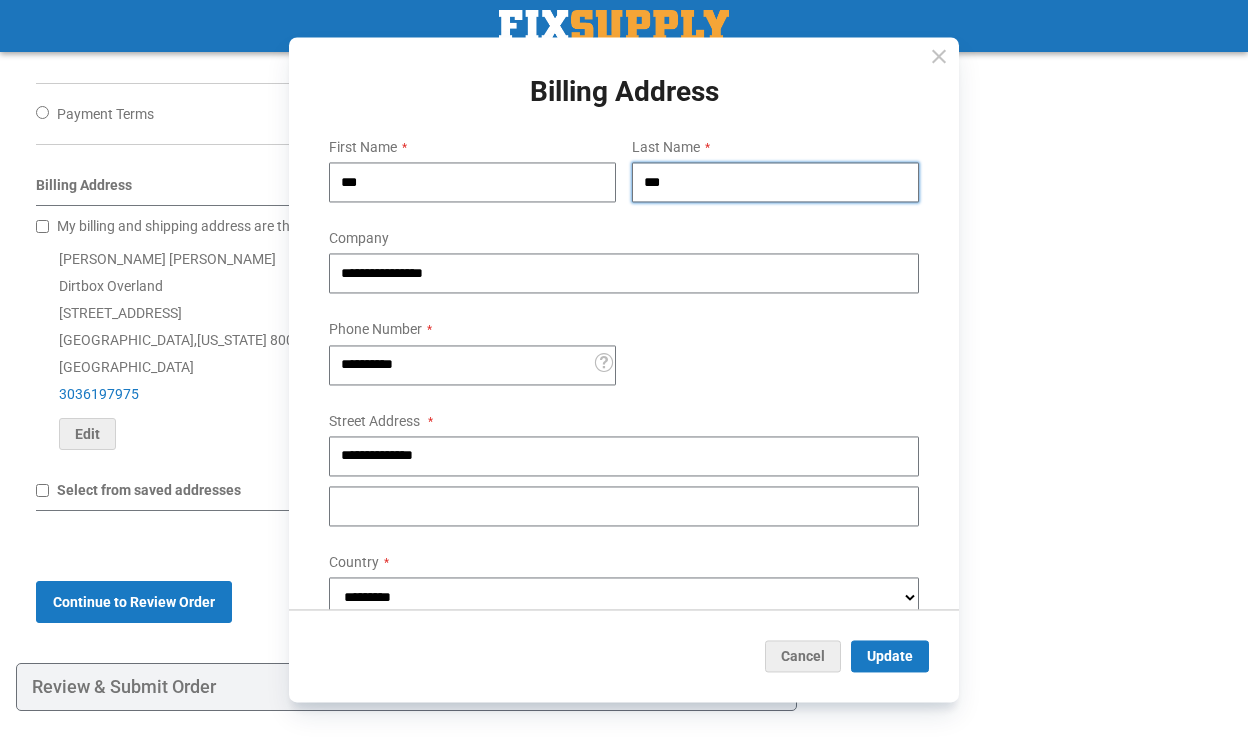 type on "***" 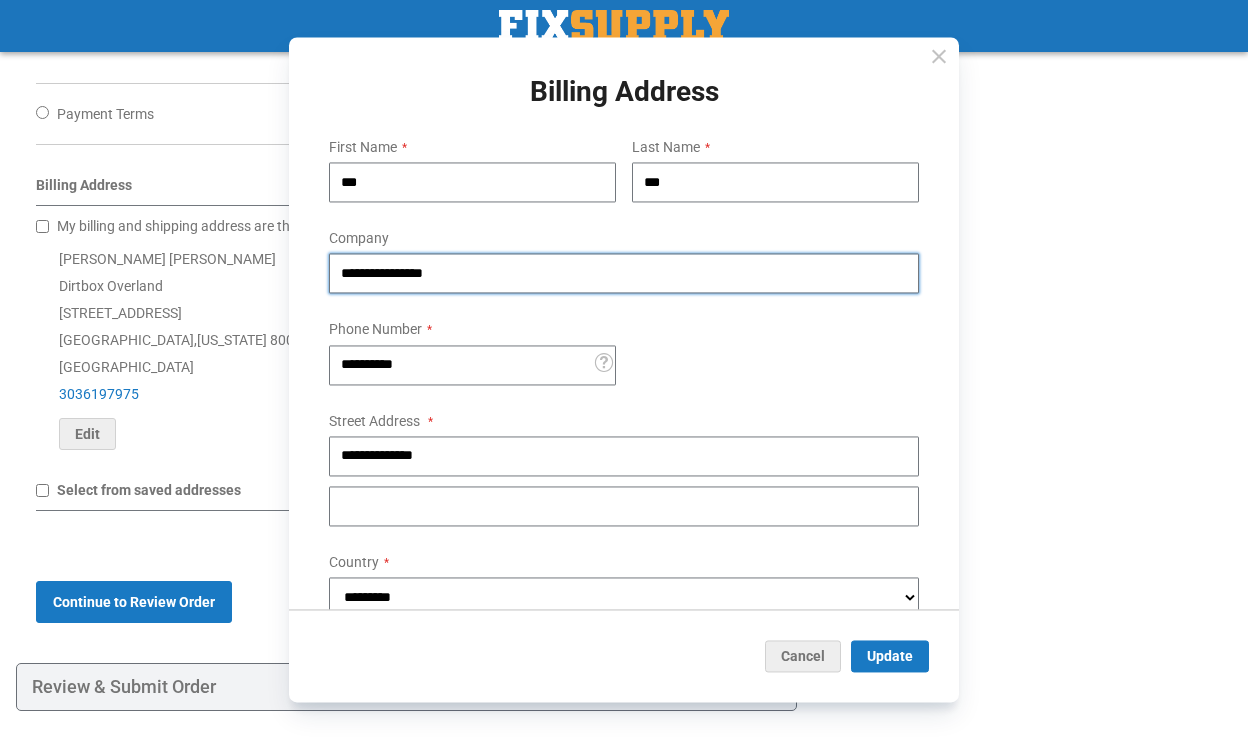 drag, startPoint x: 467, startPoint y: 271, endPoint x: 248, endPoint y: 271, distance: 219 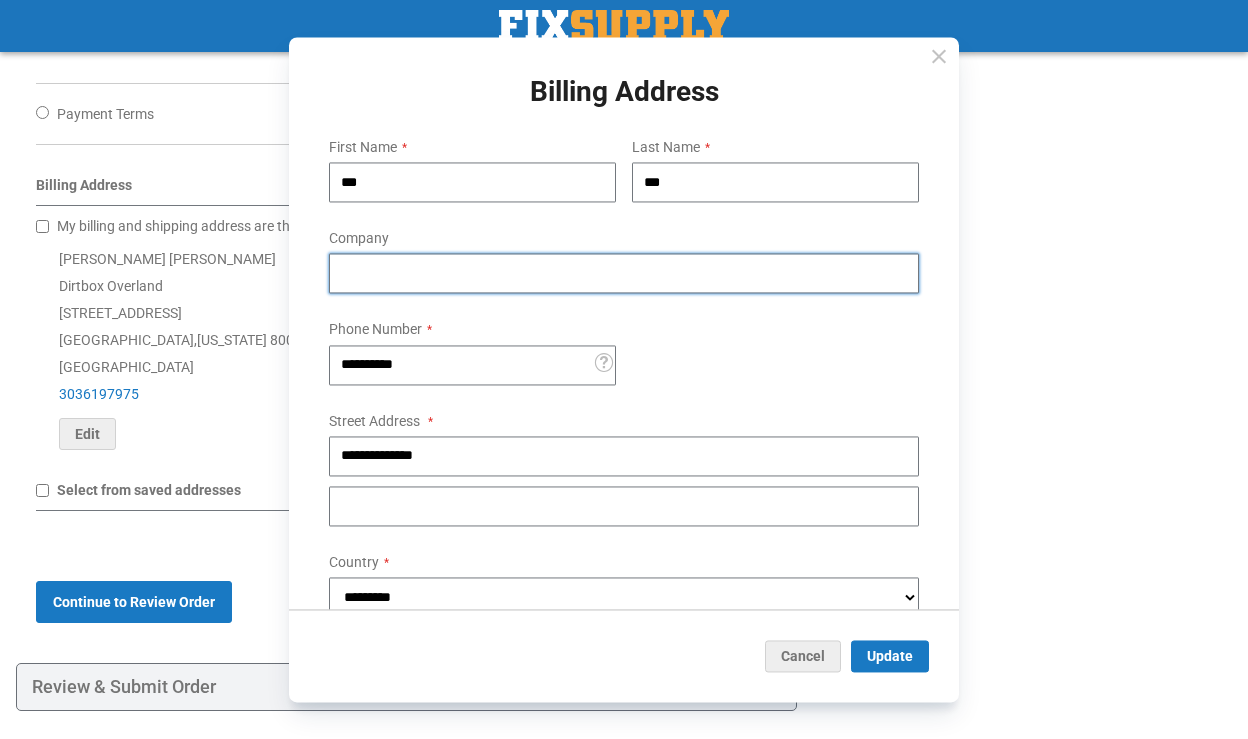 type 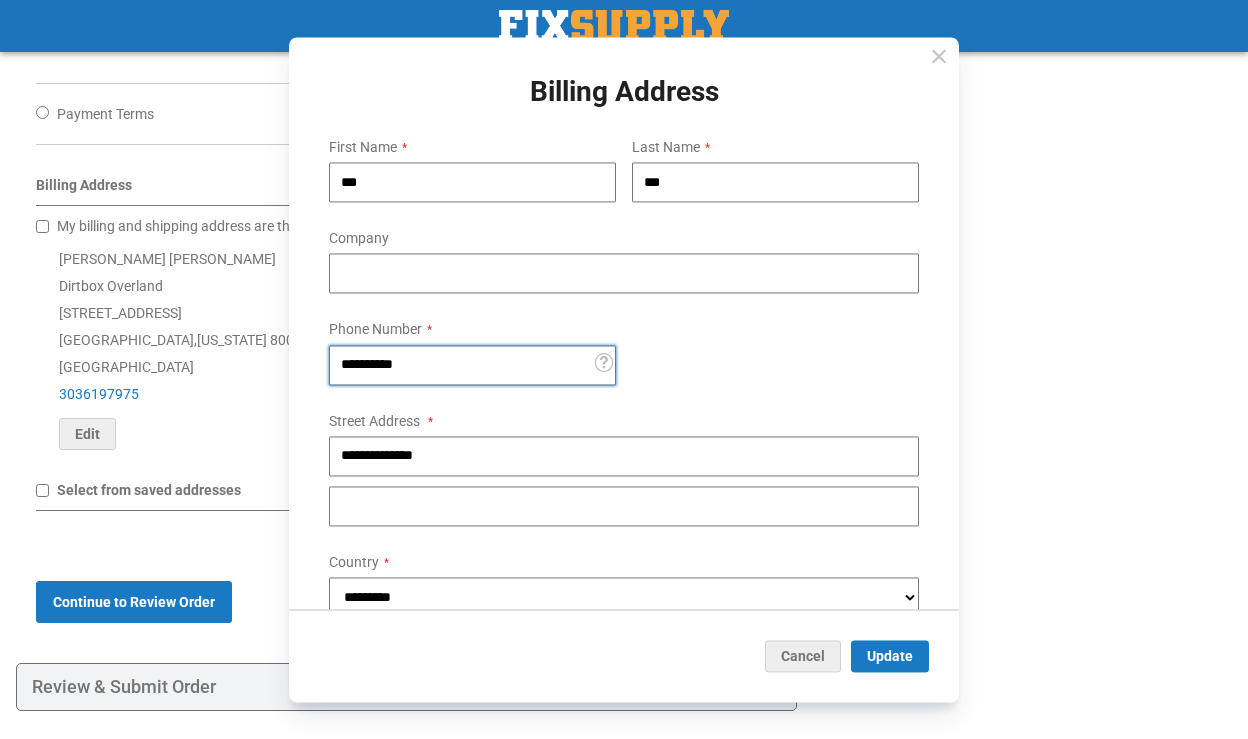 drag, startPoint x: 441, startPoint y: 354, endPoint x: 221, endPoint y: 356, distance: 220.0091 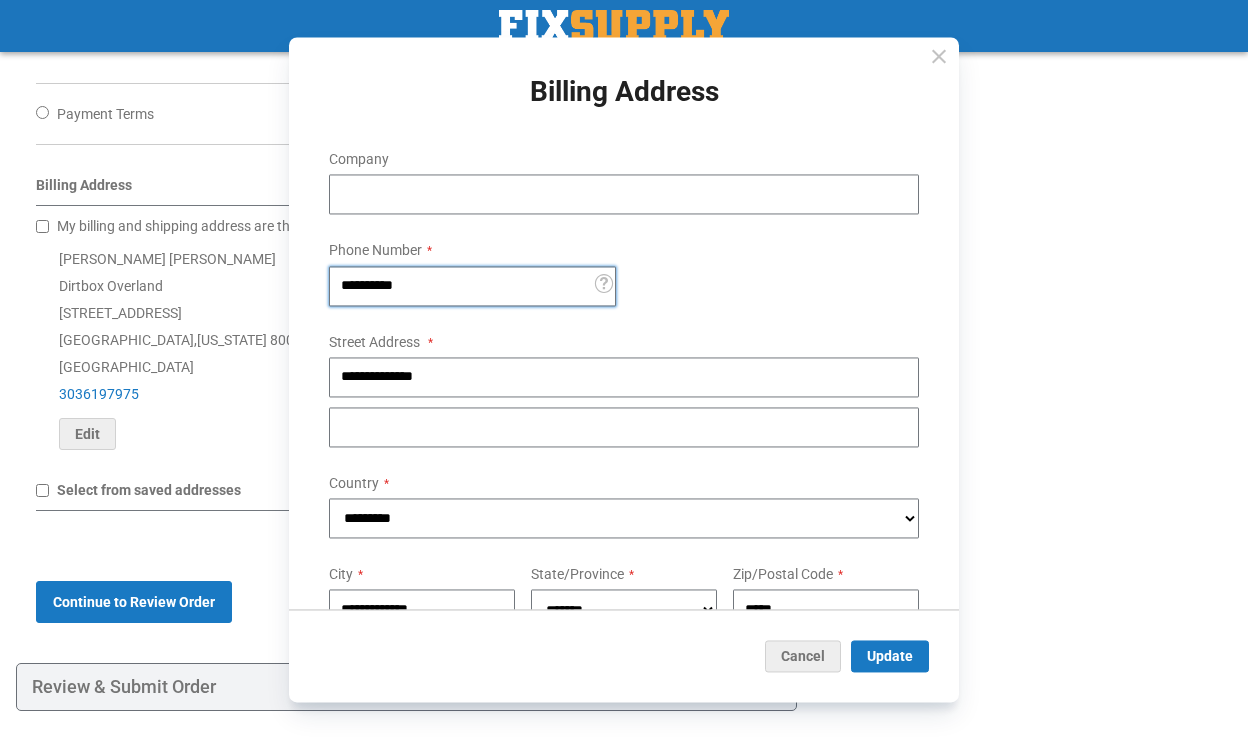 scroll, scrollTop: 103, scrollLeft: 0, axis: vertical 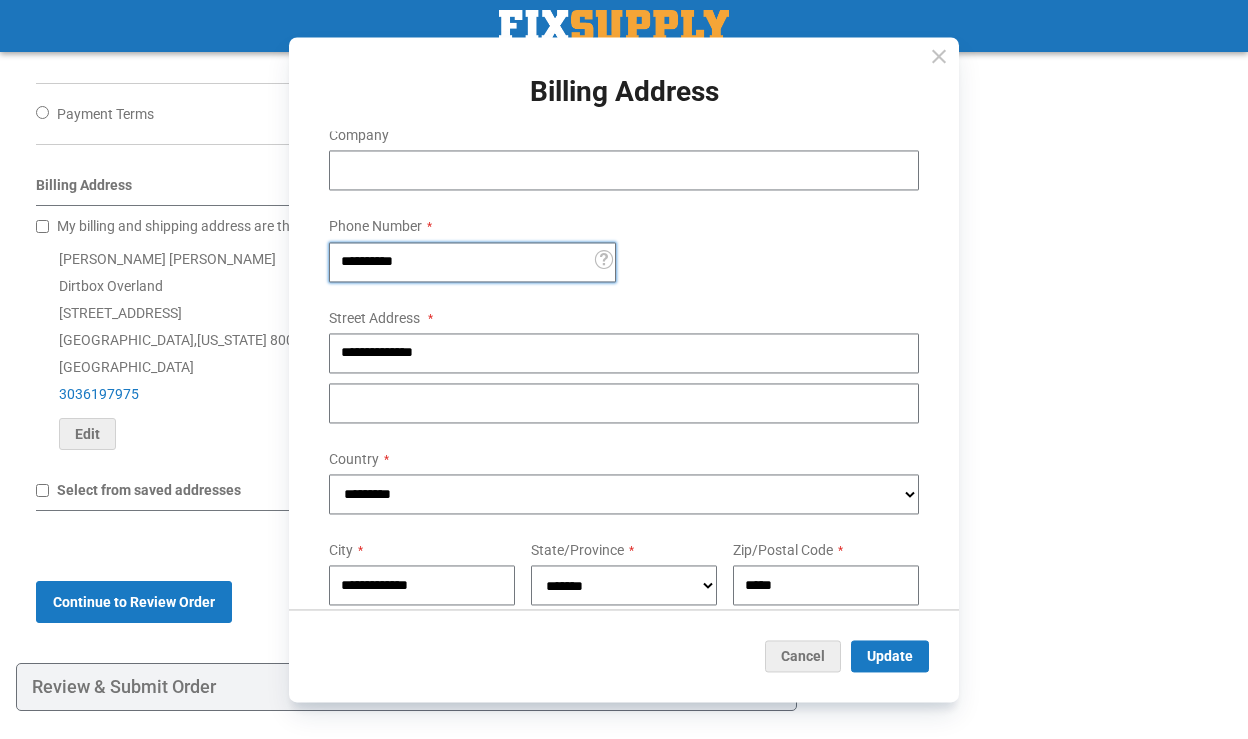 type on "**********" 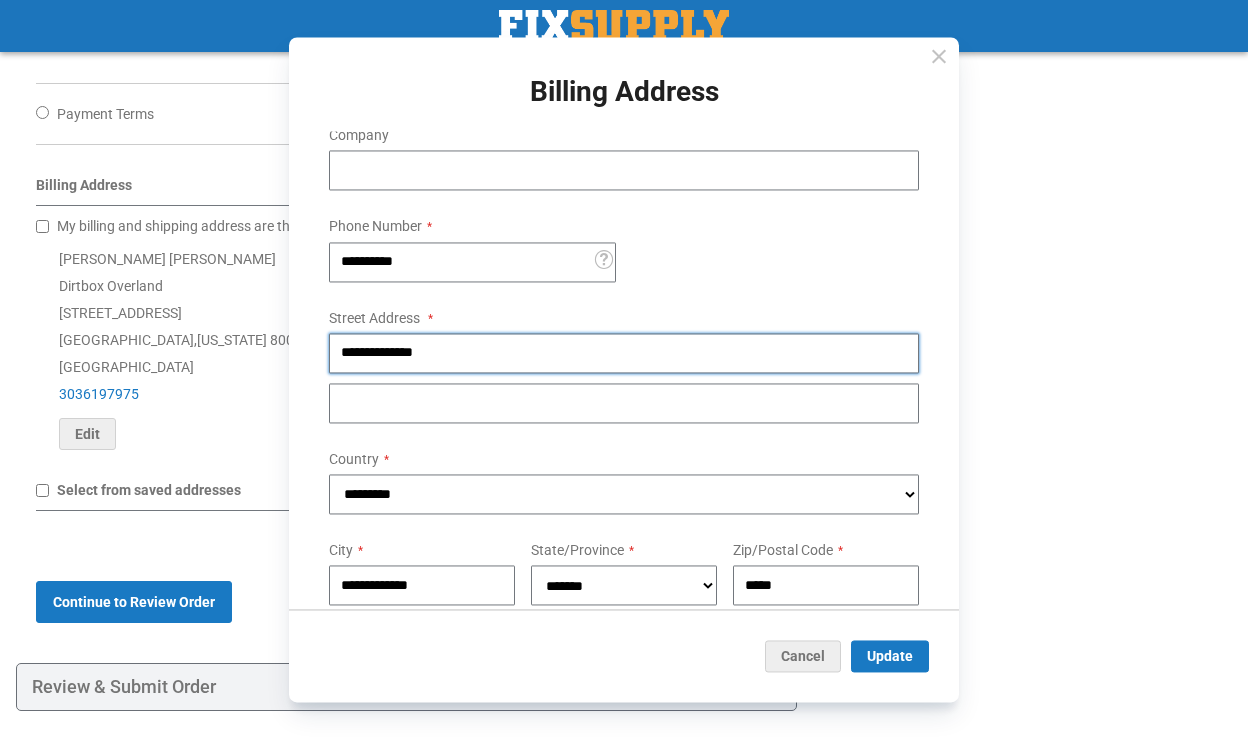 drag, startPoint x: 466, startPoint y: 345, endPoint x: 278, endPoint y: 345, distance: 188 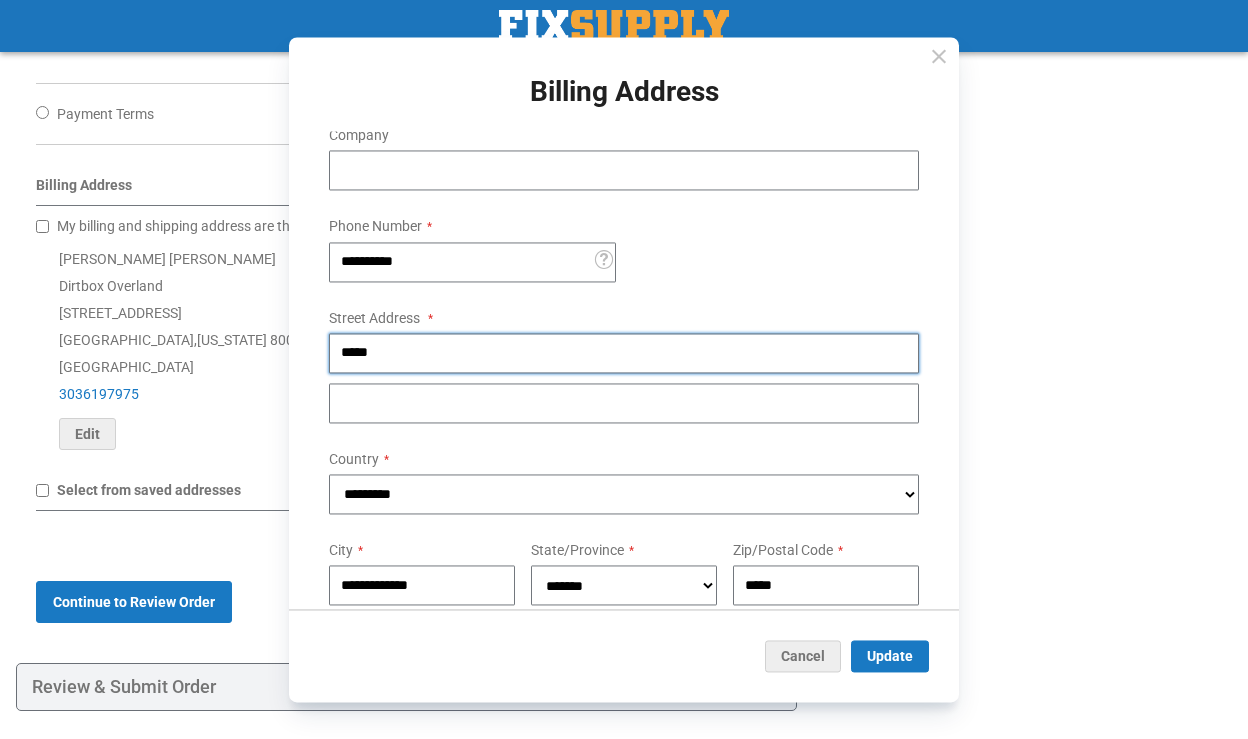 type on "**********" 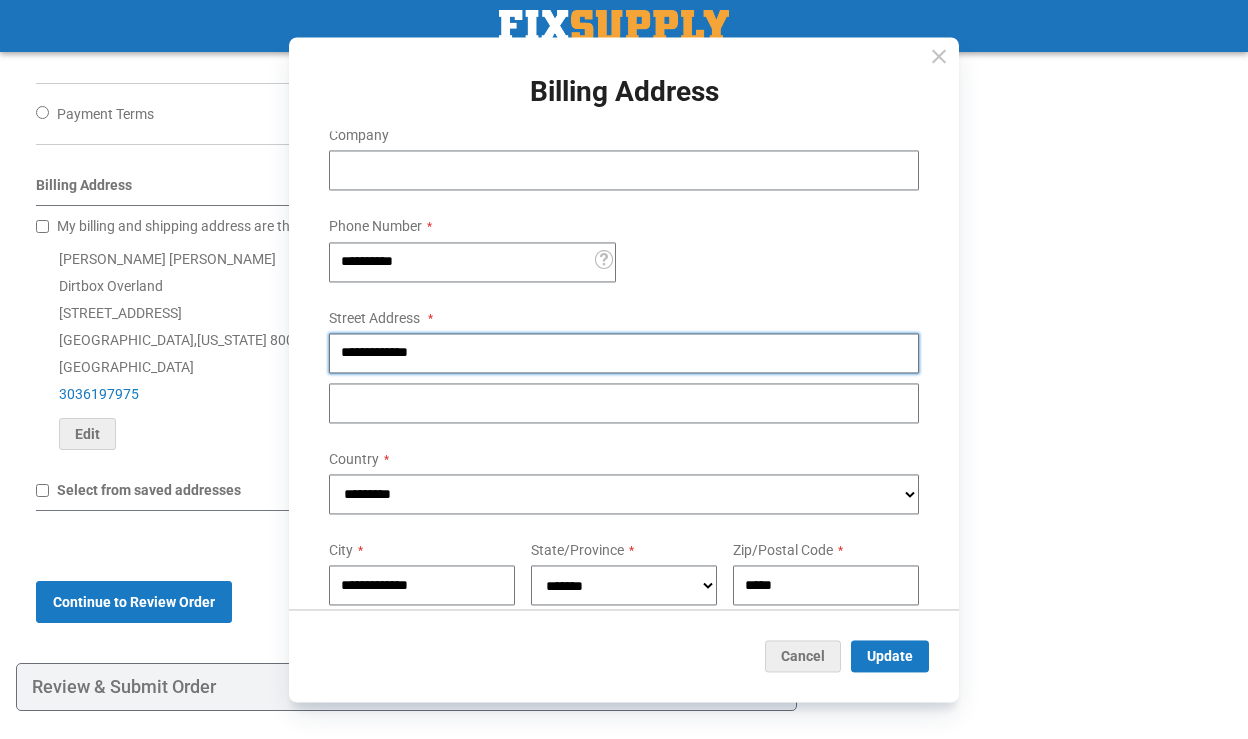 scroll, scrollTop: 181, scrollLeft: 0, axis: vertical 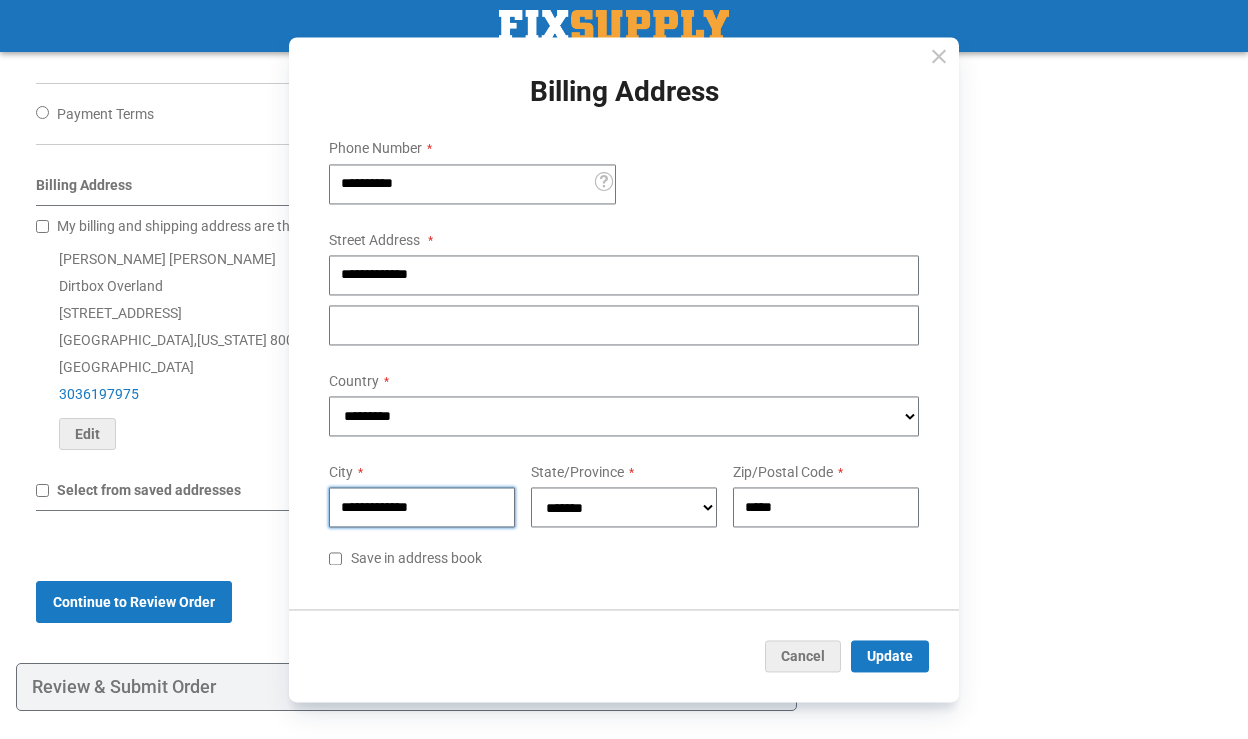 drag, startPoint x: 445, startPoint y: 503, endPoint x: 292, endPoint y: 503, distance: 153 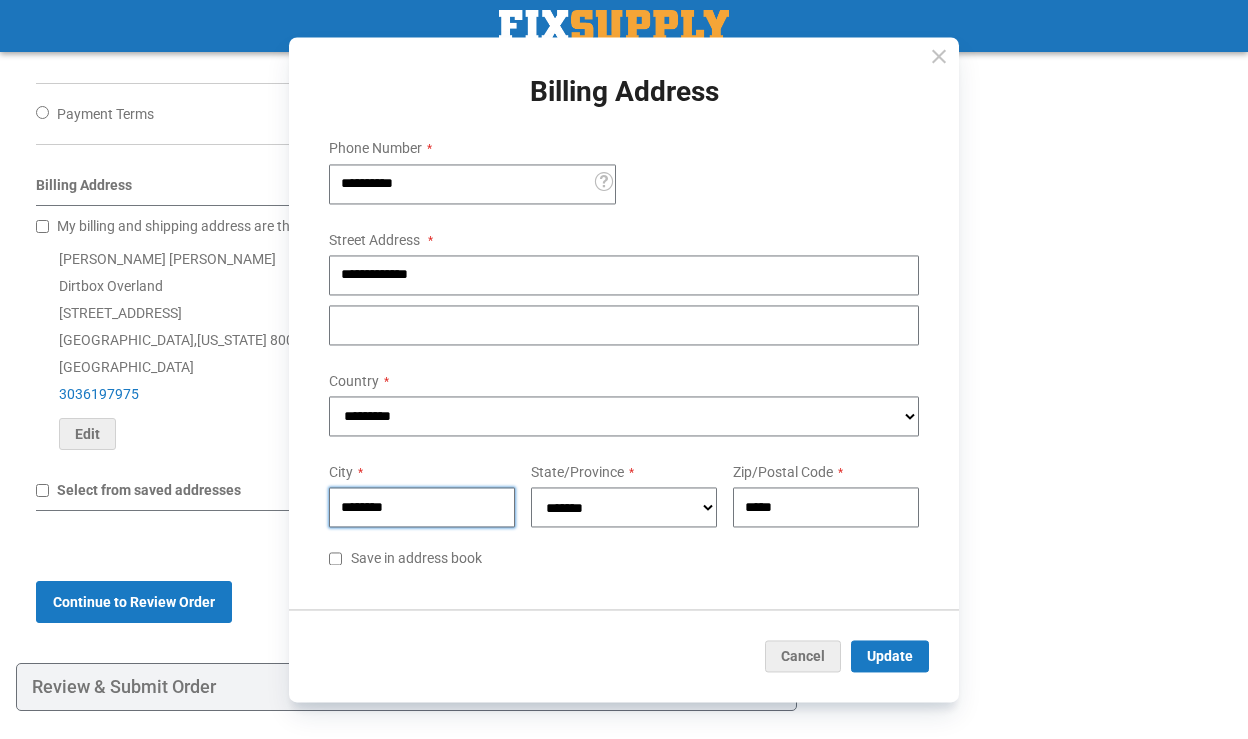 type on "********" 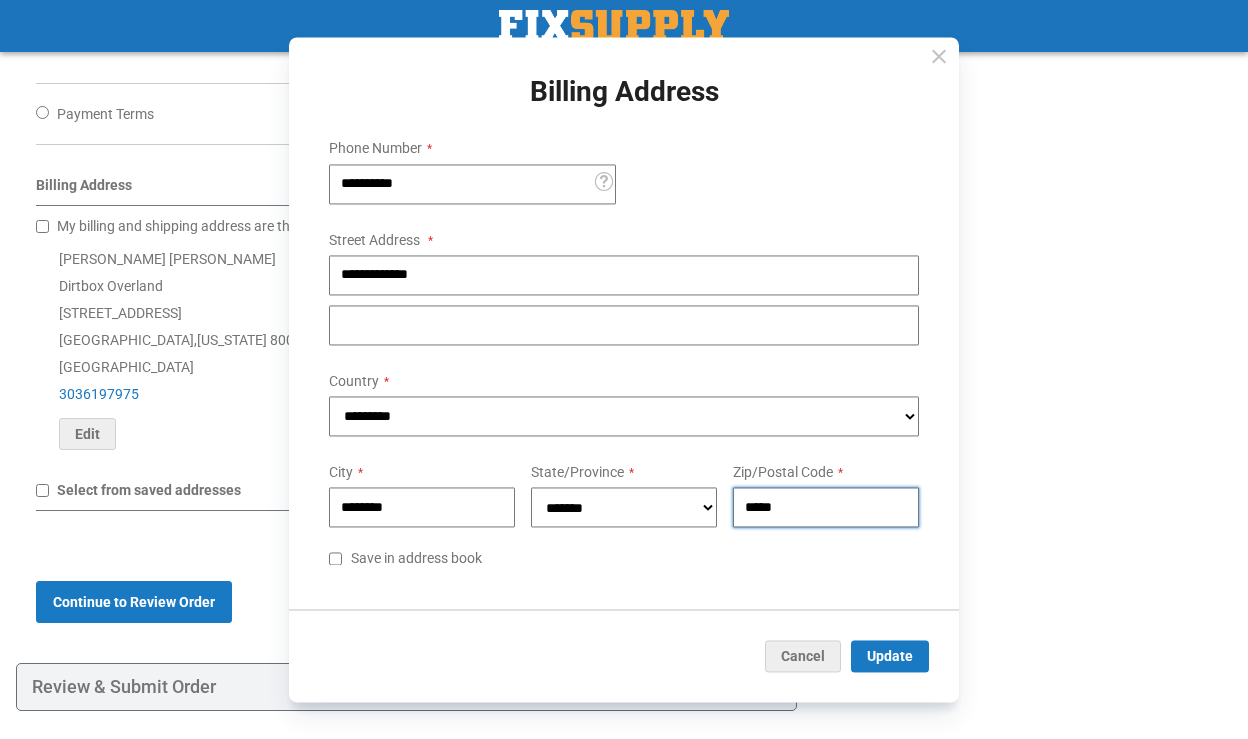 click on "*****" at bounding box center (826, 507) 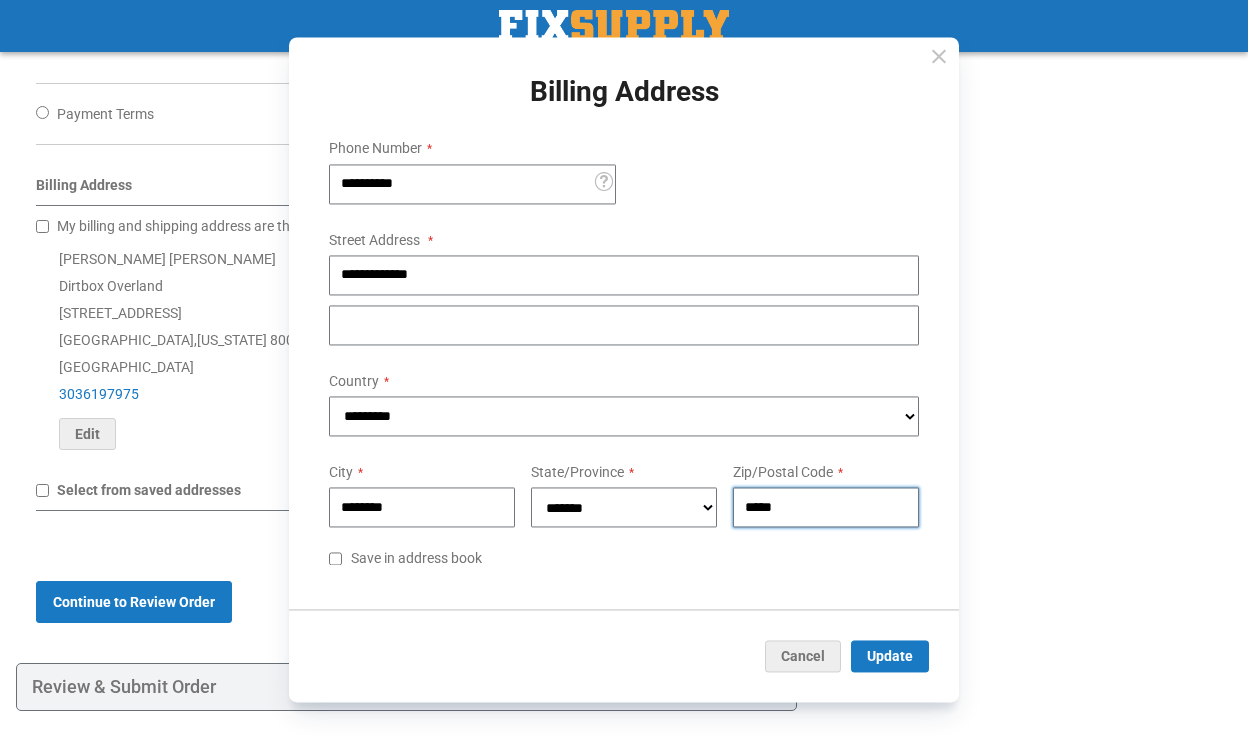 type on "*****" 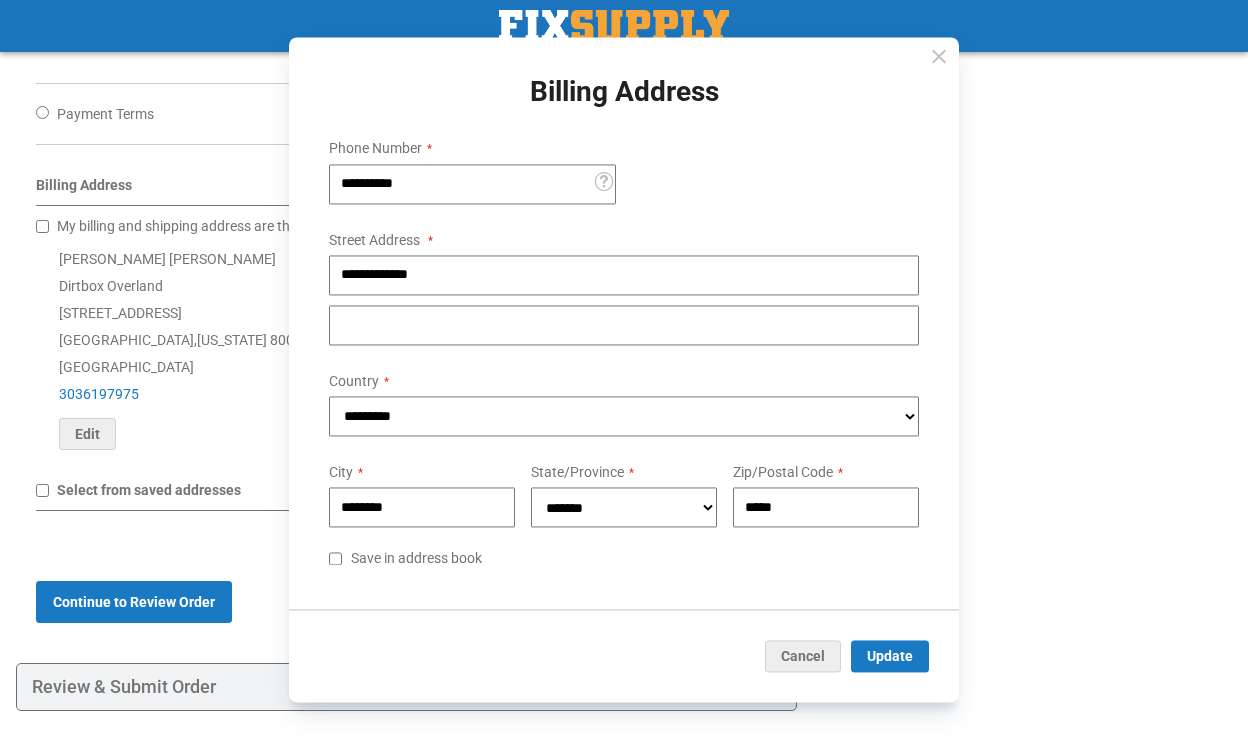 click on "Save in address book" at bounding box center [416, 558] 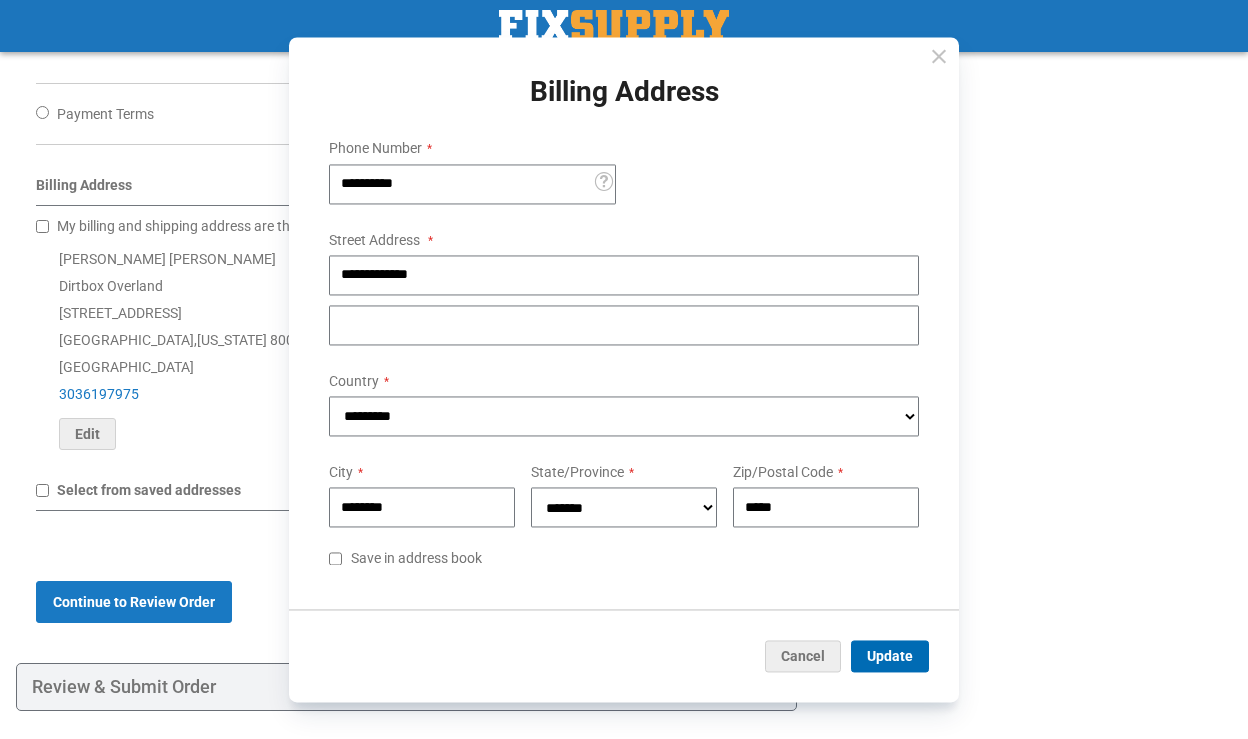 click on "Update" at bounding box center (890, 656) 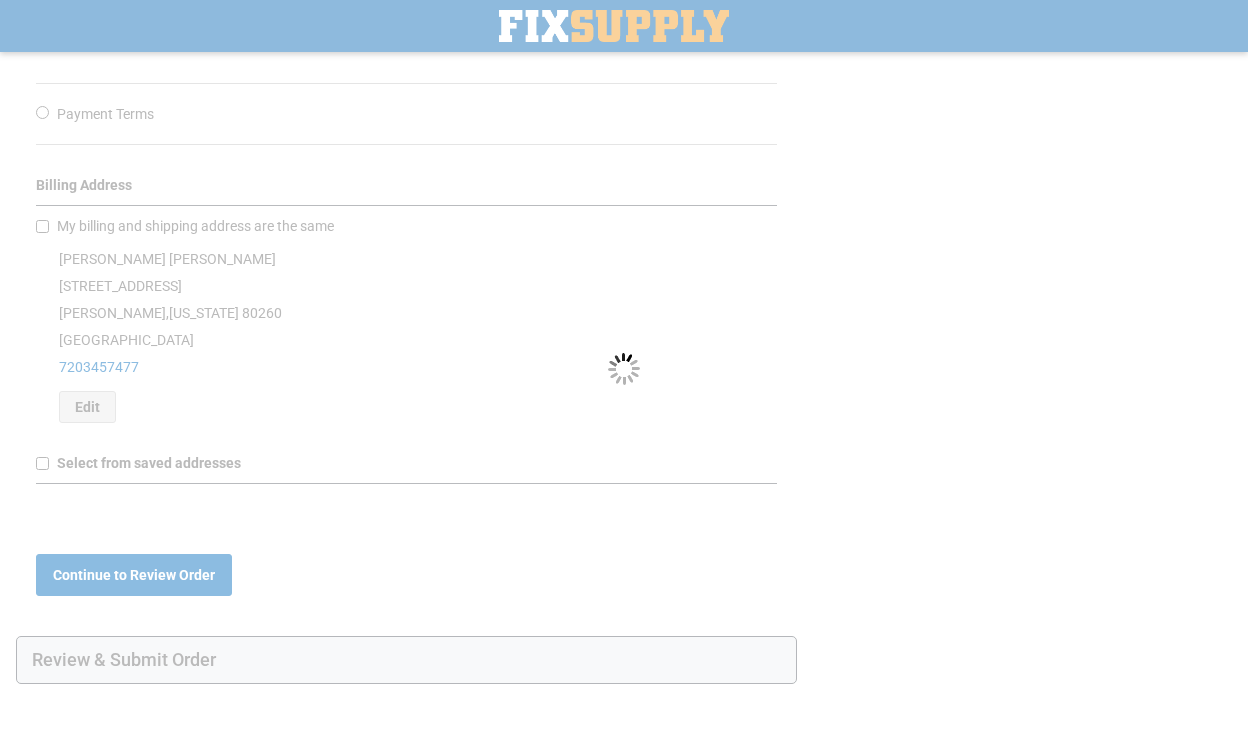 scroll, scrollTop: 0, scrollLeft: 0, axis: both 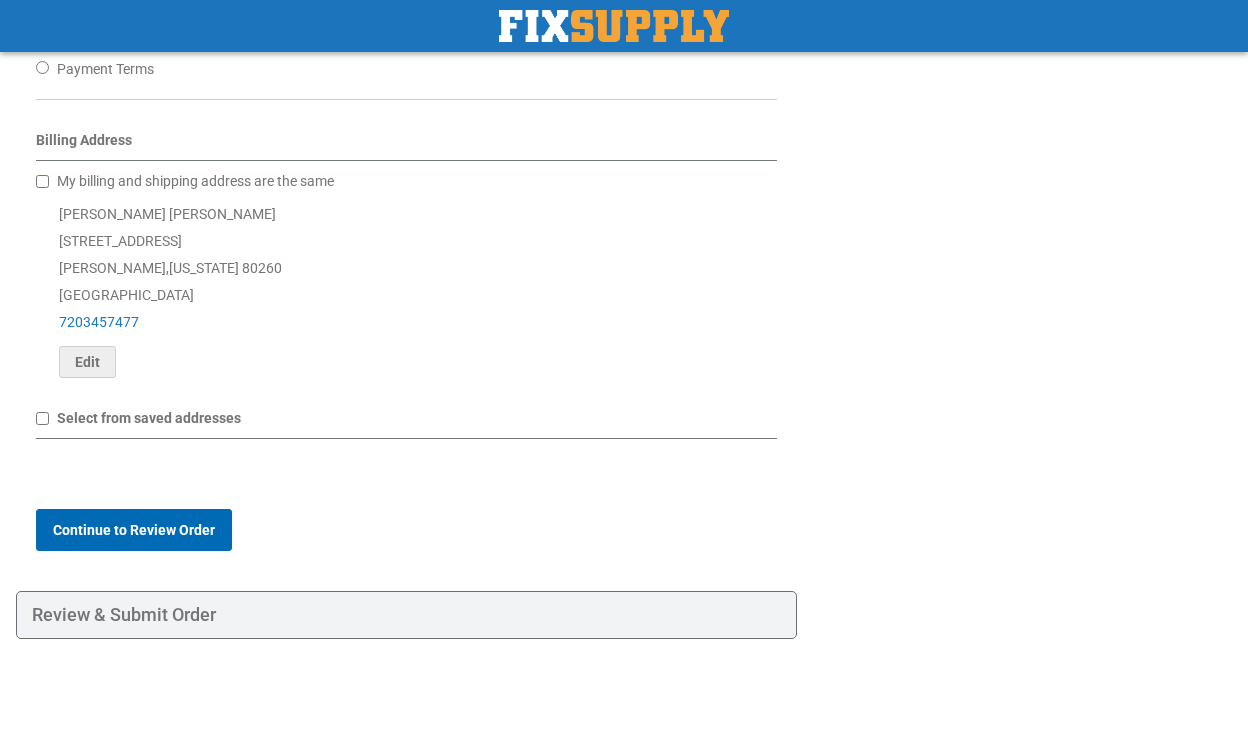 click on "Continue to Review Order" at bounding box center (134, 530) 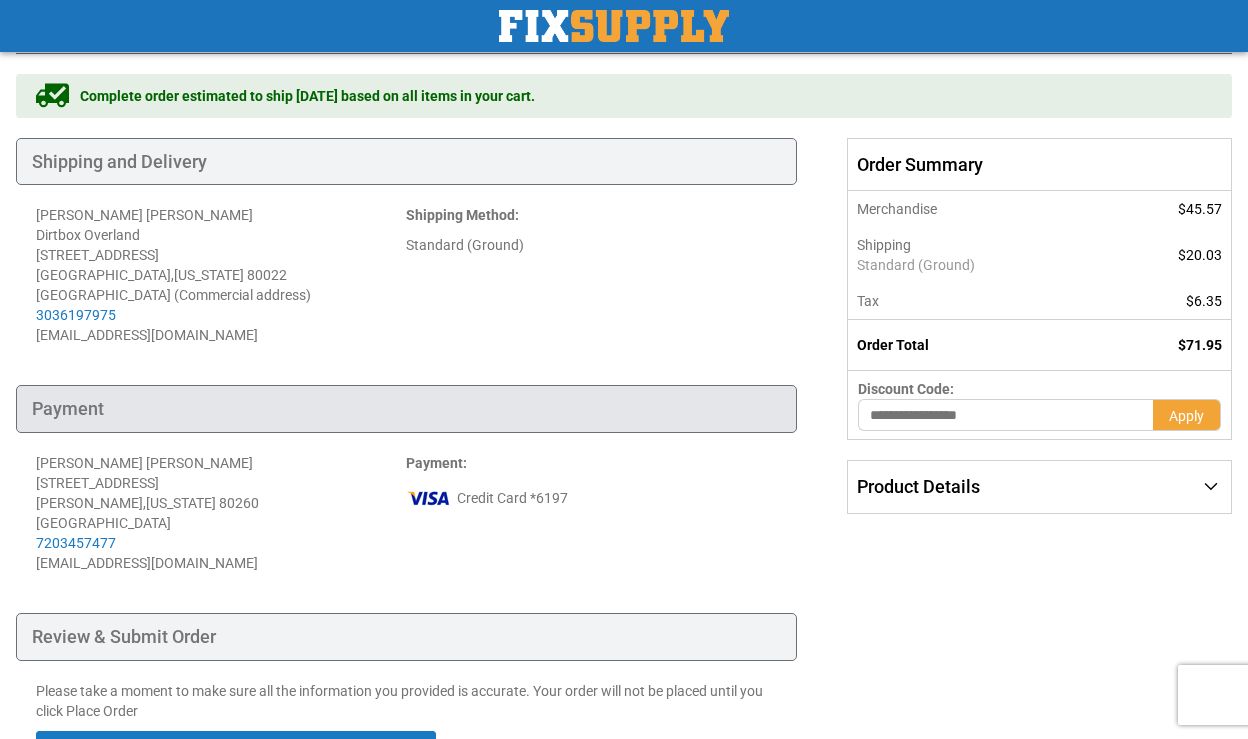 scroll, scrollTop: 329, scrollLeft: 0, axis: vertical 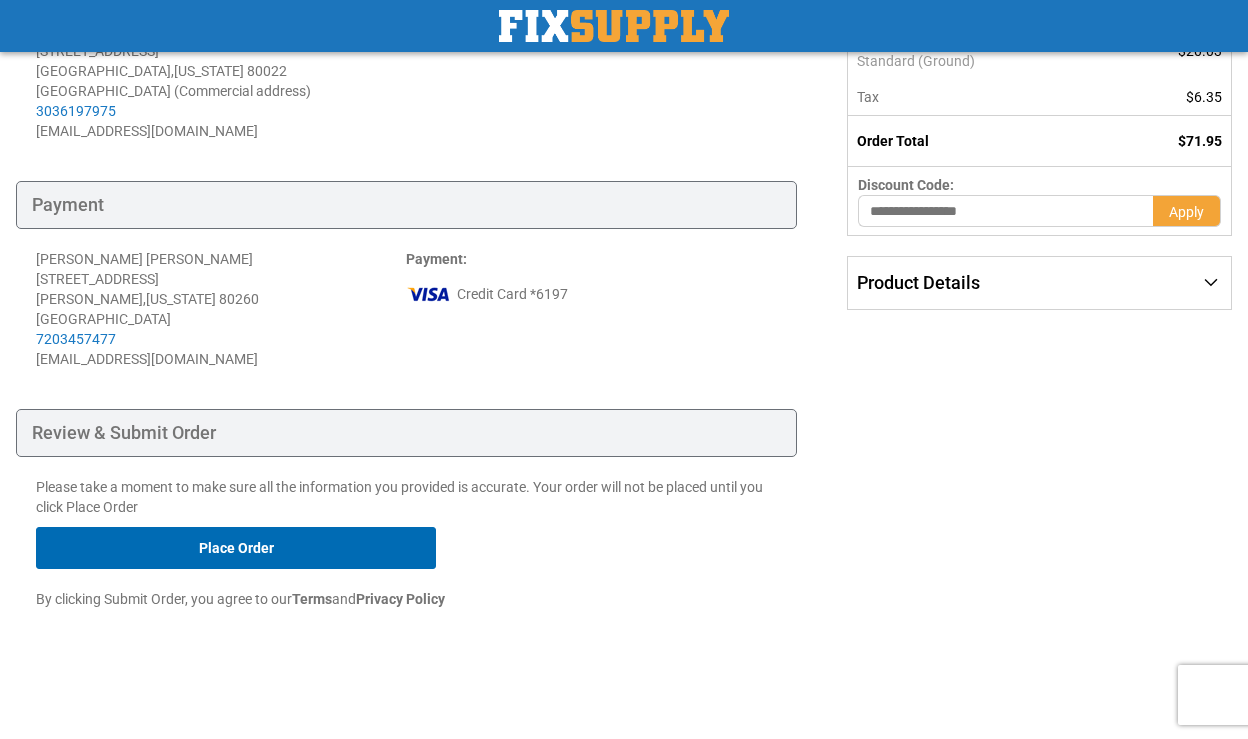 click on "Place Order" at bounding box center (236, 548) 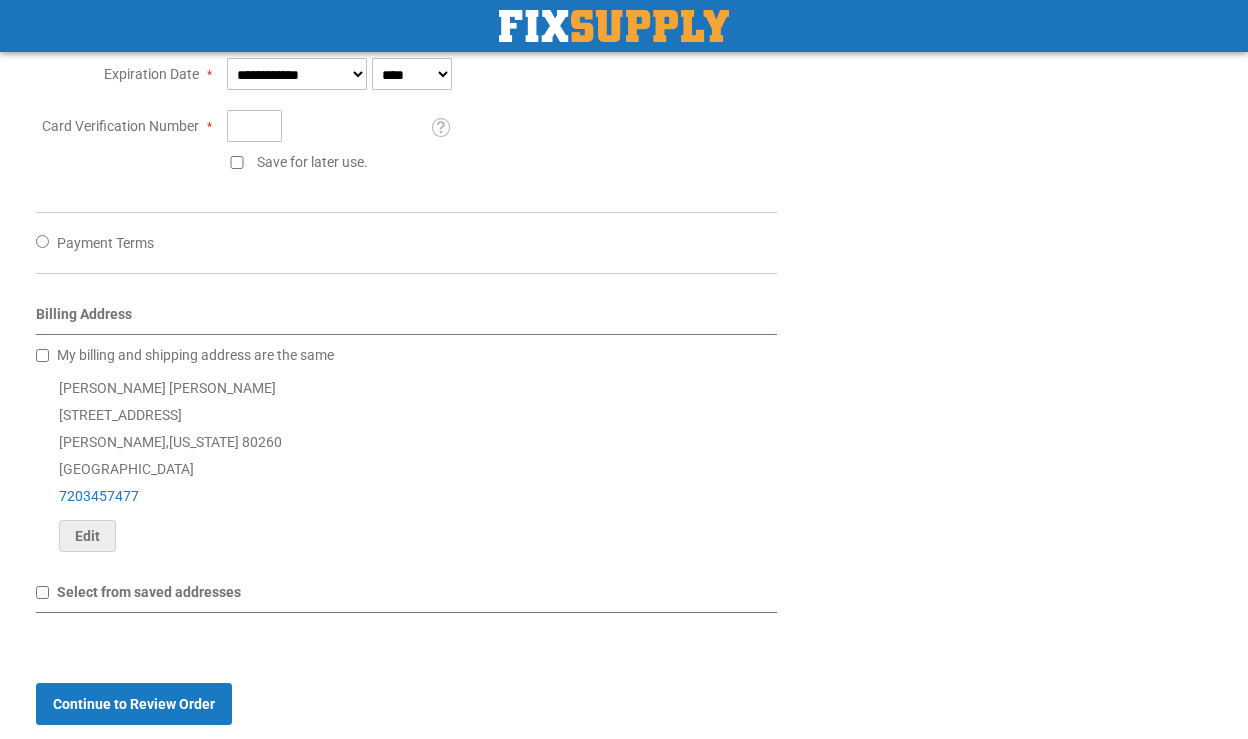 scroll, scrollTop: 889, scrollLeft: 0, axis: vertical 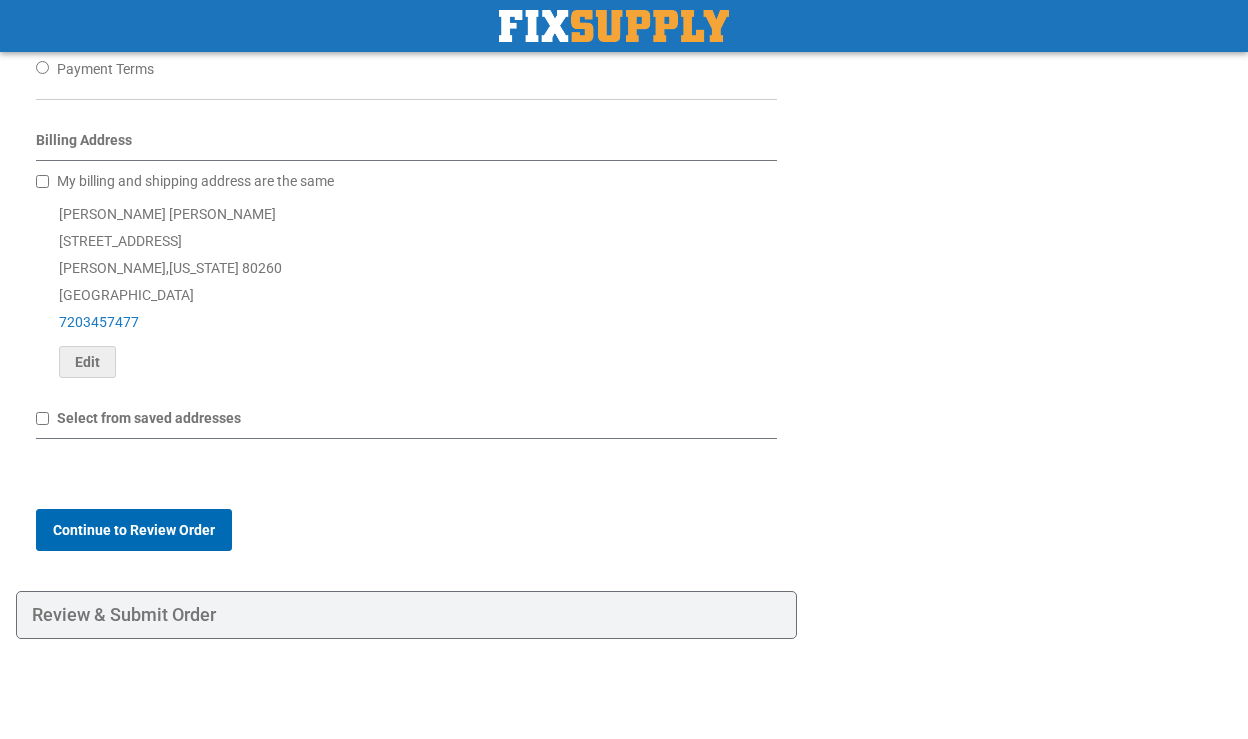 click on "Continue to Review Order" at bounding box center (134, 530) 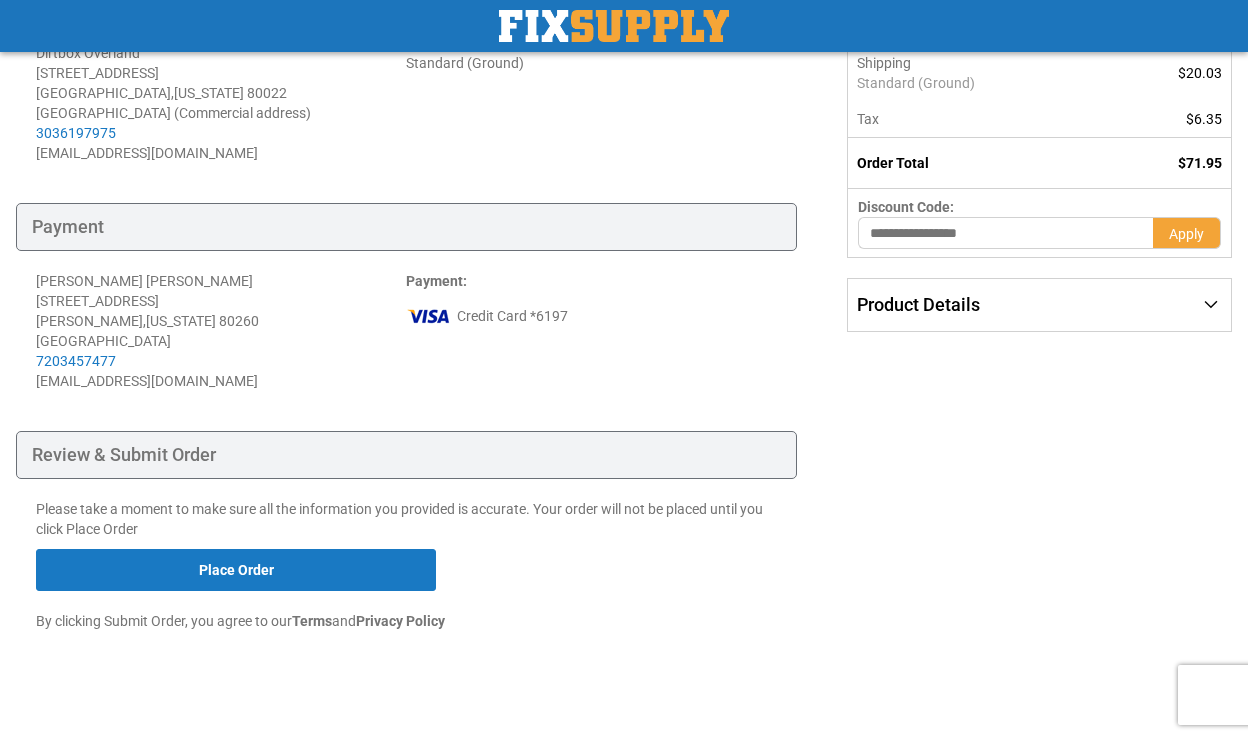 scroll, scrollTop: 311, scrollLeft: 0, axis: vertical 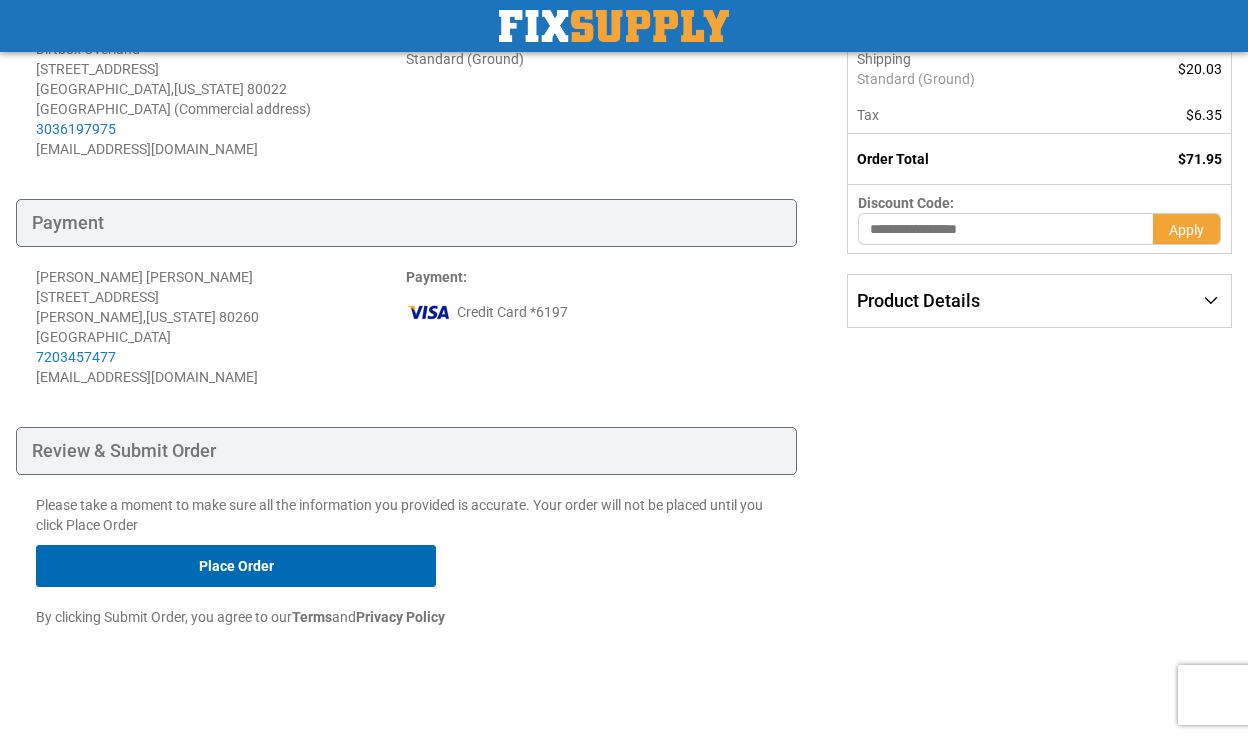 click on "Place Order" at bounding box center [236, 566] 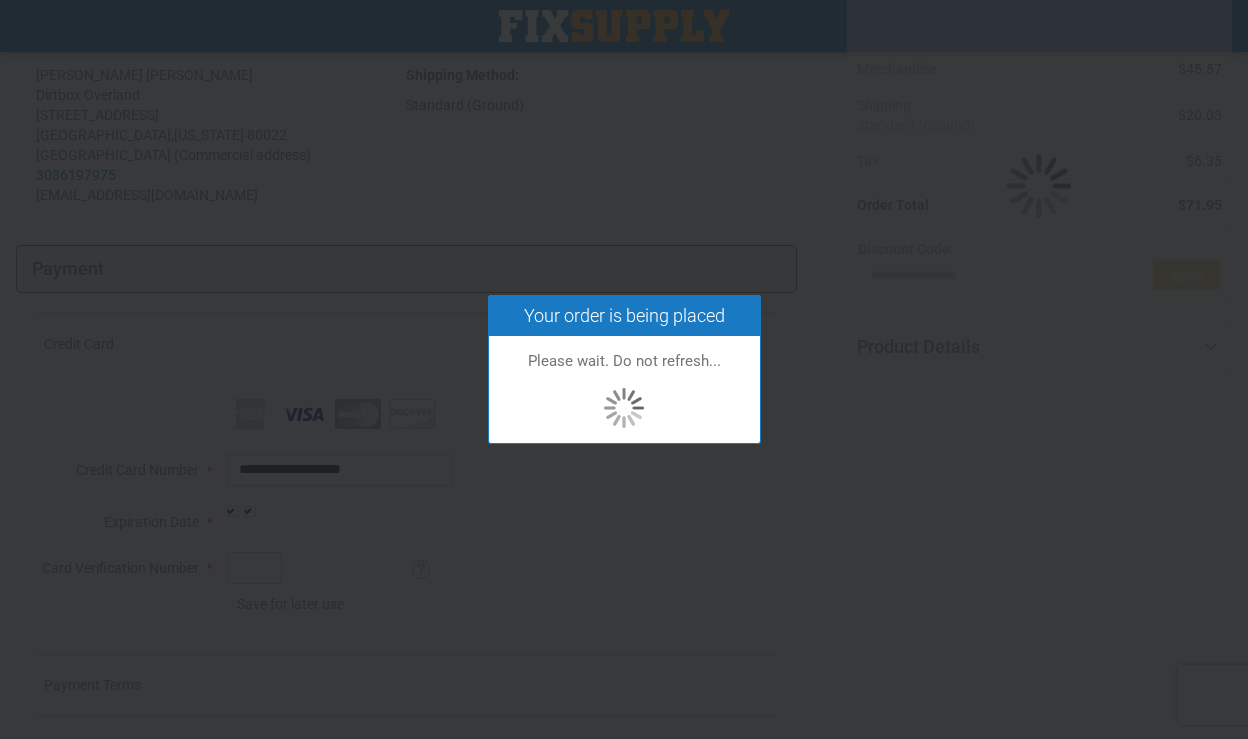 scroll, scrollTop: 0, scrollLeft: 0, axis: both 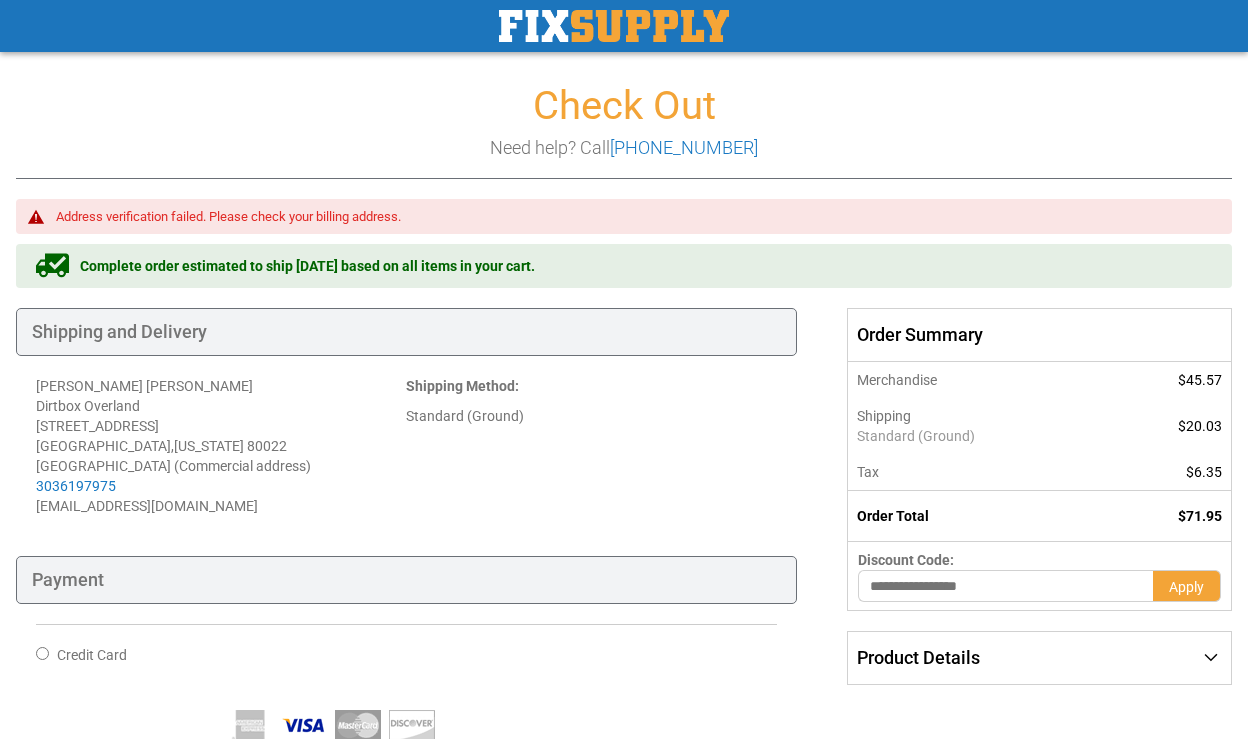 drag, startPoint x: 415, startPoint y: 214, endPoint x: 59, endPoint y: 225, distance: 356.1699 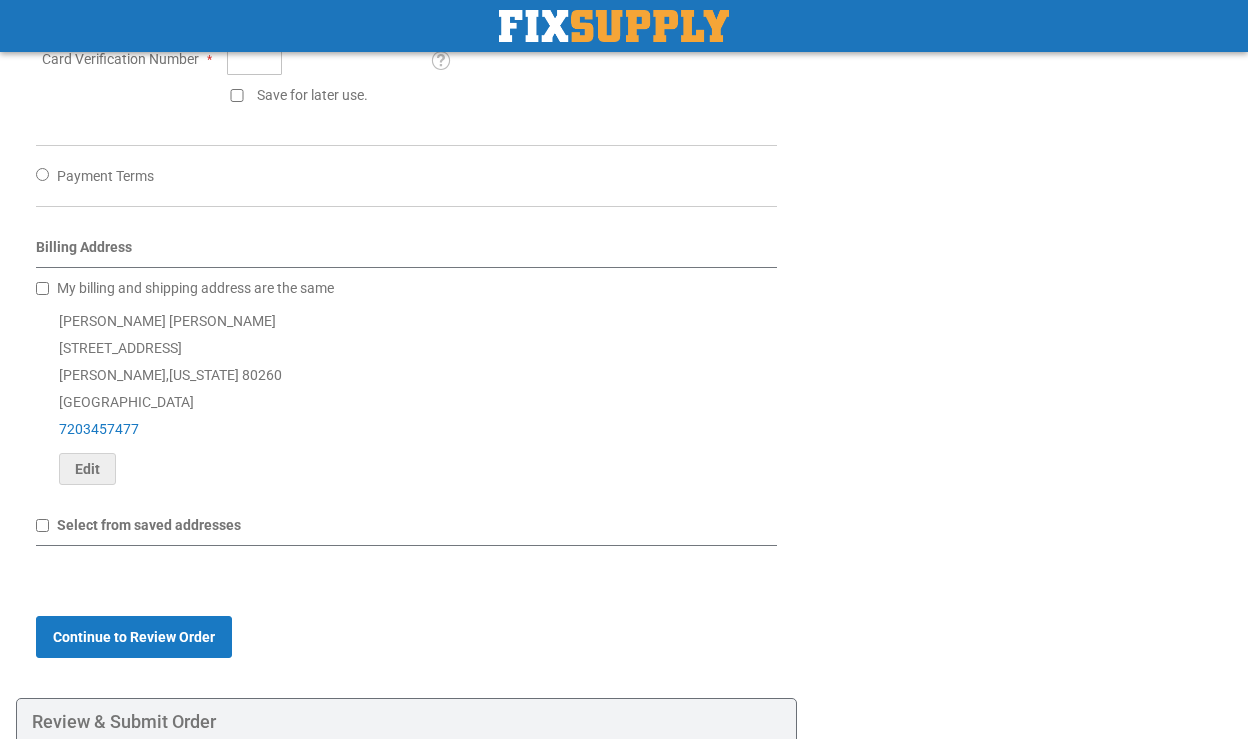 scroll, scrollTop: 794, scrollLeft: 0, axis: vertical 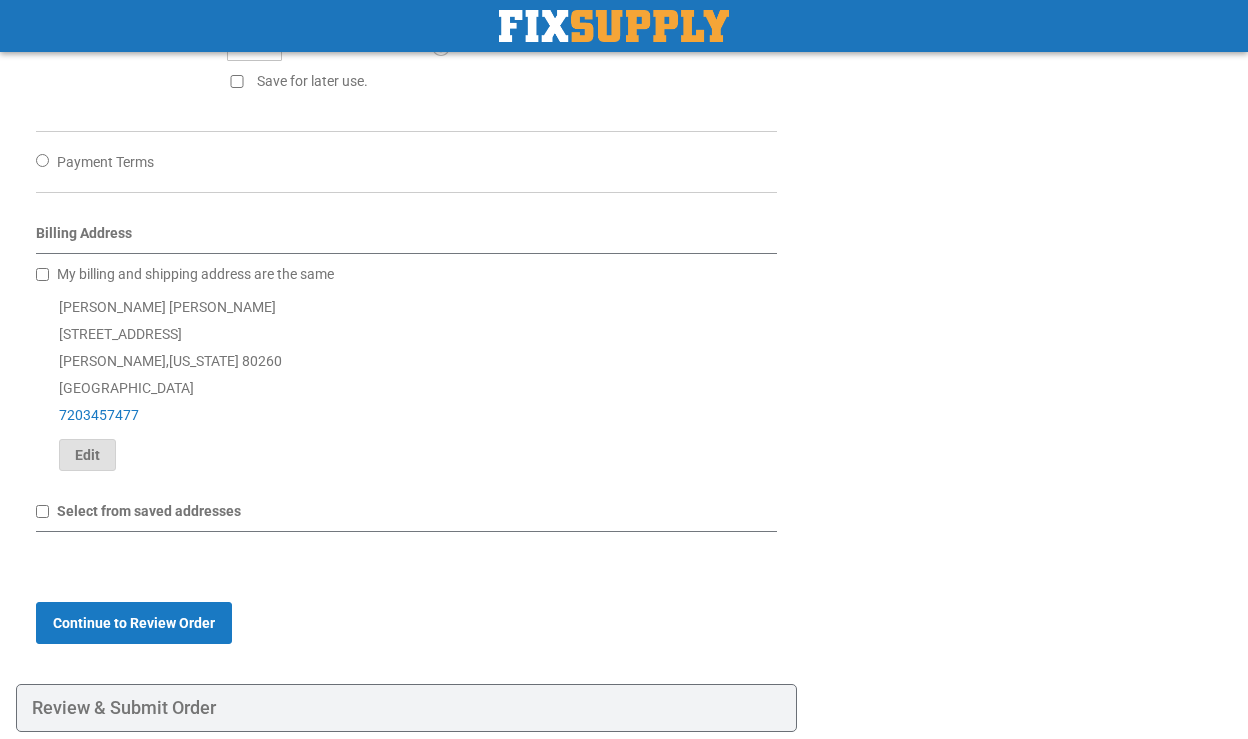 click on "Edit" at bounding box center [87, 455] 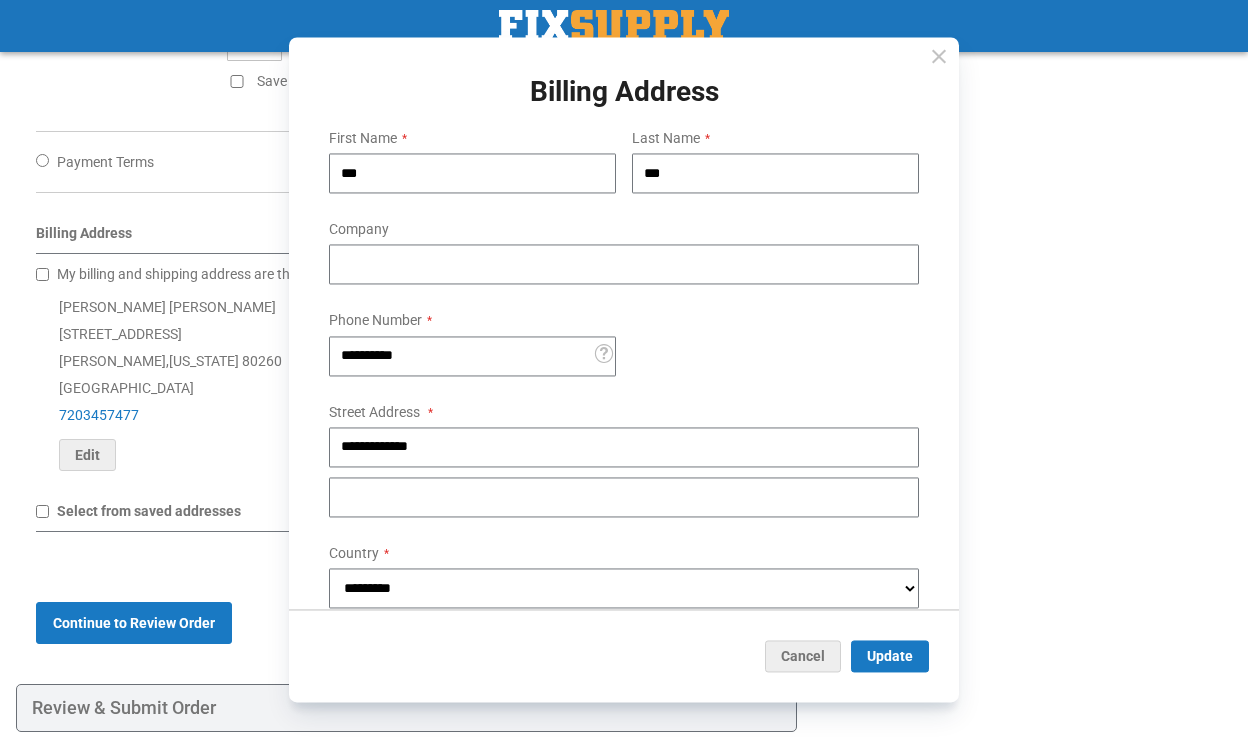 scroll, scrollTop: 0, scrollLeft: 0, axis: both 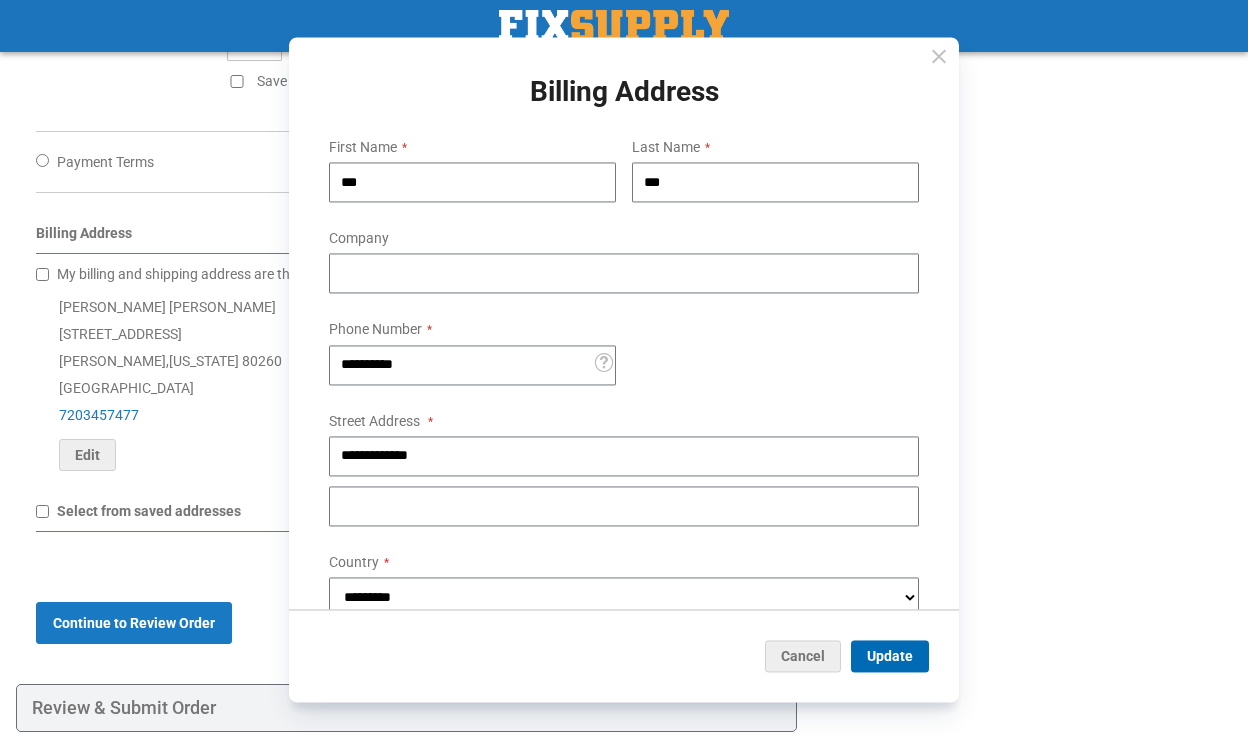 click on "Update" at bounding box center (890, 656) 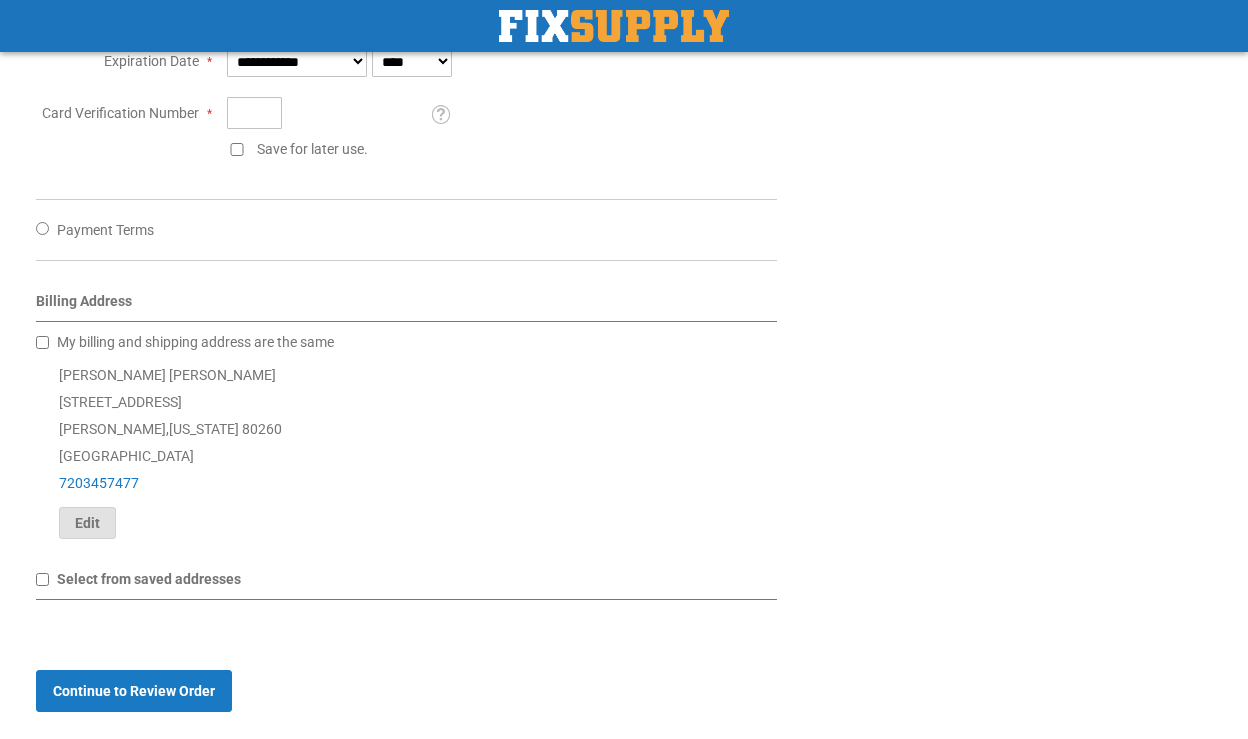 scroll, scrollTop: 728, scrollLeft: 0, axis: vertical 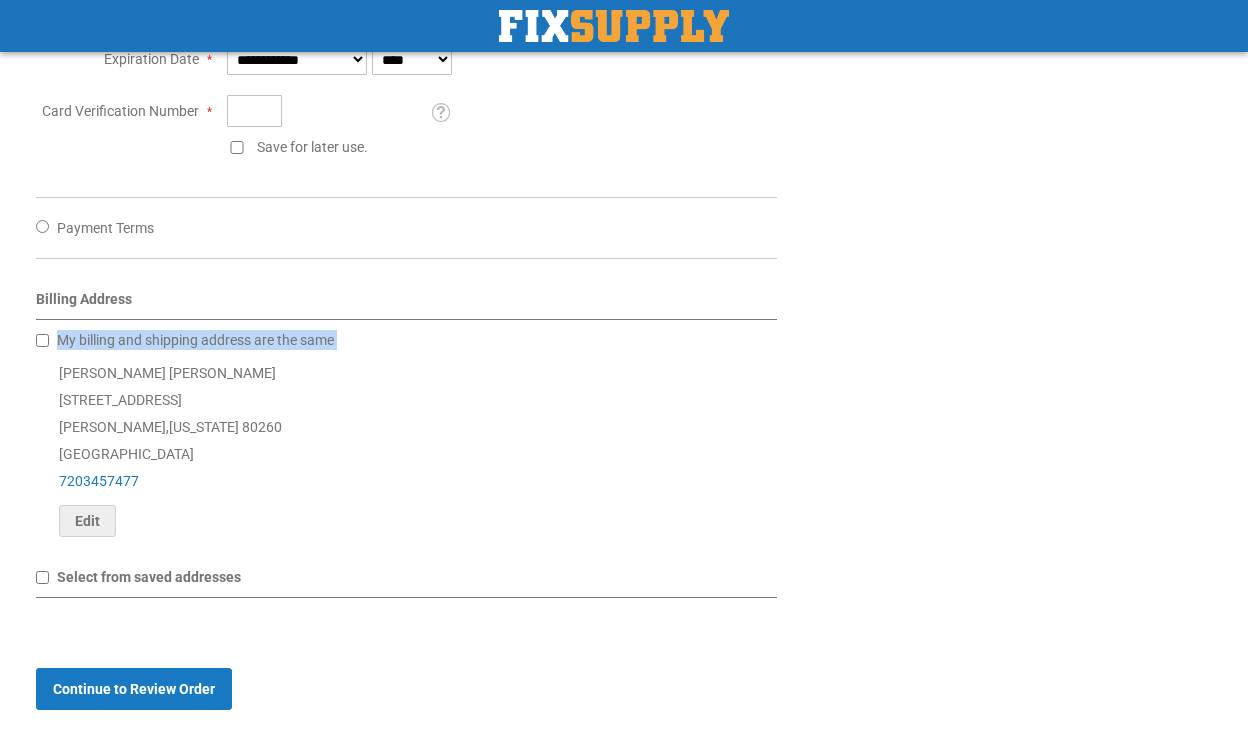 drag, startPoint x: 59, startPoint y: 343, endPoint x: 348, endPoint y: 356, distance: 289.29224 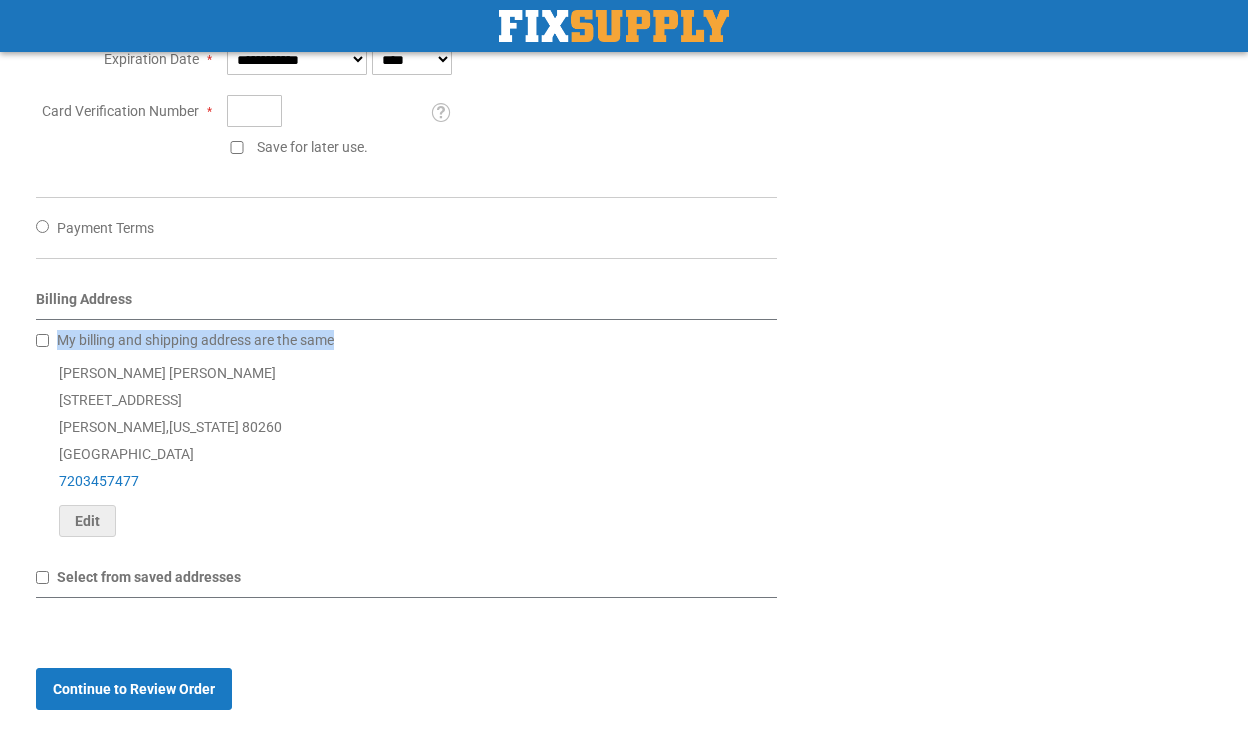 drag, startPoint x: 379, startPoint y: 347, endPoint x: 58, endPoint y: 346, distance: 321.00156 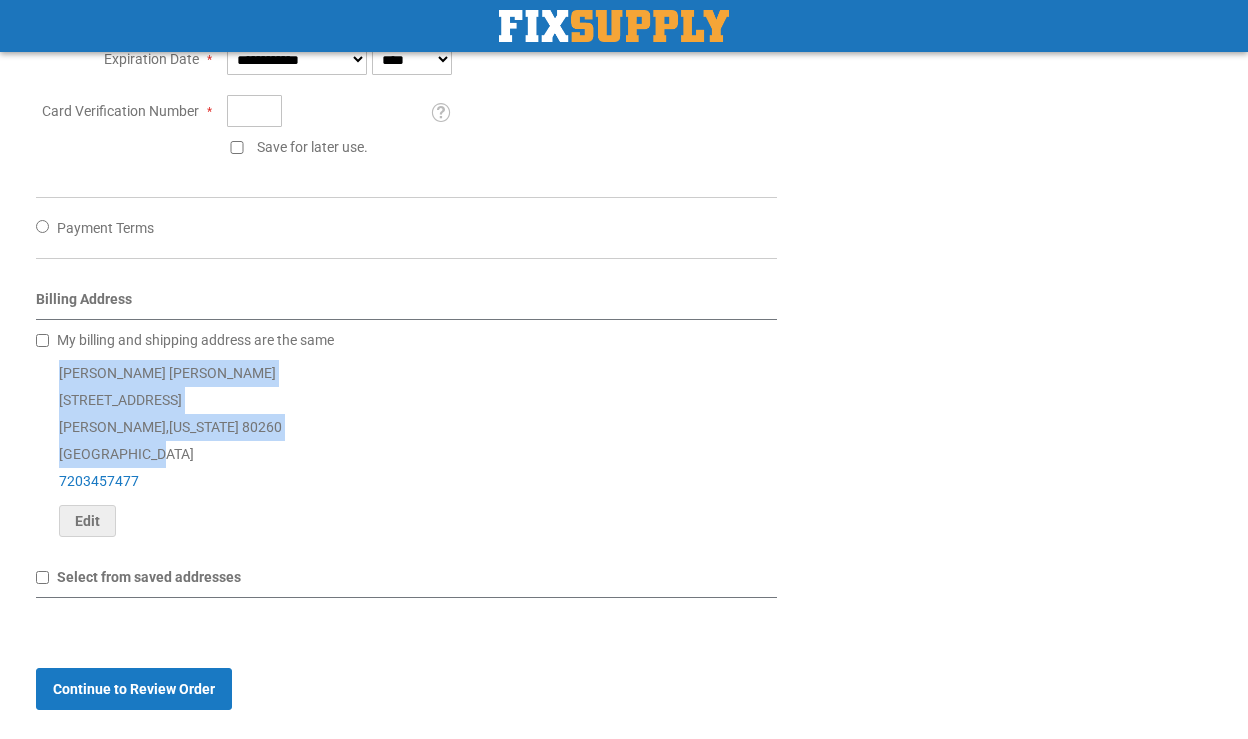 drag, startPoint x: 55, startPoint y: 379, endPoint x: 191, endPoint y: 464, distance: 160.37769 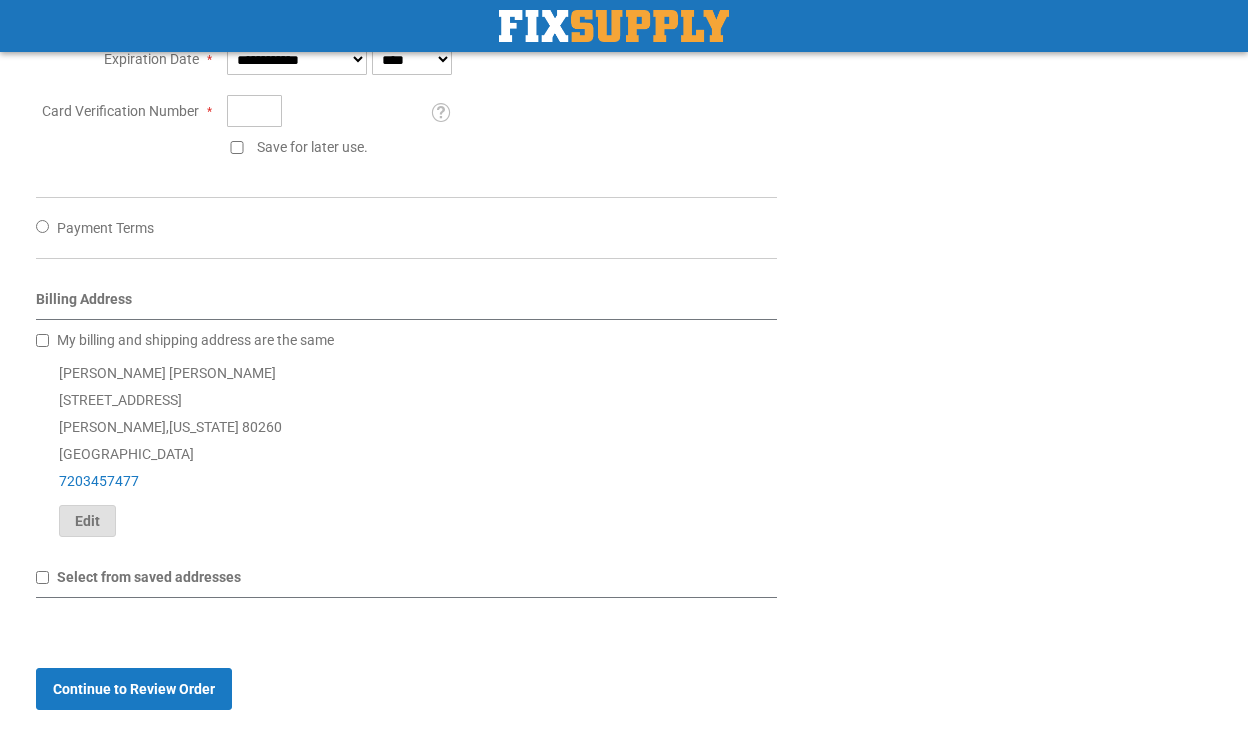 click on "Edit" at bounding box center (87, 521) 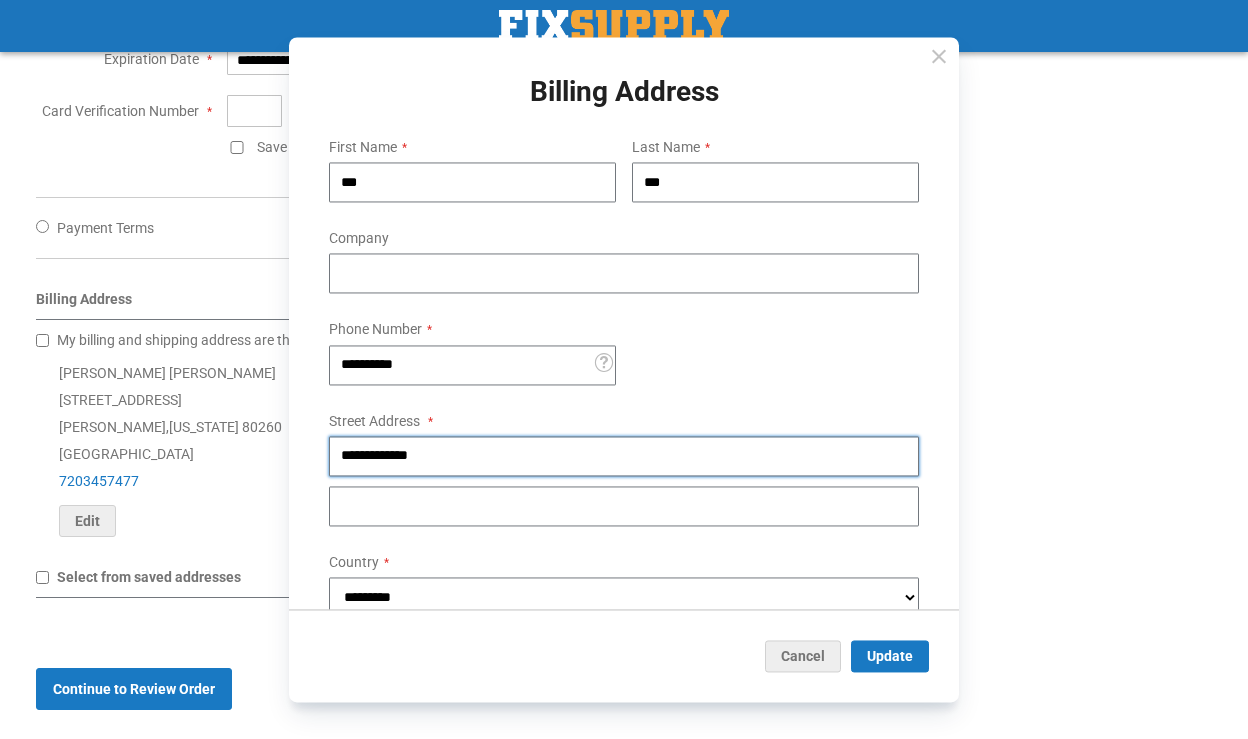 click on "**********" at bounding box center (624, 456) 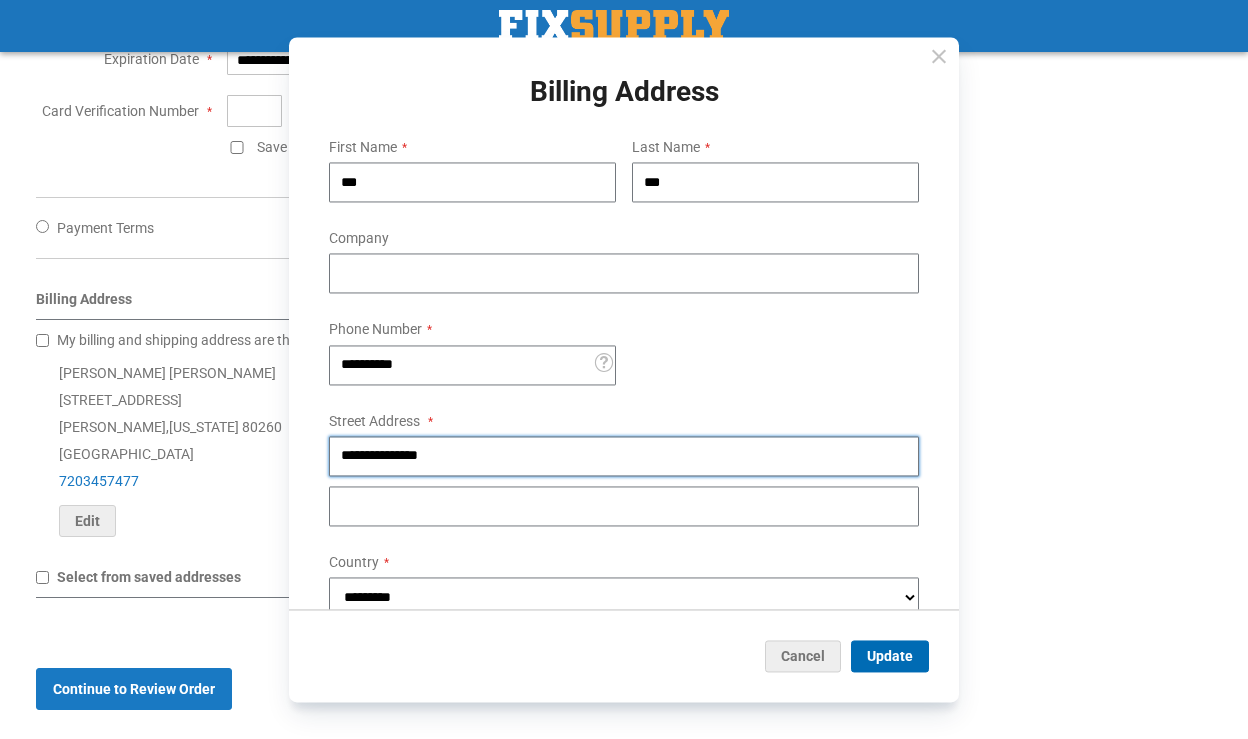 type on "**********" 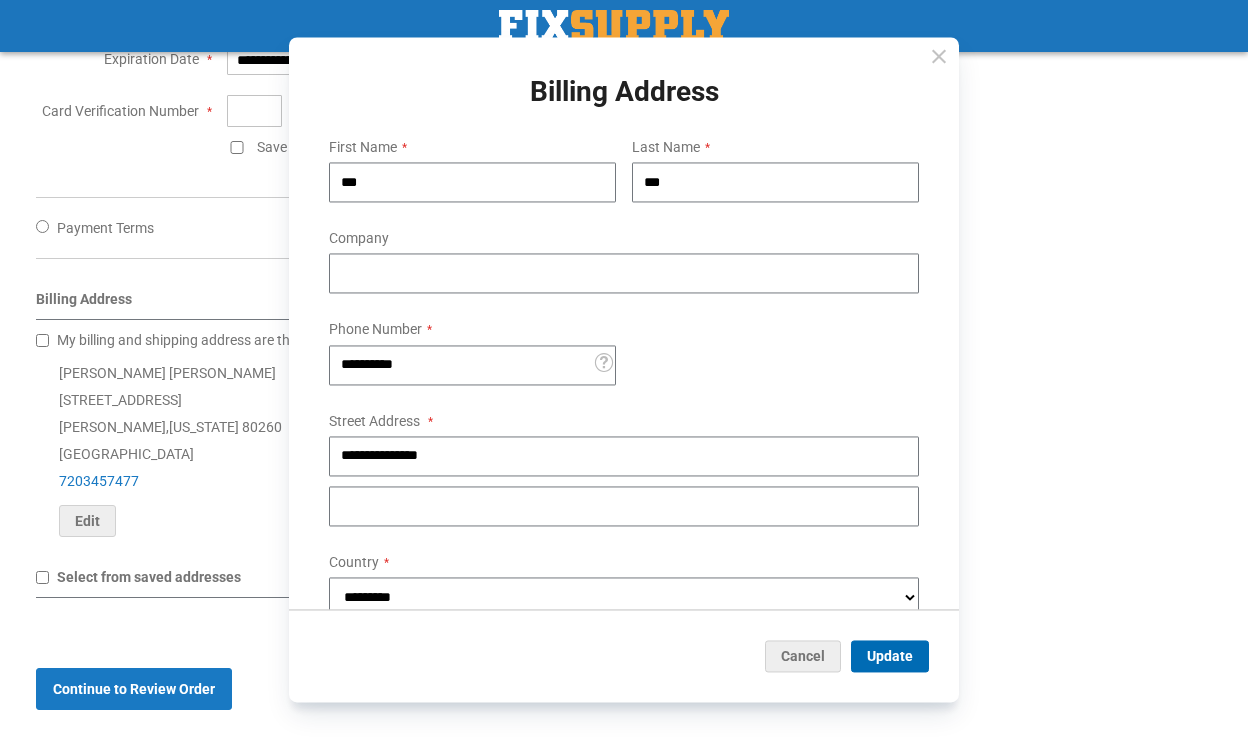 click on "Update" at bounding box center [890, 656] 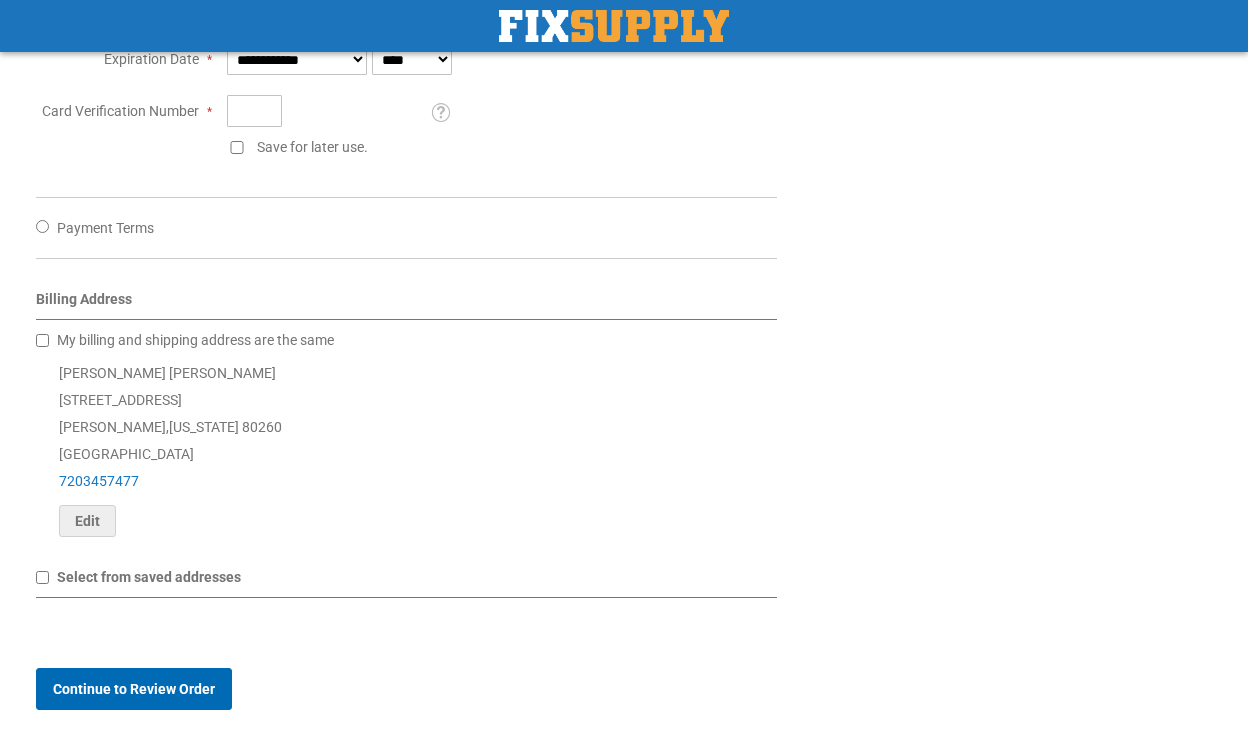 click on "Continue to Review Order" at bounding box center [134, 689] 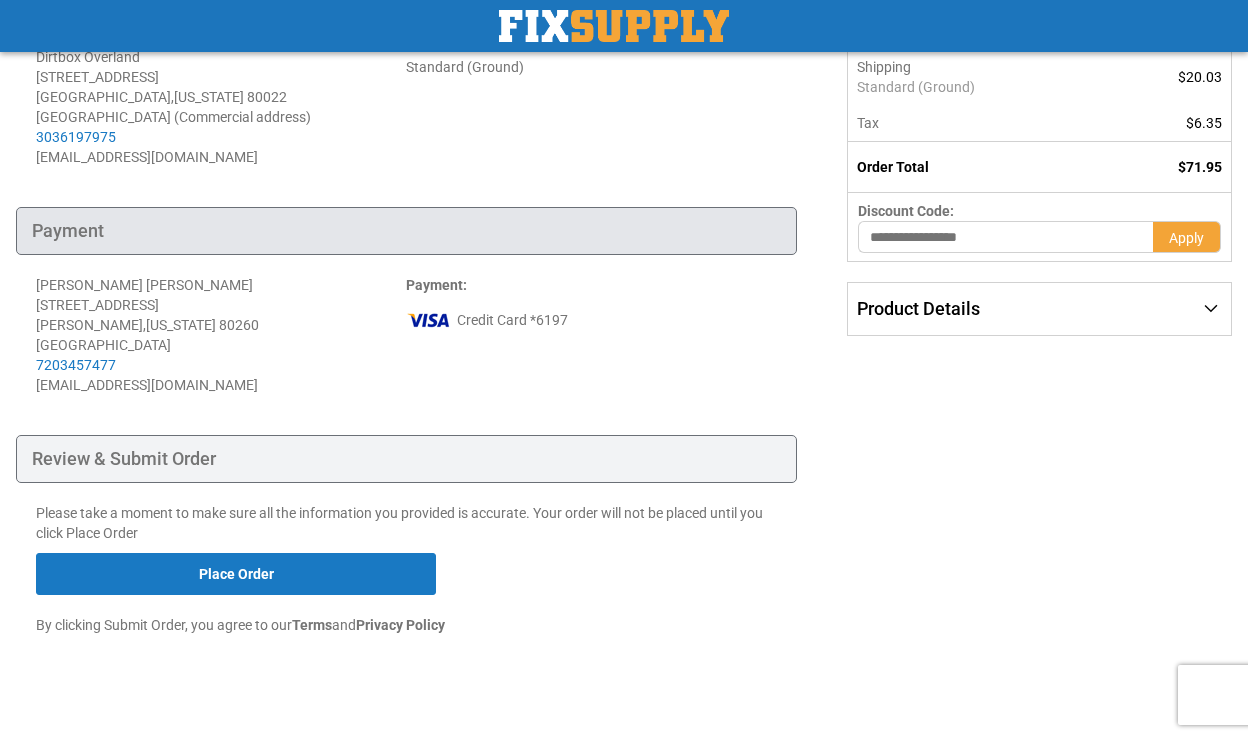 scroll, scrollTop: 329, scrollLeft: 0, axis: vertical 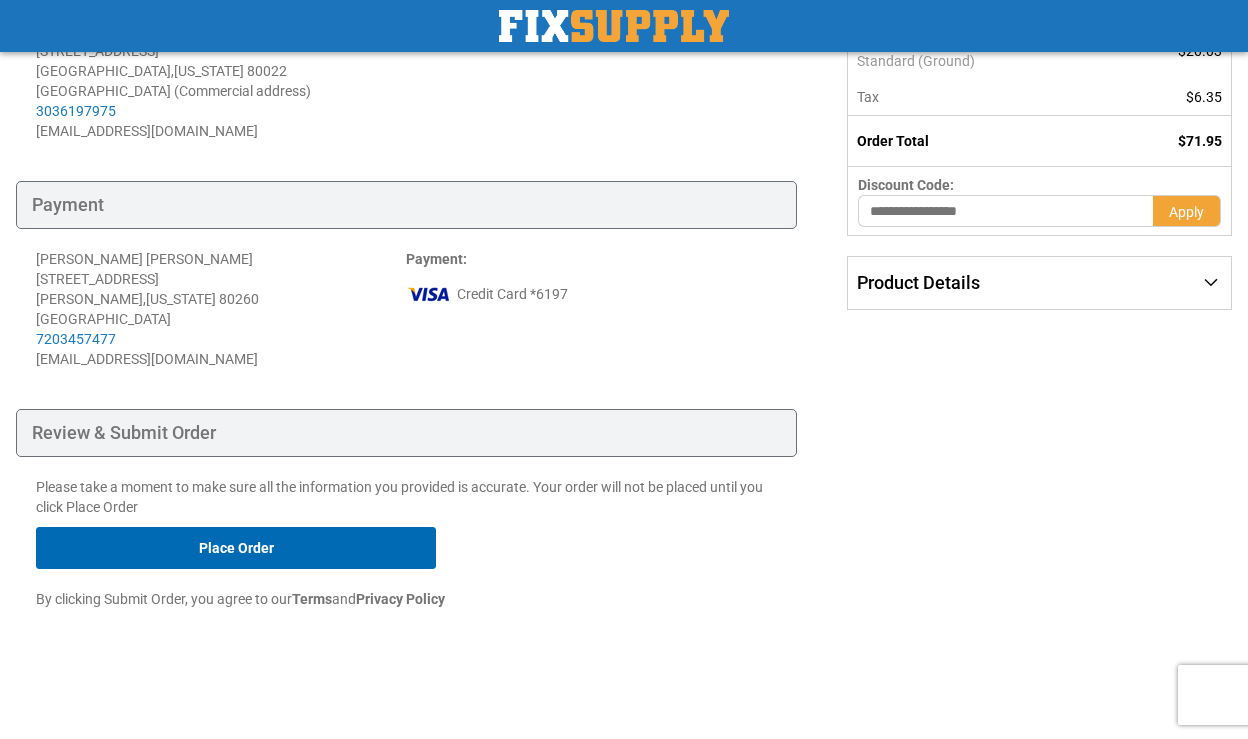 click on "Place Order" at bounding box center [236, 548] 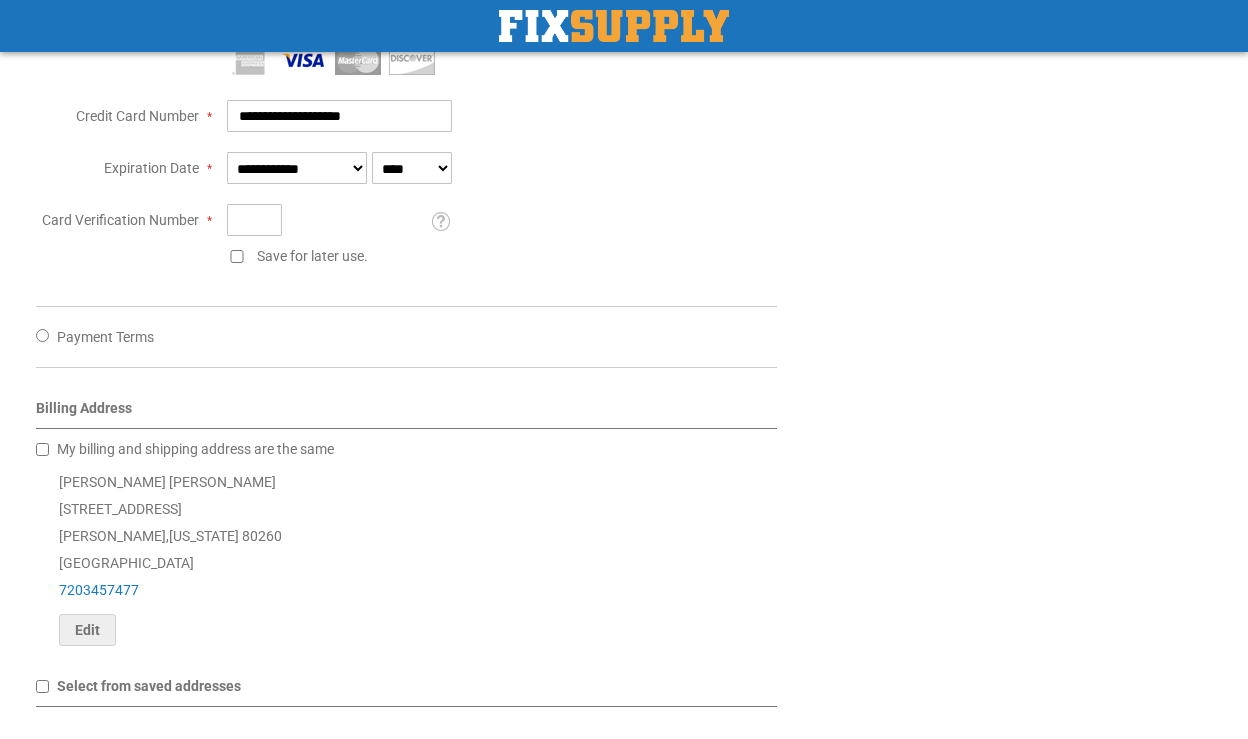 scroll, scrollTop: 889, scrollLeft: 0, axis: vertical 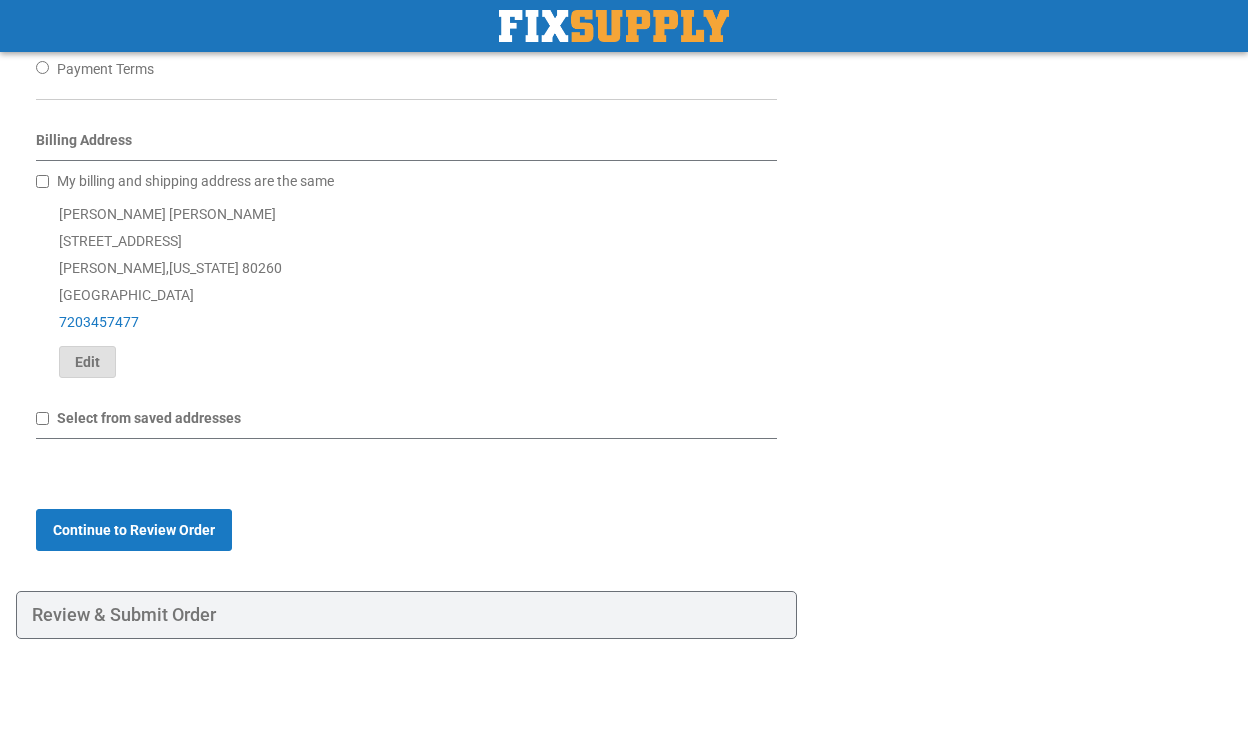 click on "Edit" 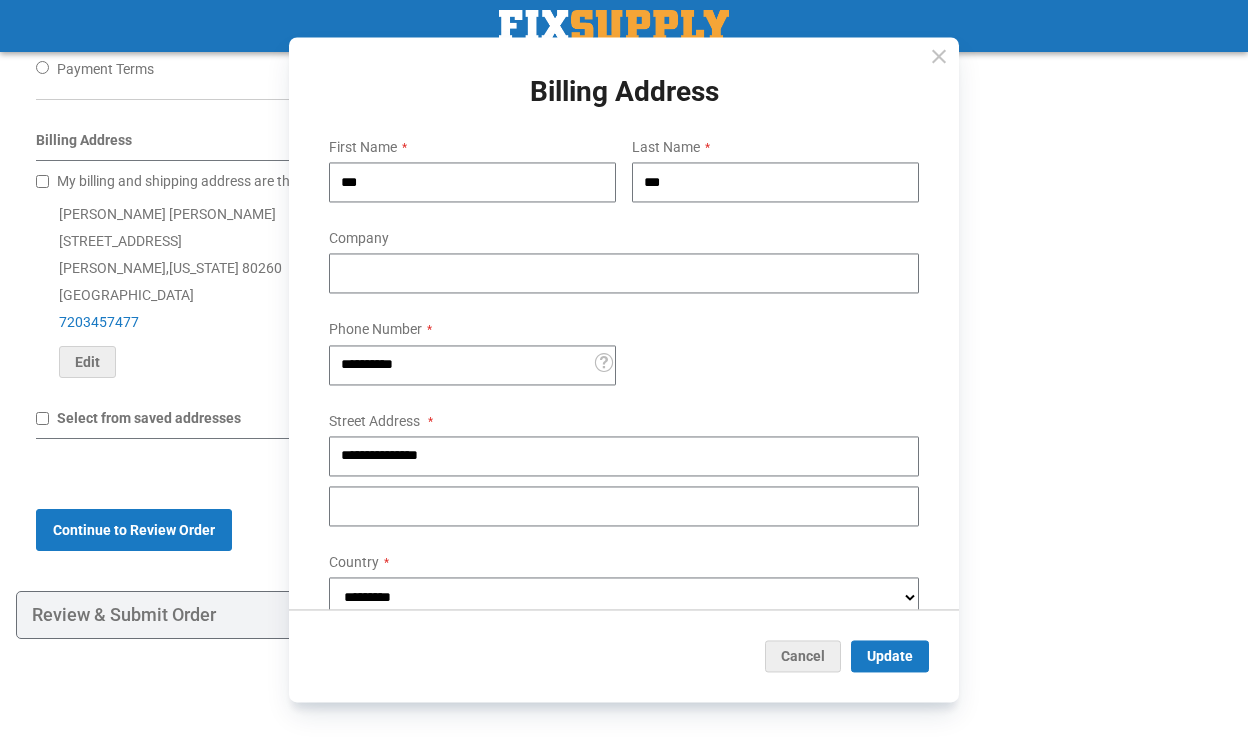 scroll, scrollTop: 181, scrollLeft: 0, axis: vertical 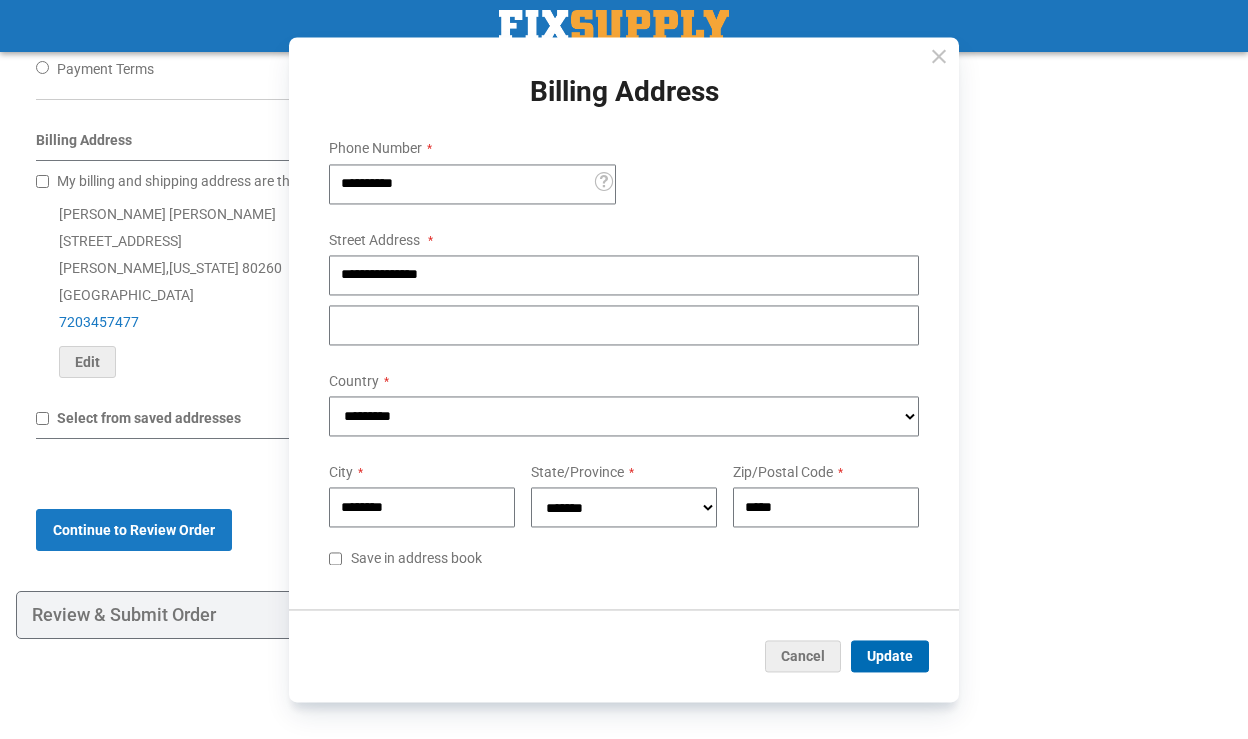 click on "Update" at bounding box center (890, 656) 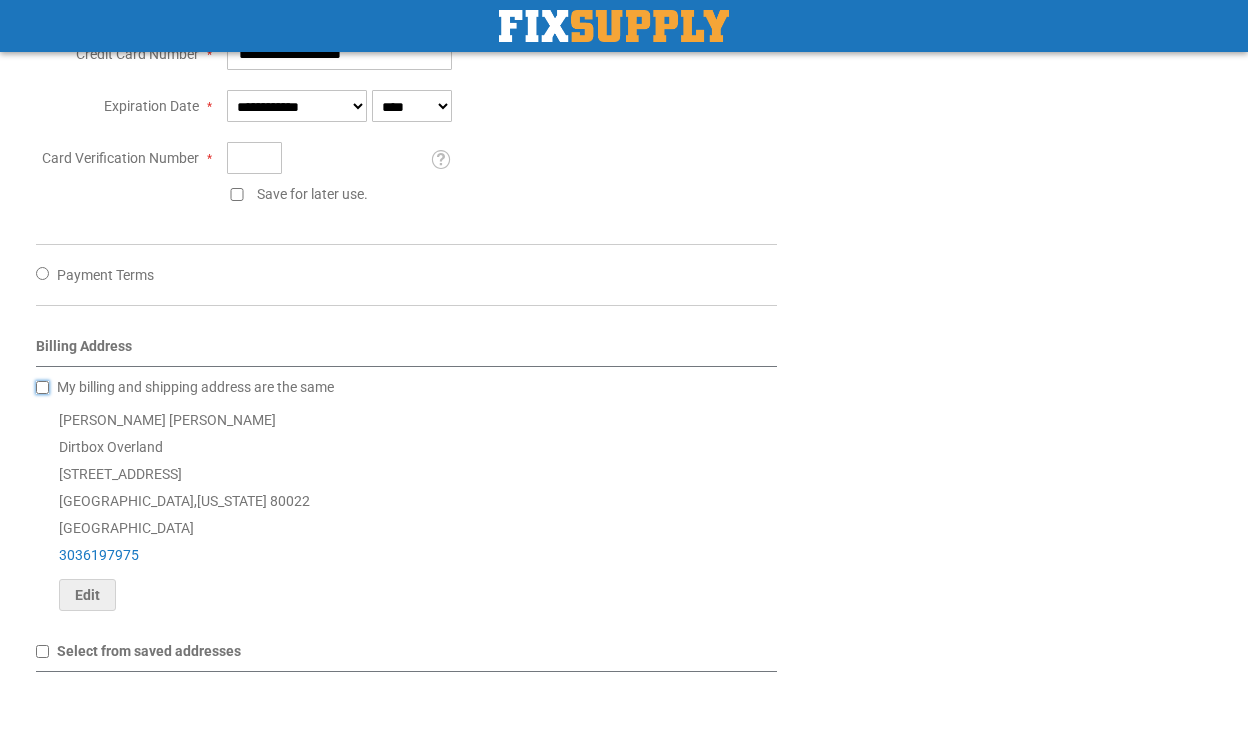 scroll, scrollTop: 916, scrollLeft: 0, axis: vertical 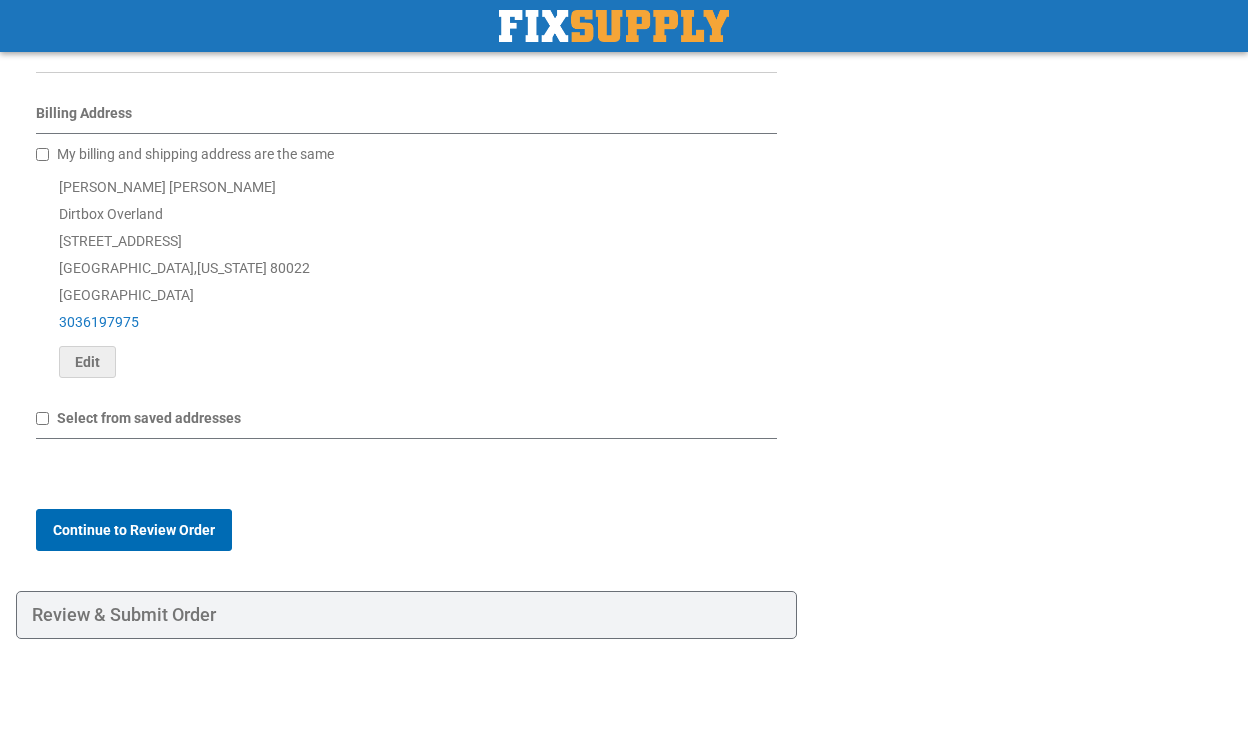 click on "Continue to Review Order" at bounding box center [134, 530] 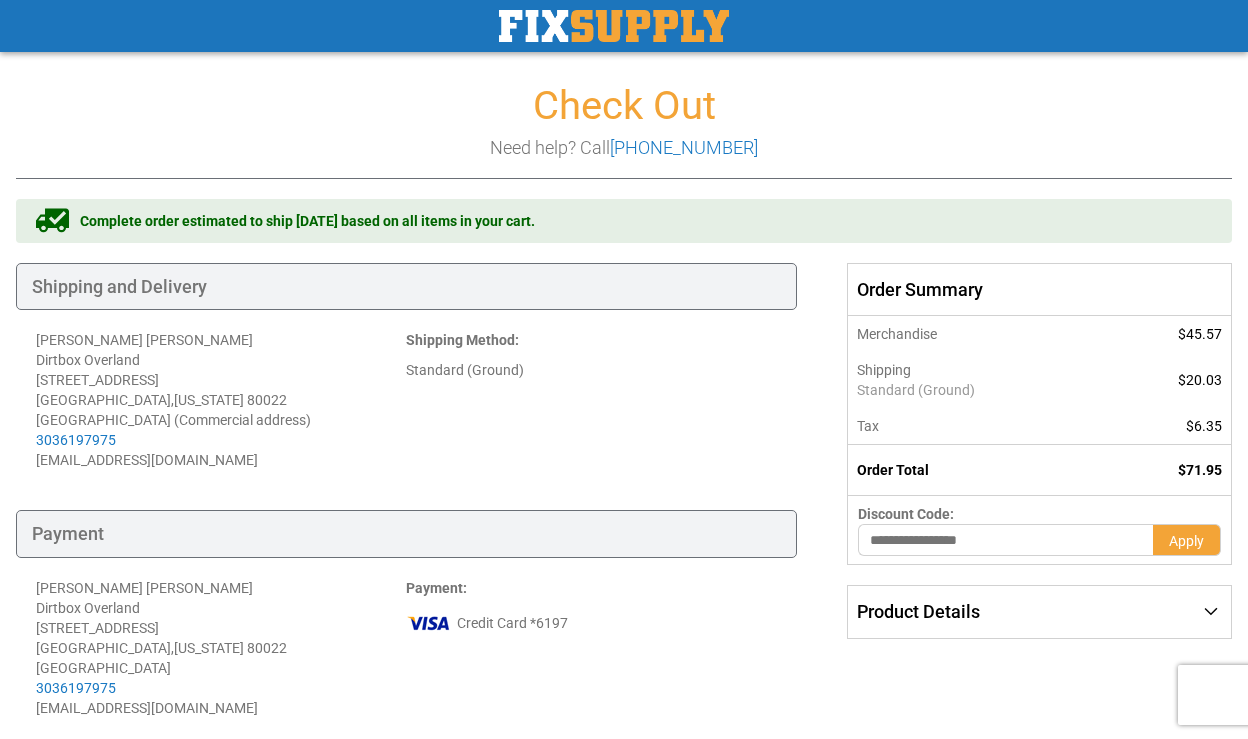 scroll, scrollTop: 349, scrollLeft: 0, axis: vertical 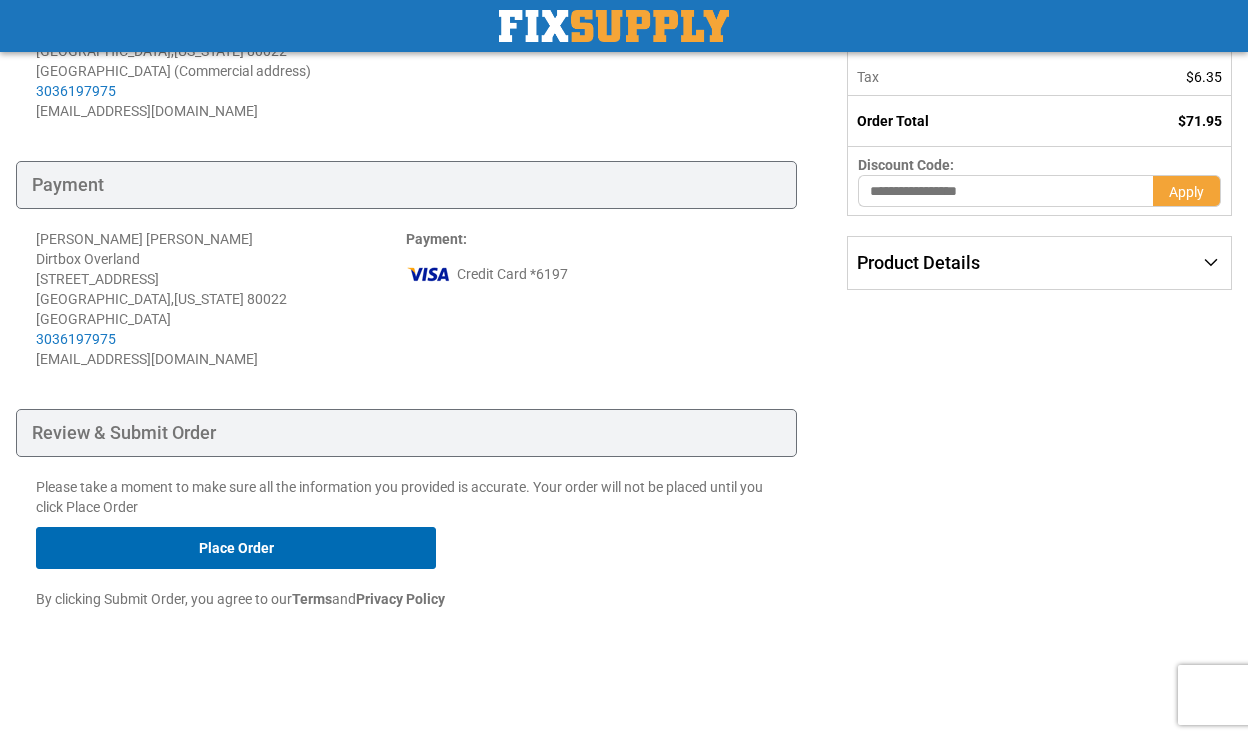 click on "Place Order" at bounding box center (236, 548) 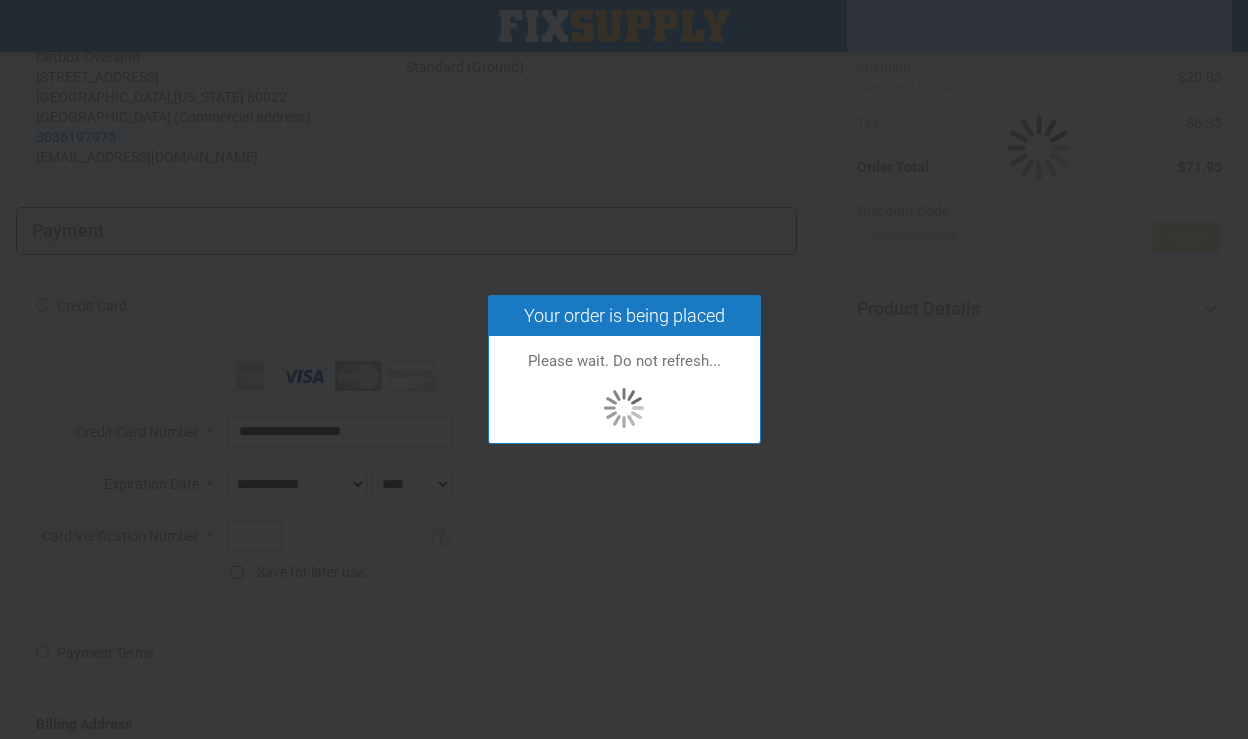 scroll, scrollTop: 0, scrollLeft: 0, axis: both 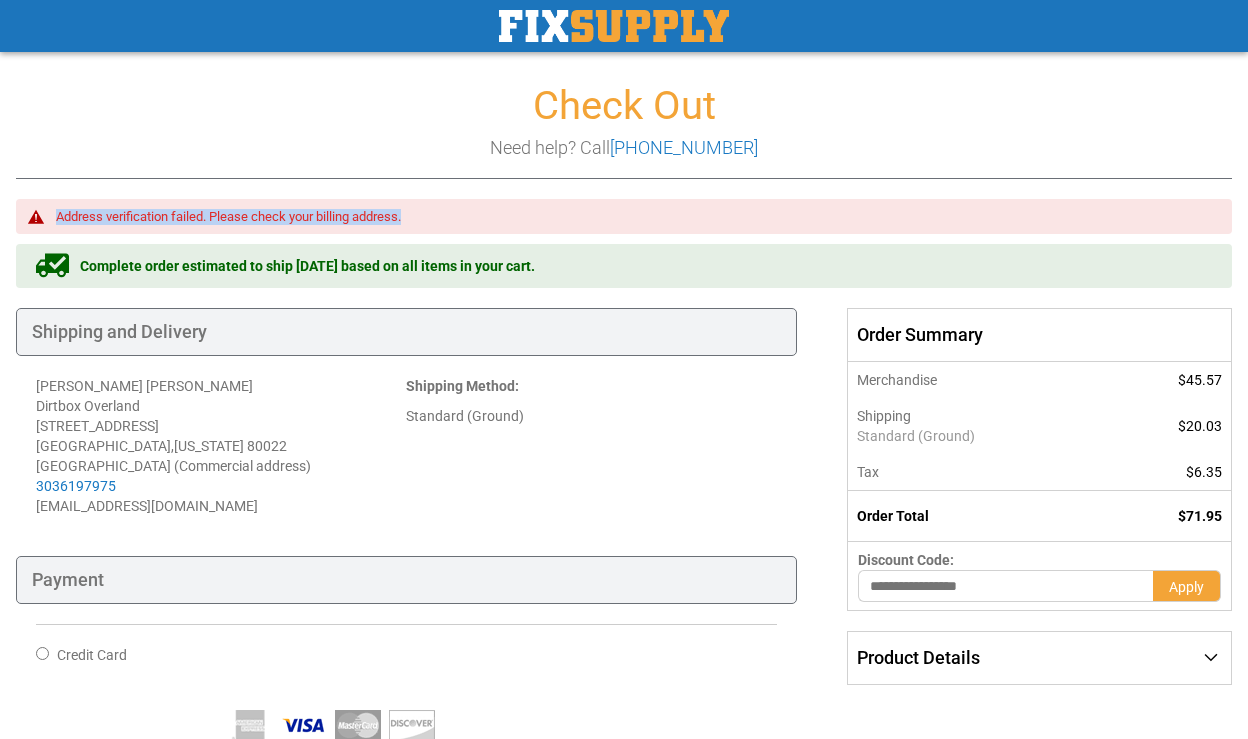 drag, startPoint x: 406, startPoint y: 215, endPoint x: 31, endPoint y: 222, distance: 375.06534 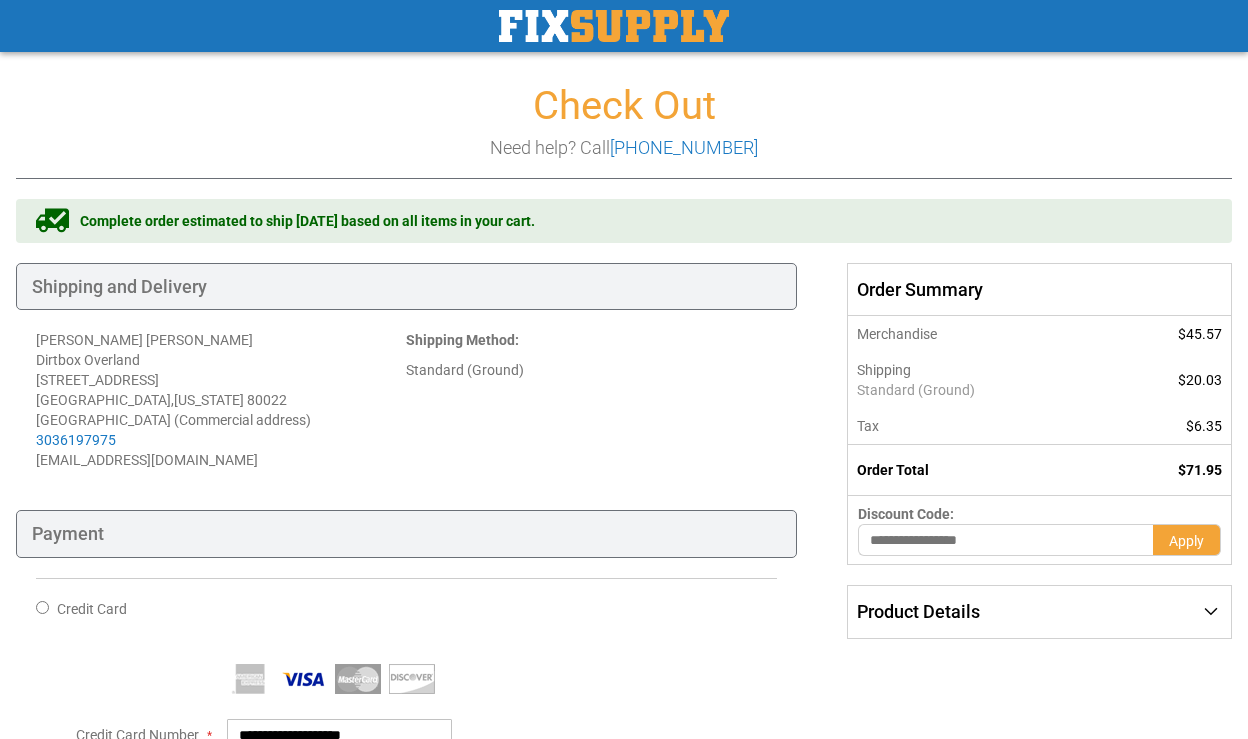 scroll, scrollTop: 916, scrollLeft: 0, axis: vertical 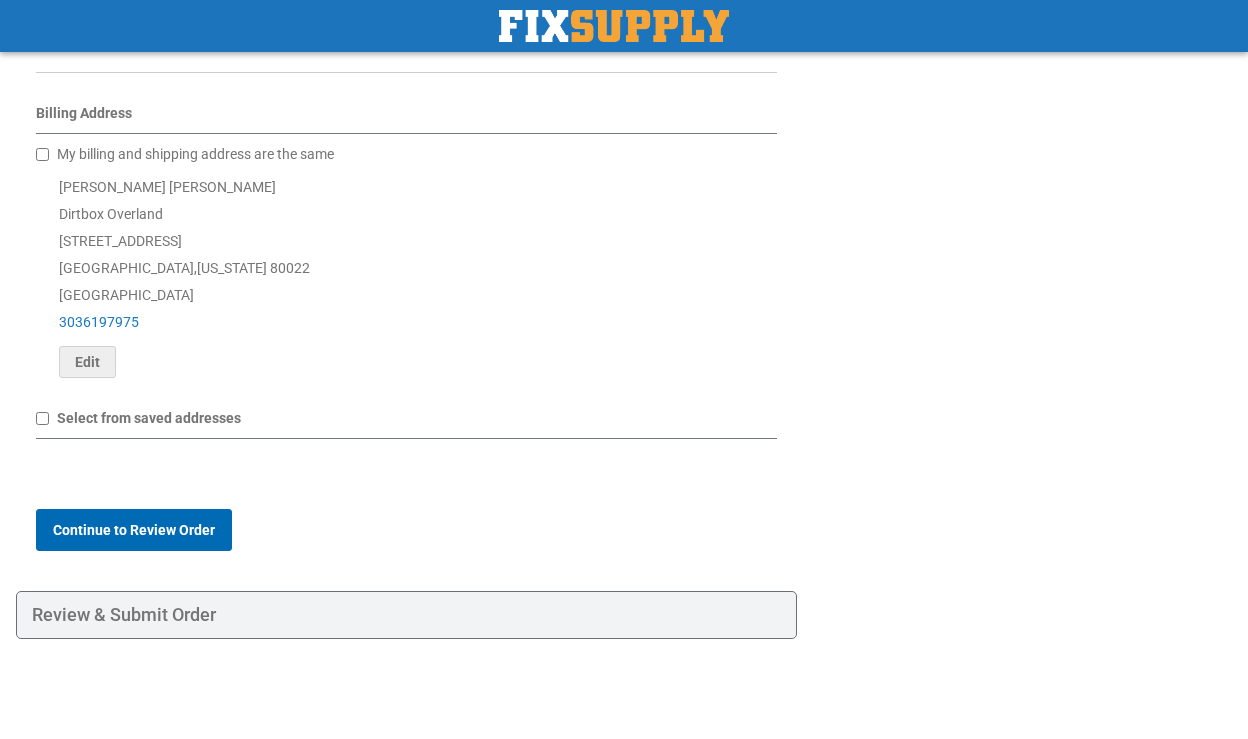 click on "Continue to Review Order" at bounding box center (134, 530) 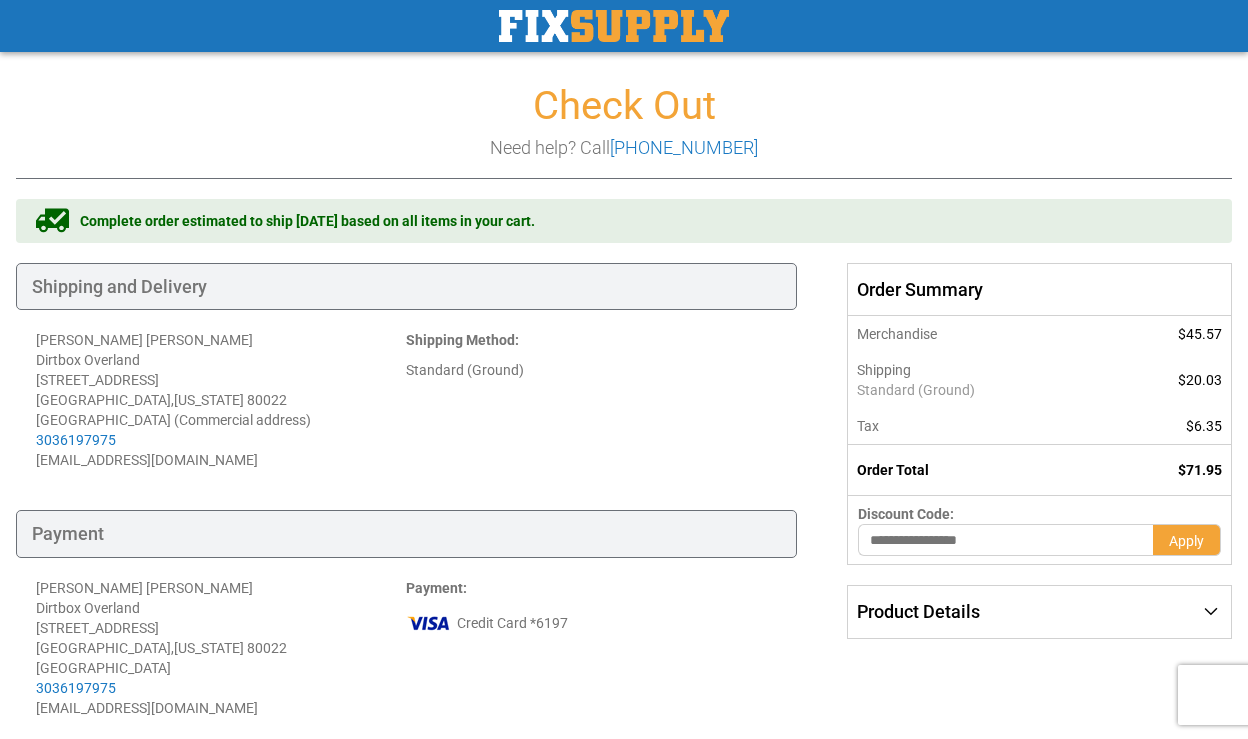 scroll, scrollTop: 349, scrollLeft: 0, axis: vertical 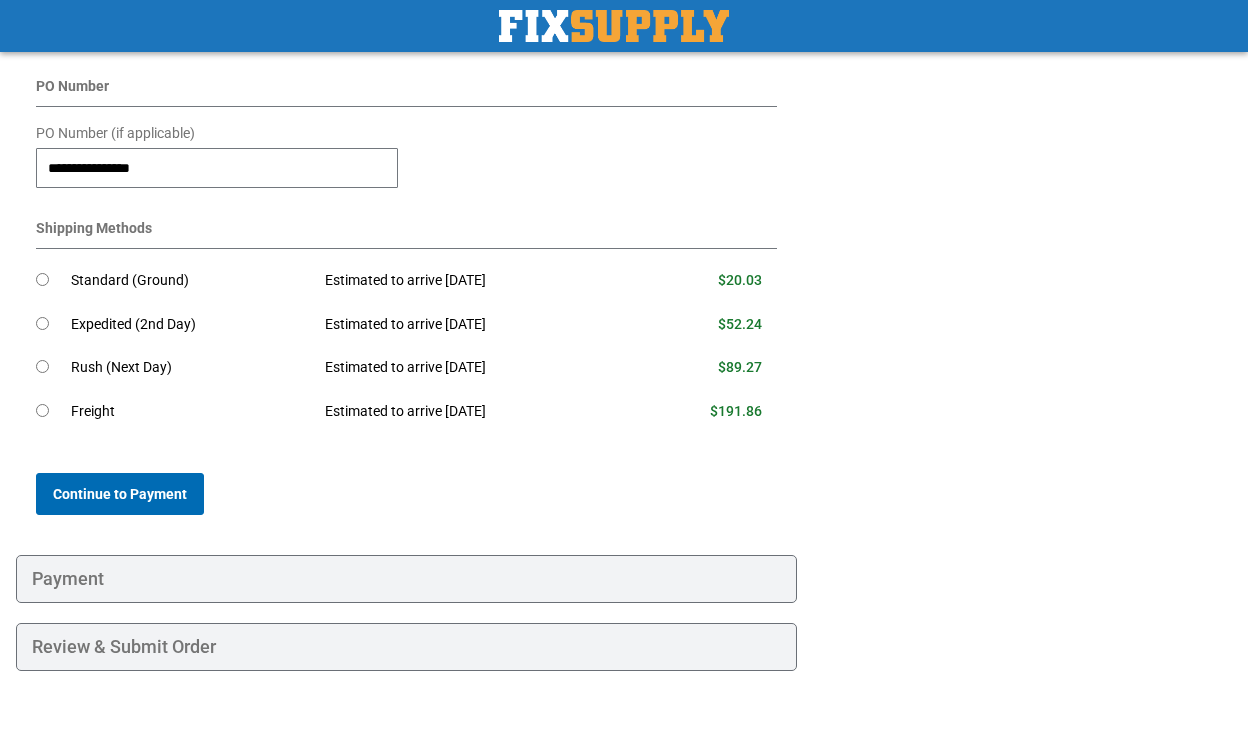 click on "Continue to Payment" at bounding box center (120, 494) 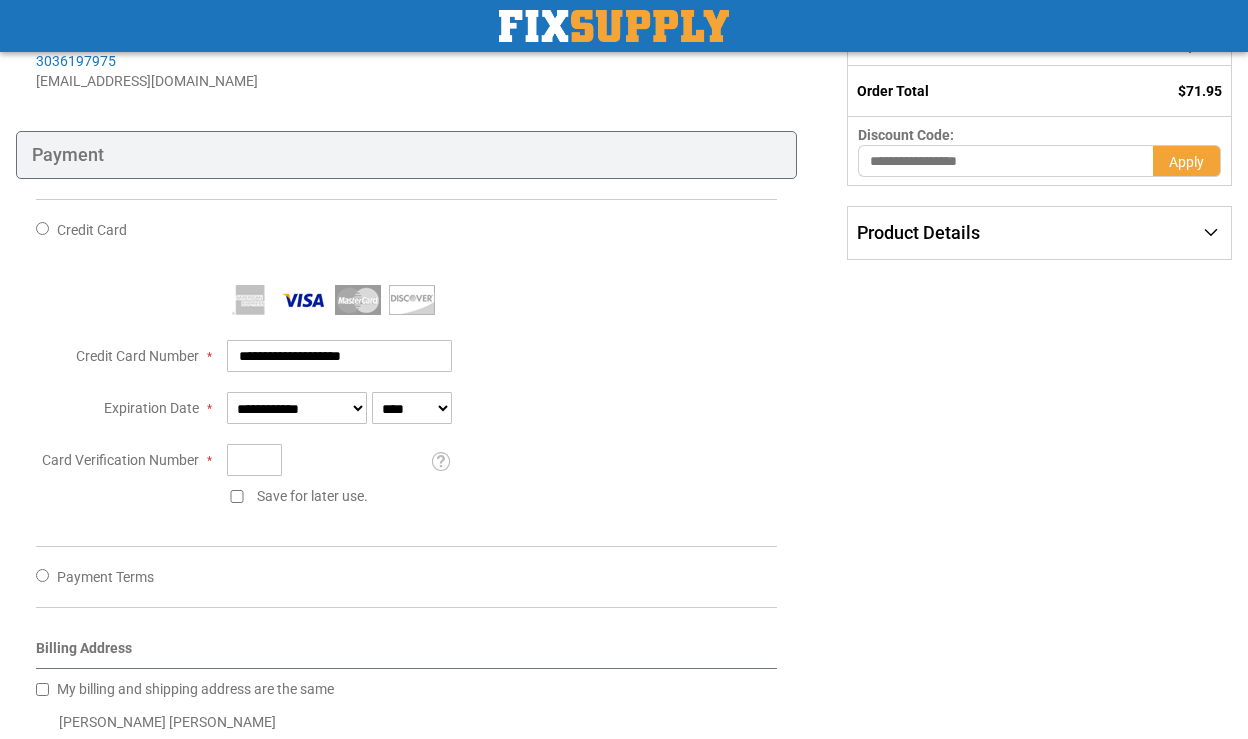 scroll, scrollTop: 381, scrollLeft: 0, axis: vertical 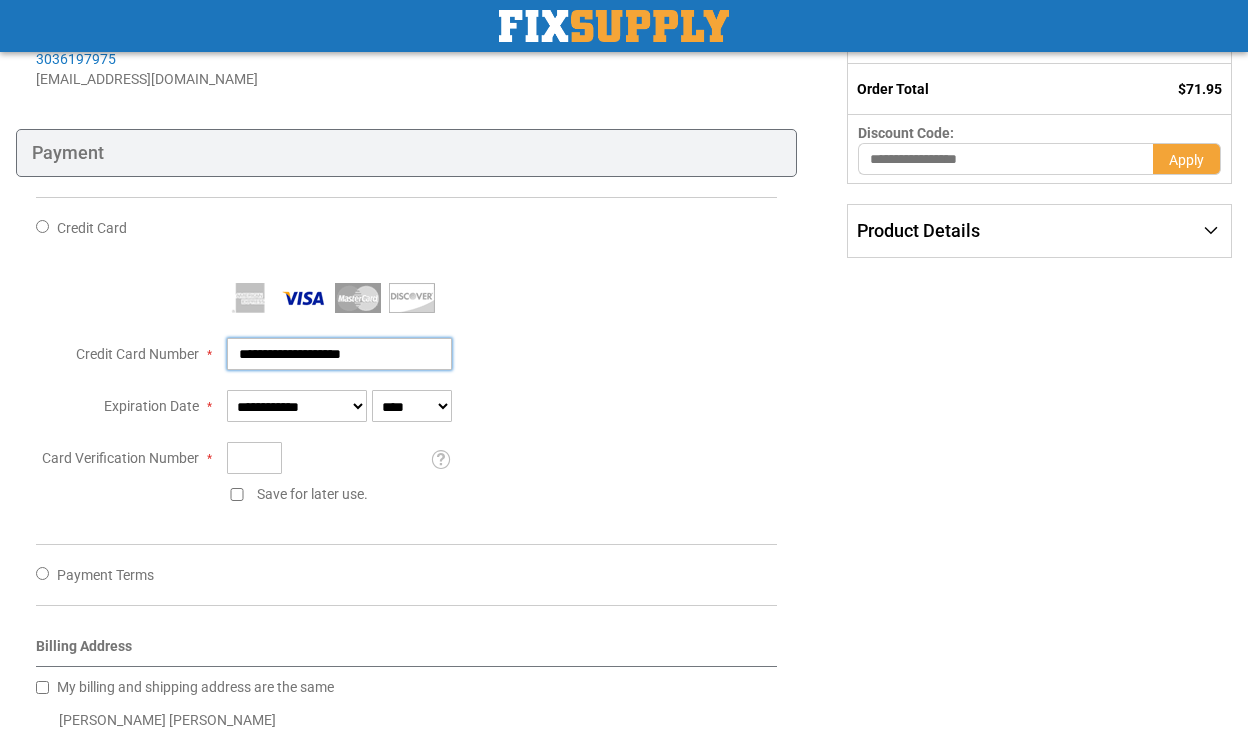 drag, startPoint x: 398, startPoint y: 355, endPoint x: 171, endPoint y: 348, distance: 227.10791 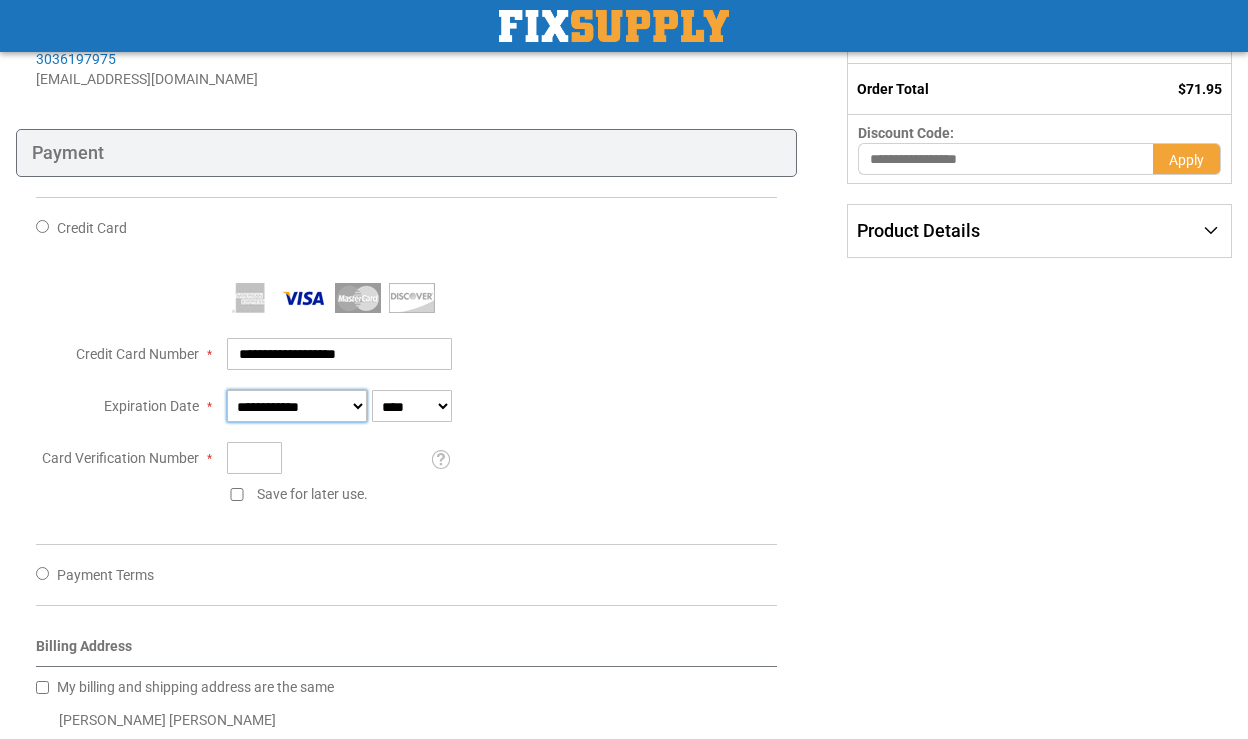 type on "**********" 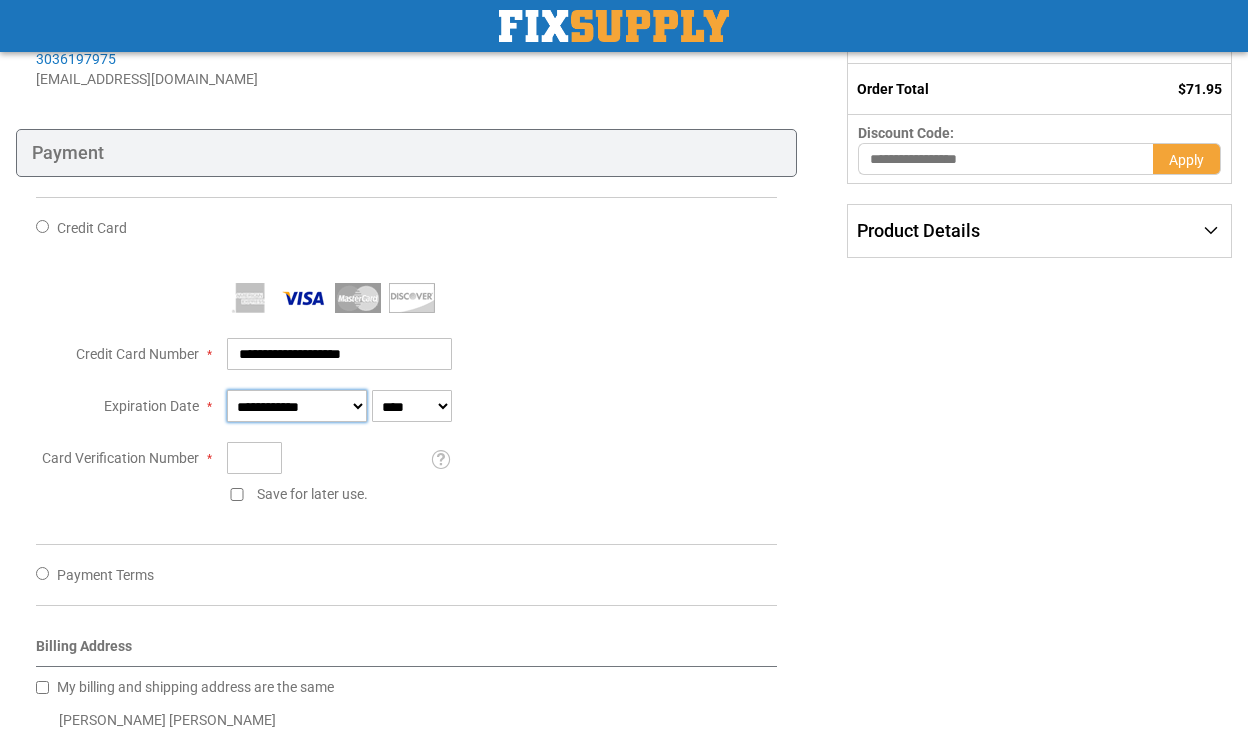 click on "**********" at bounding box center [297, 406] 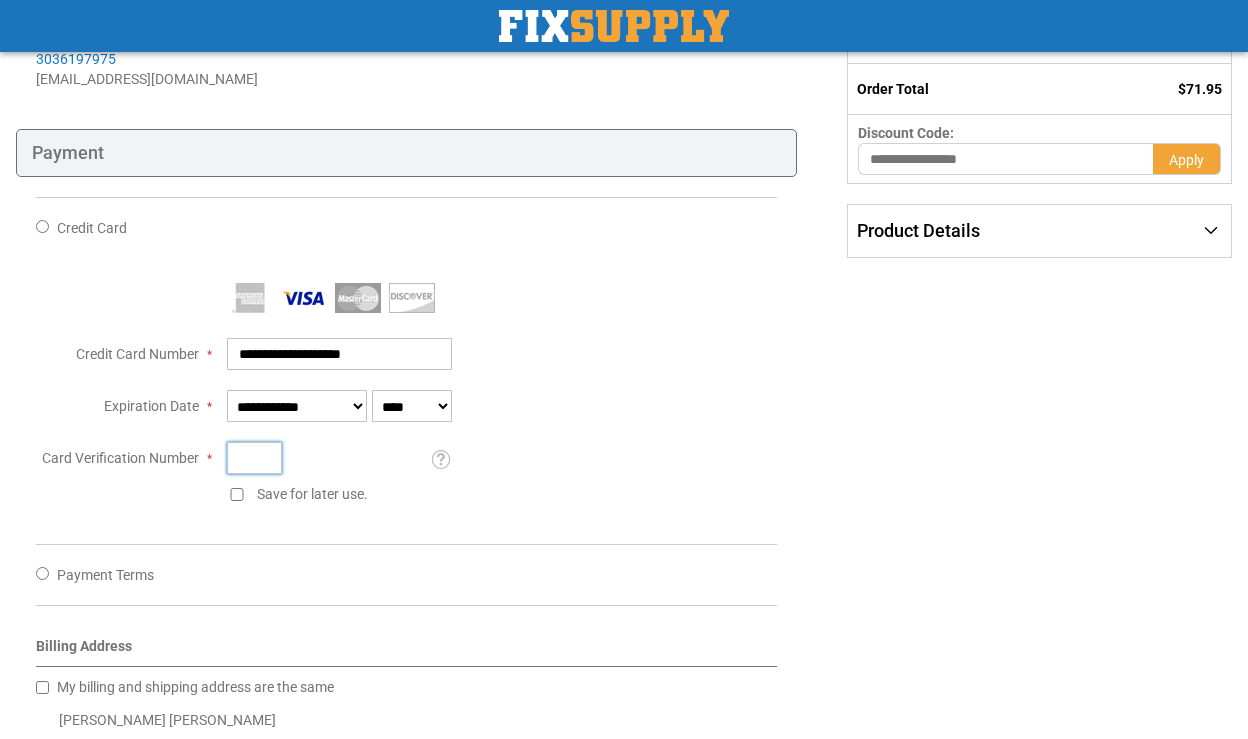 drag, startPoint x: 274, startPoint y: 458, endPoint x: 214, endPoint y: 458, distance: 60 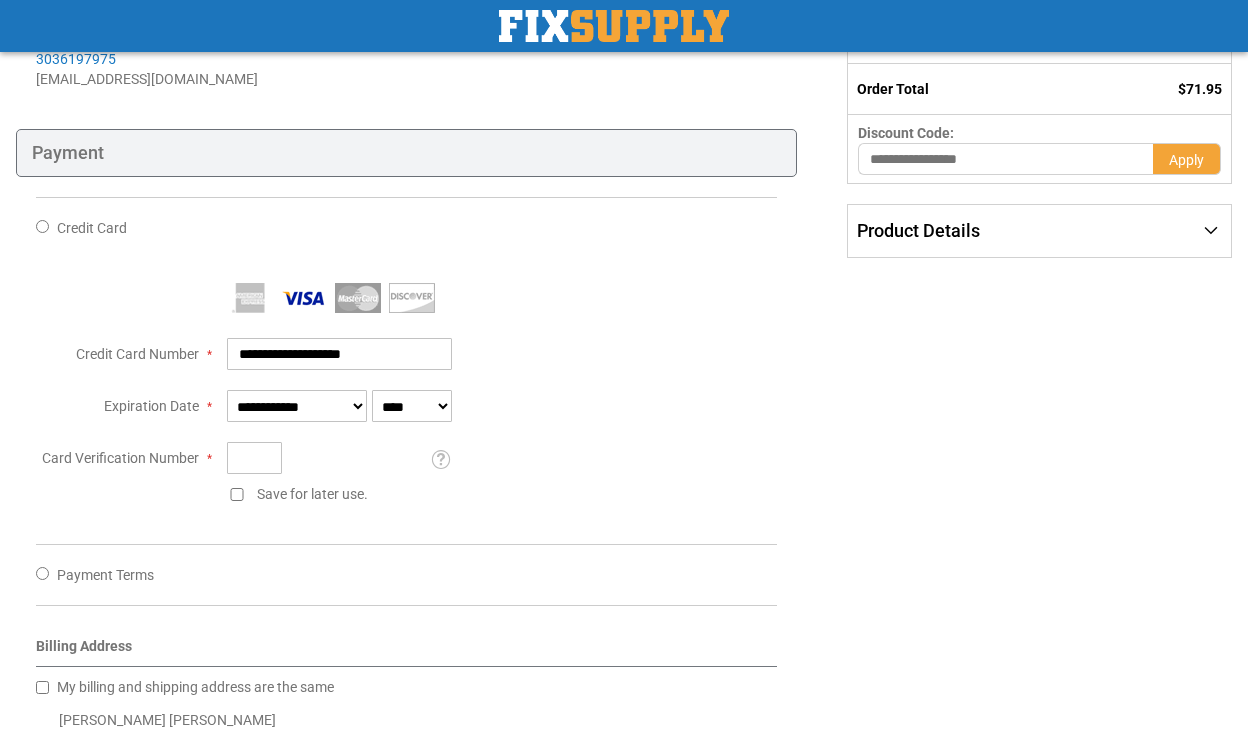 click on "Card Verification Number" at bounding box center (120, 458) 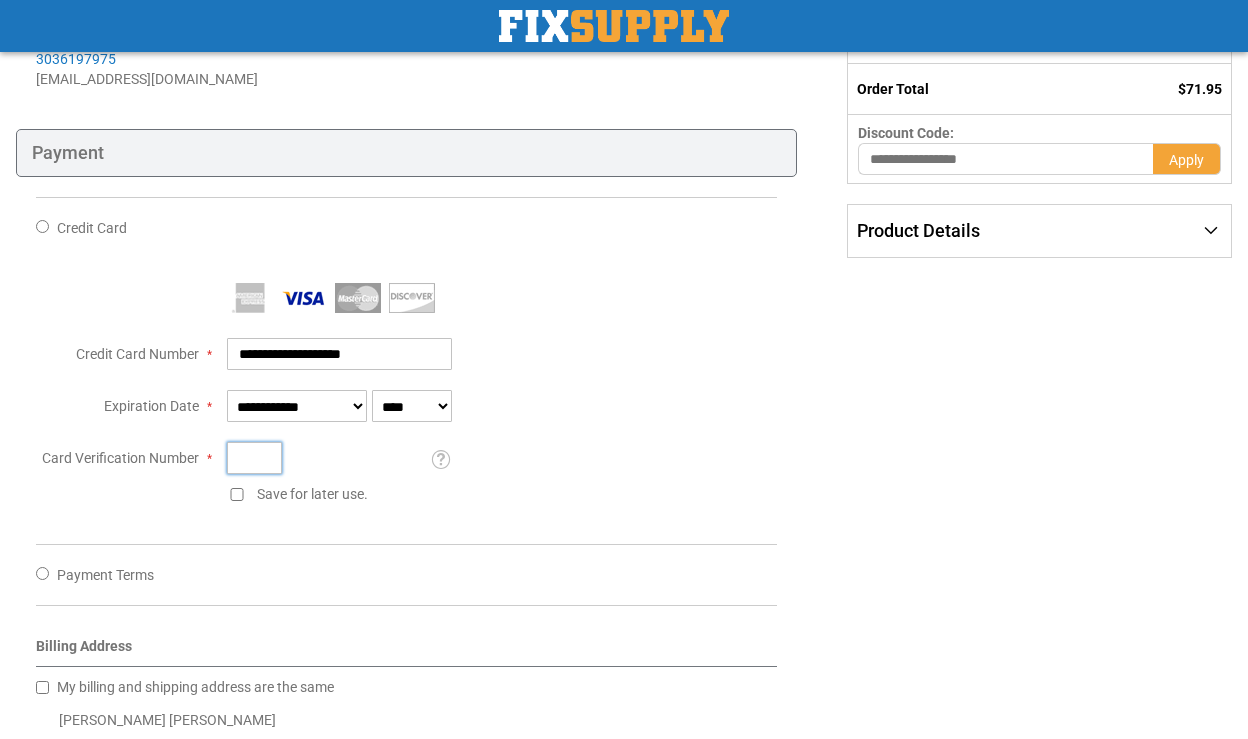 click on "***" at bounding box center [254, 458] 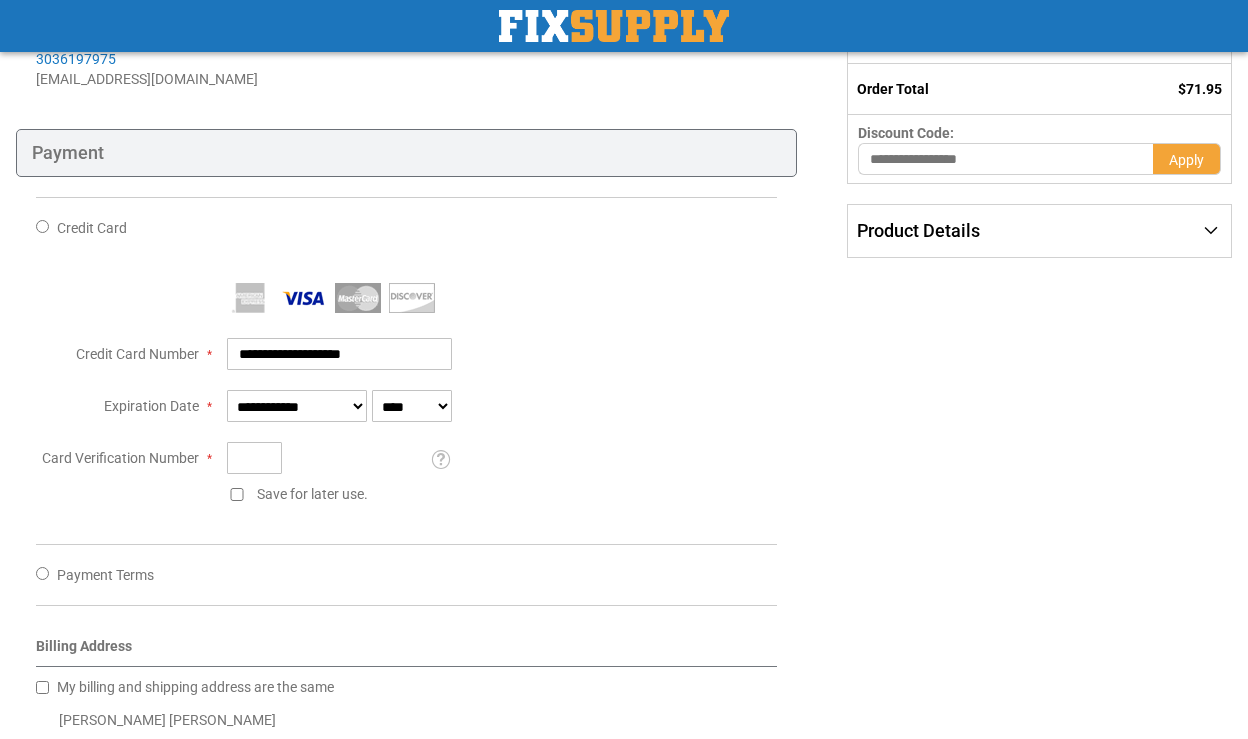 click on "Card Verification Number
***
What is this?
Save for later use." at bounding box center [406, 473] 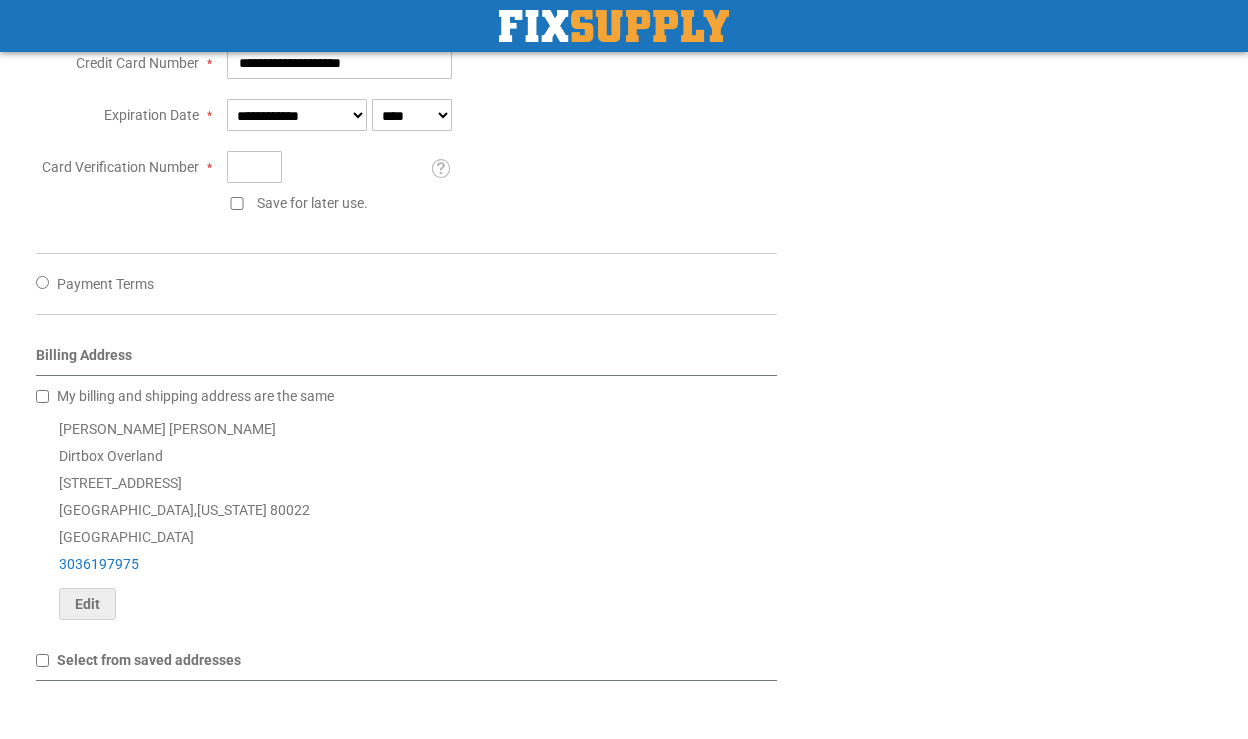scroll, scrollTop: 673, scrollLeft: 0, axis: vertical 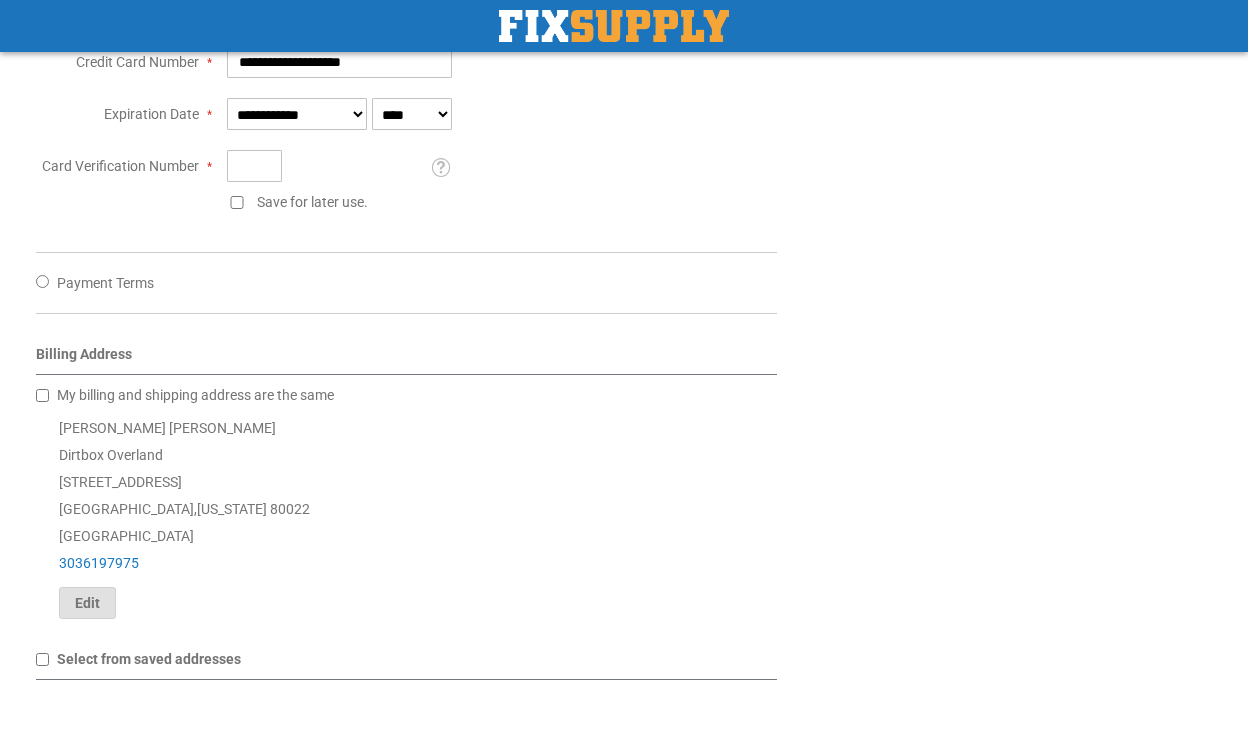 click on "Edit" 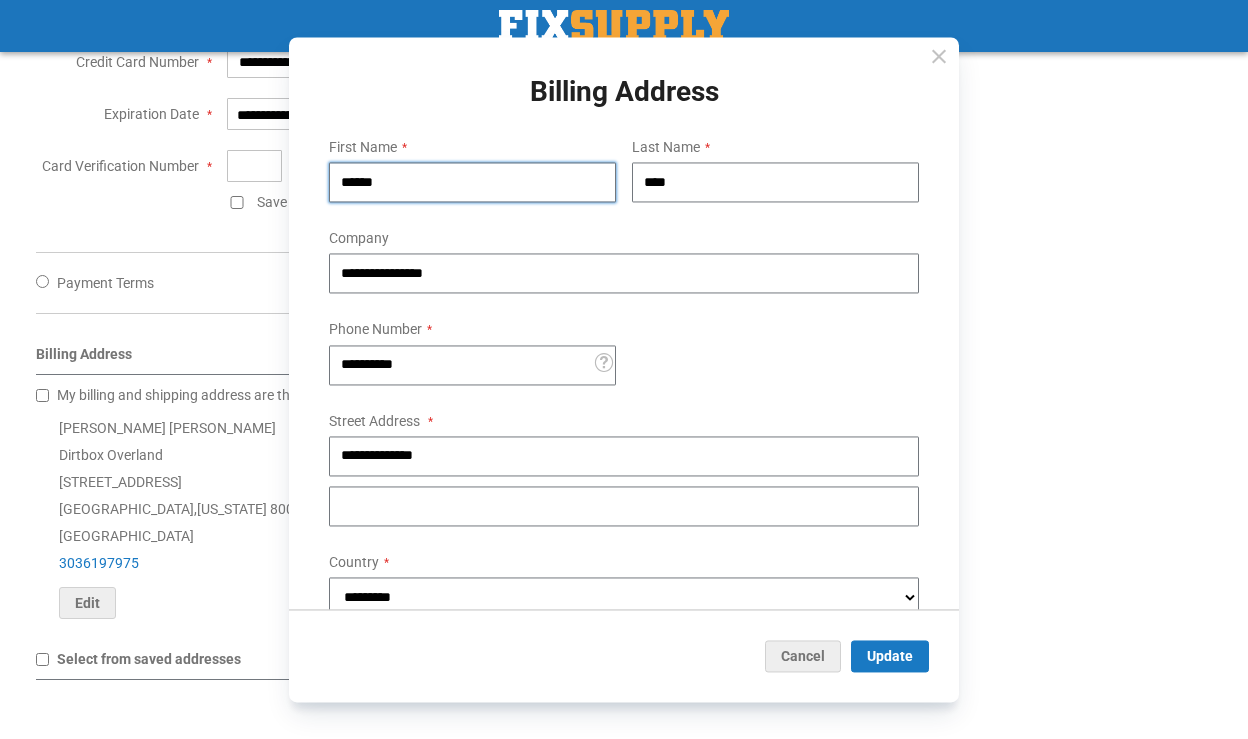 drag, startPoint x: 460, startPoint y: 176, endPoint x: 217, endPoint y: 184, distance: 243.13165 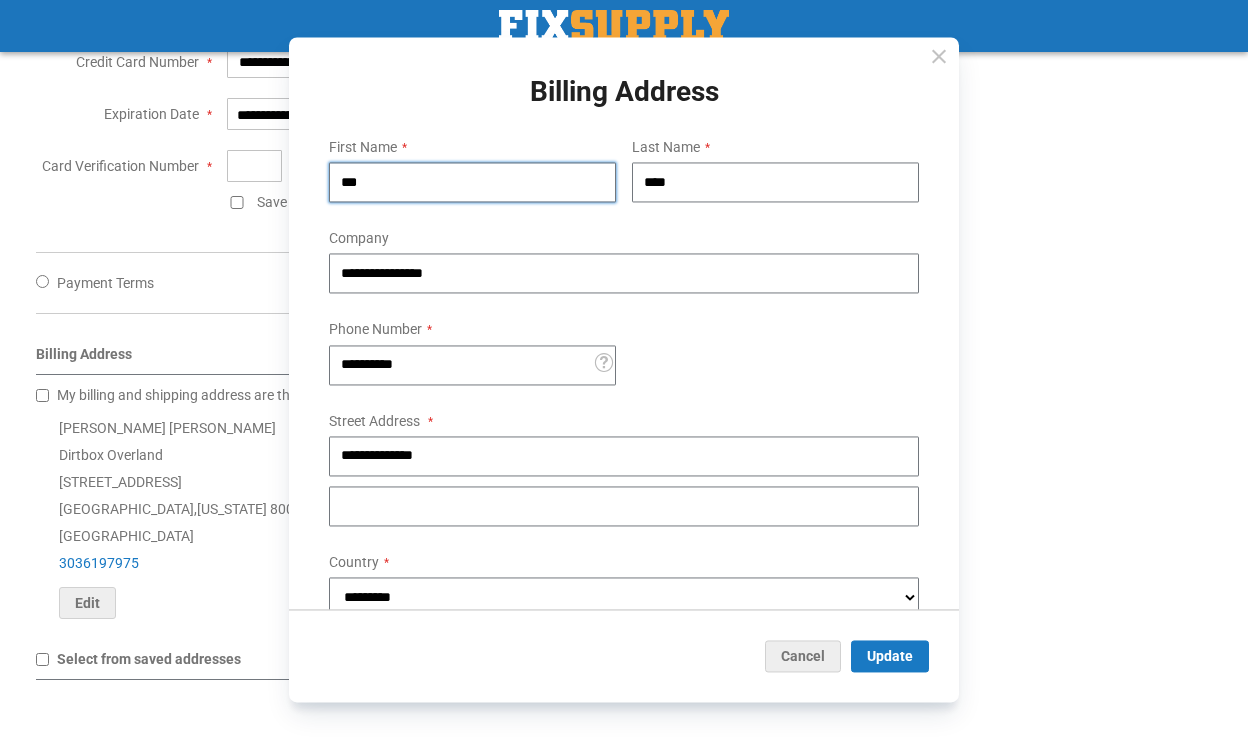 type on "***" 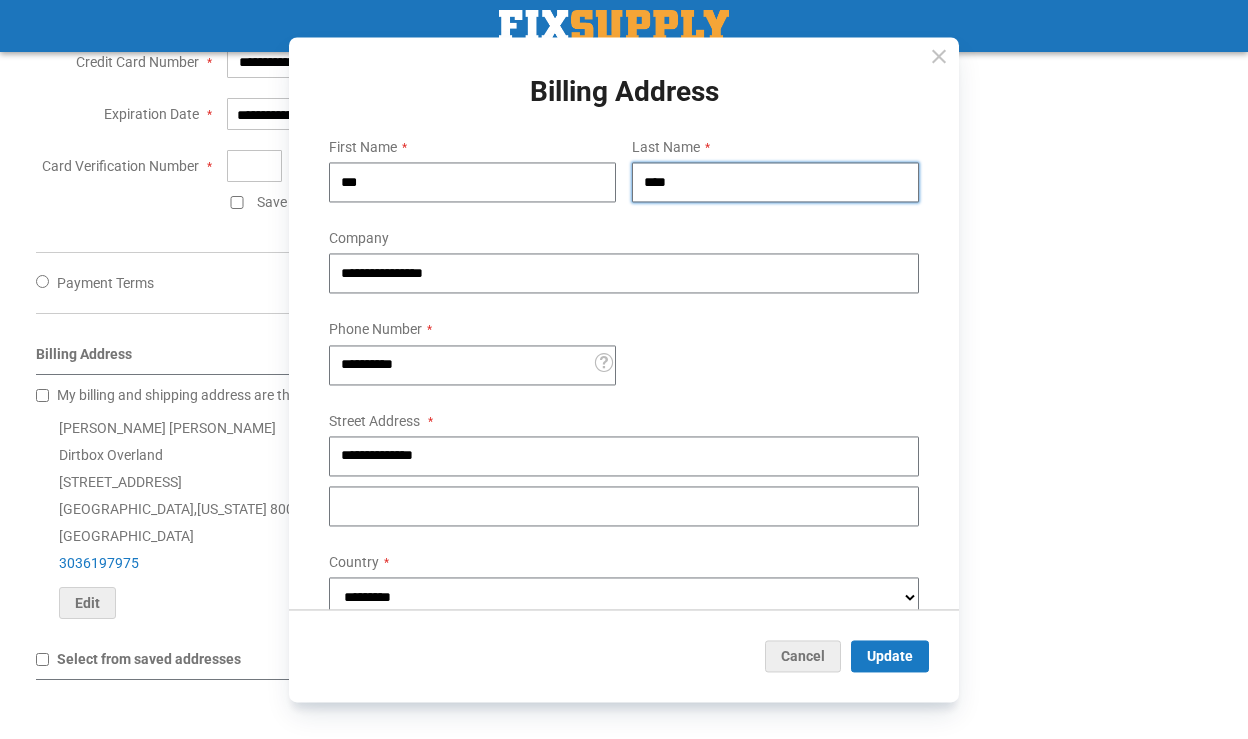 click on "****" at bounding box center [775, 183] 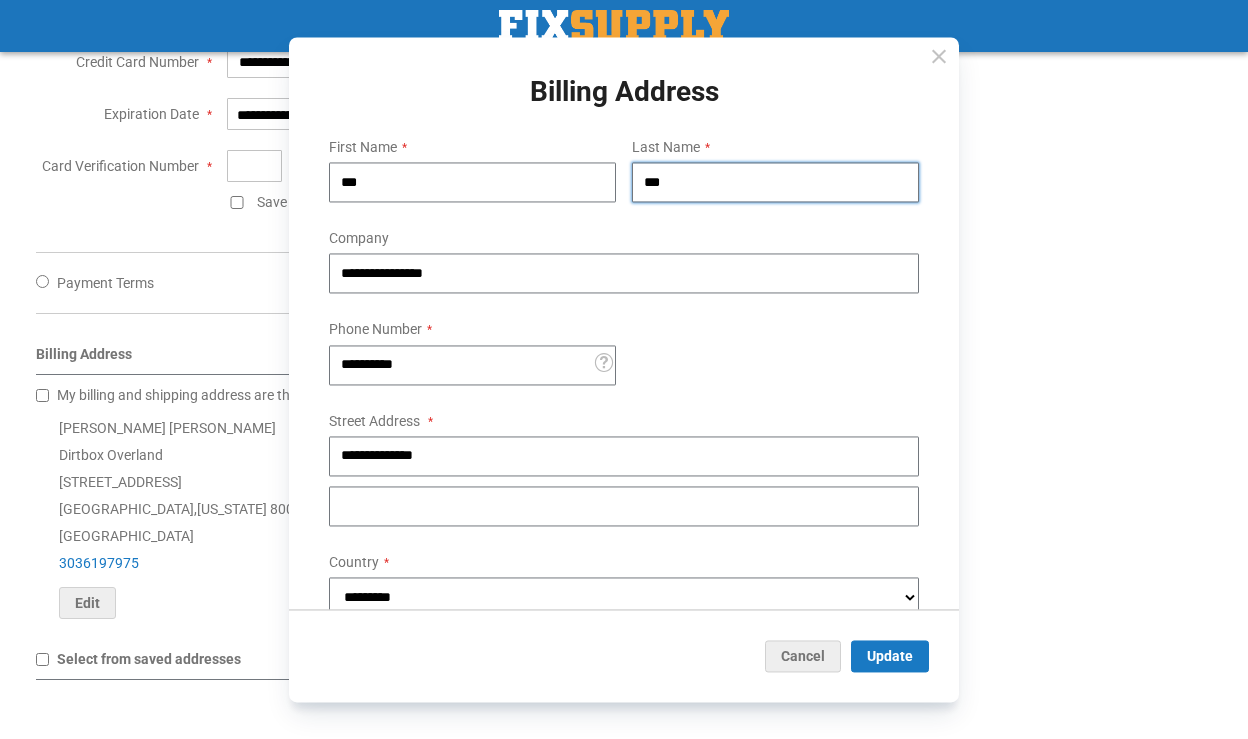 type on "***" 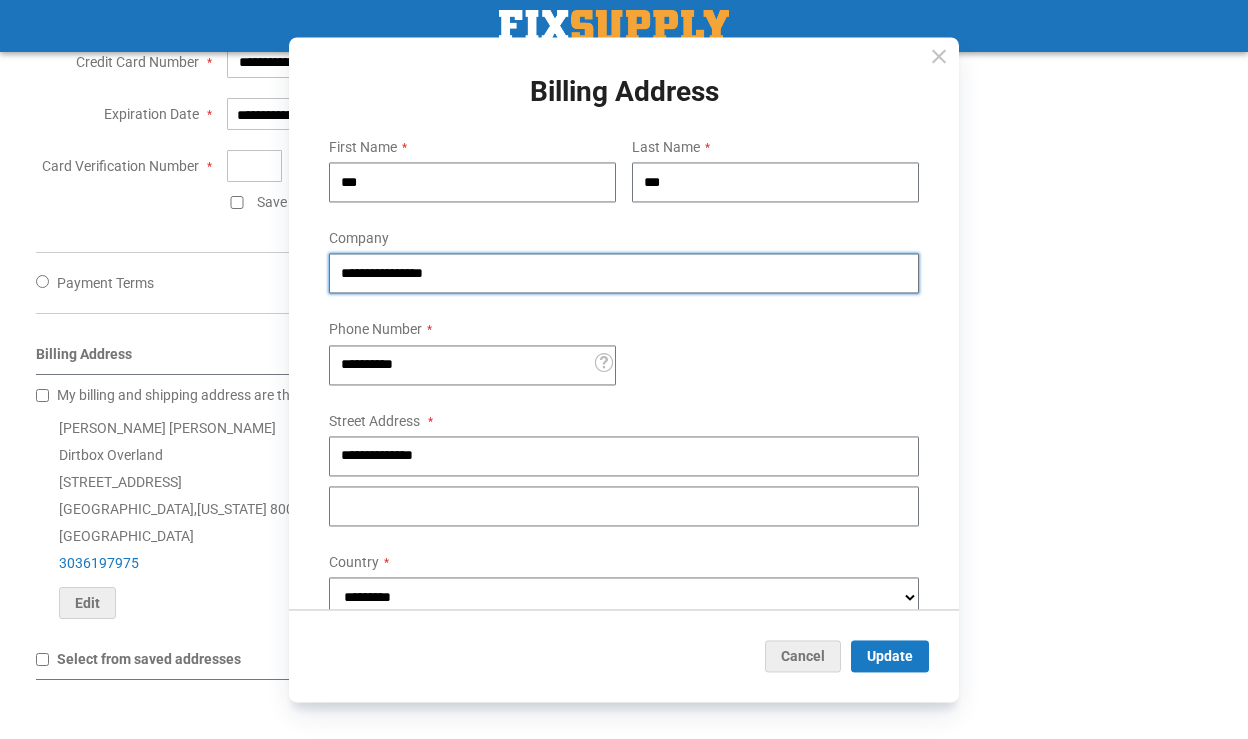 drag, startPoint x: 482, startPoint y: 271, endPoint x: 261, endPoint y: 272, distance: 221.00226 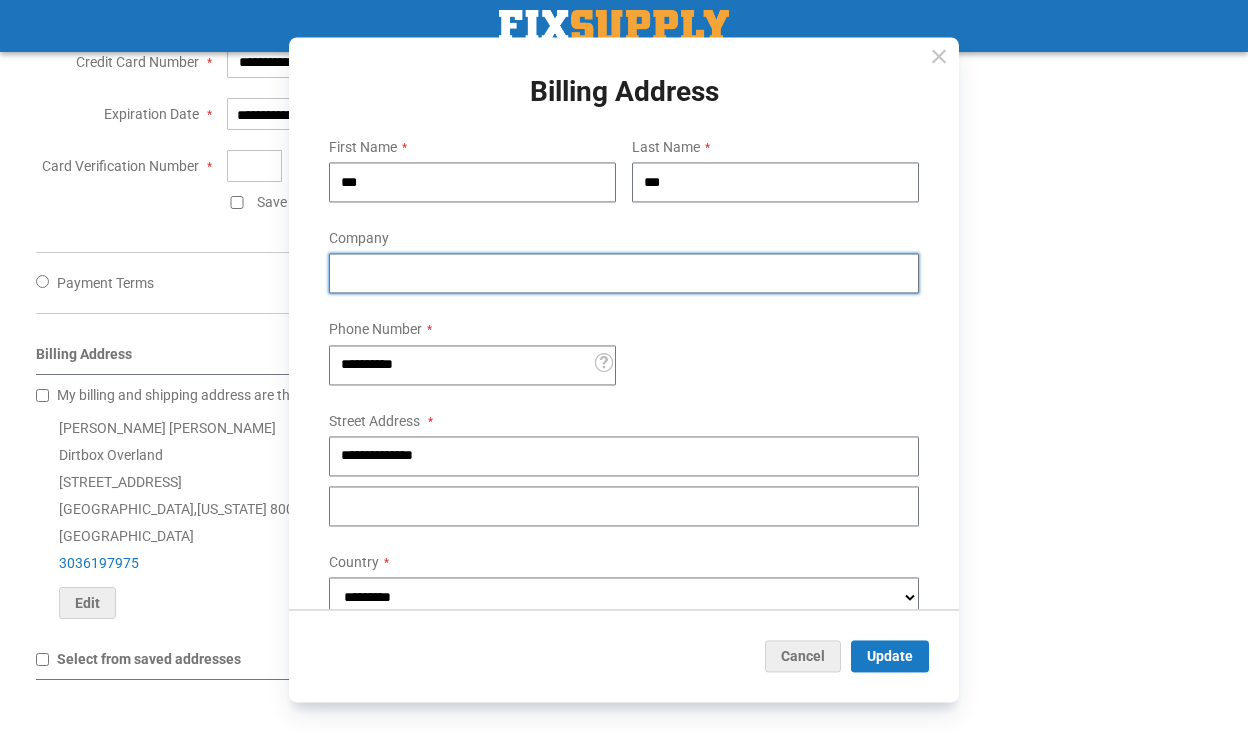type 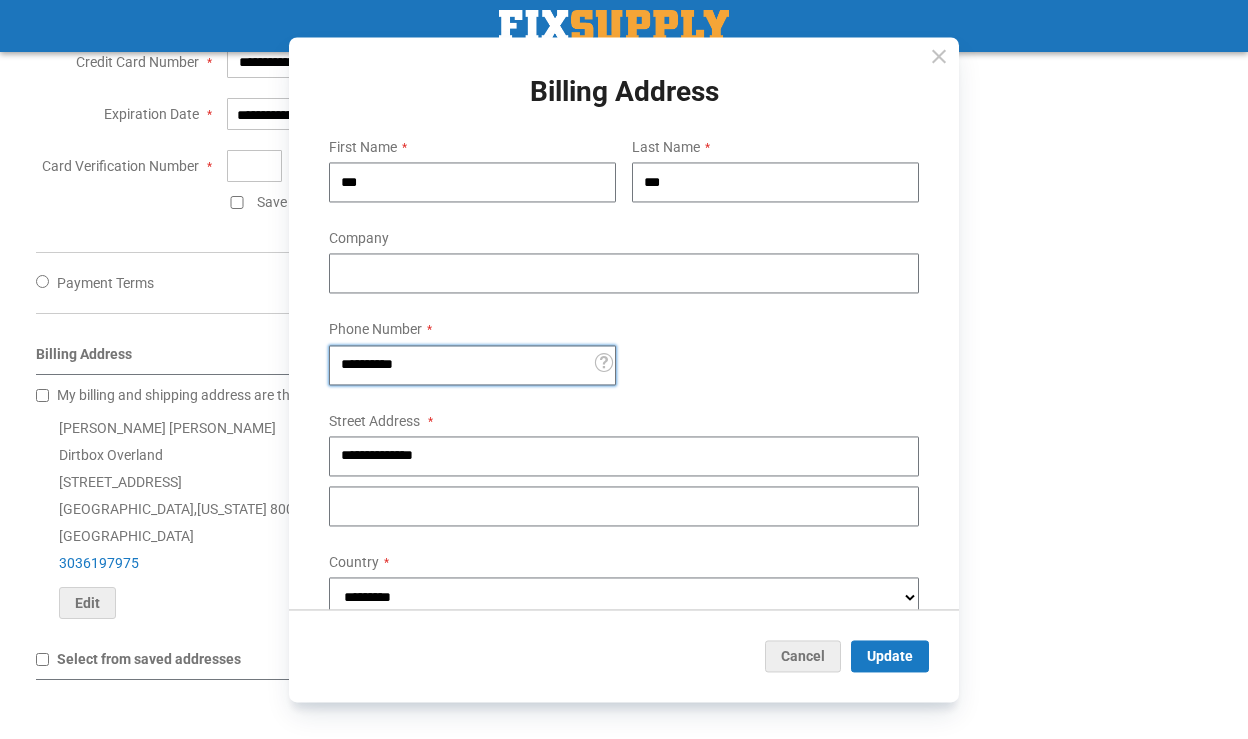 drag, startPoint x: 455, startPoint y: 358, endPoint x: 231, endPoint y: 358, distance: 224 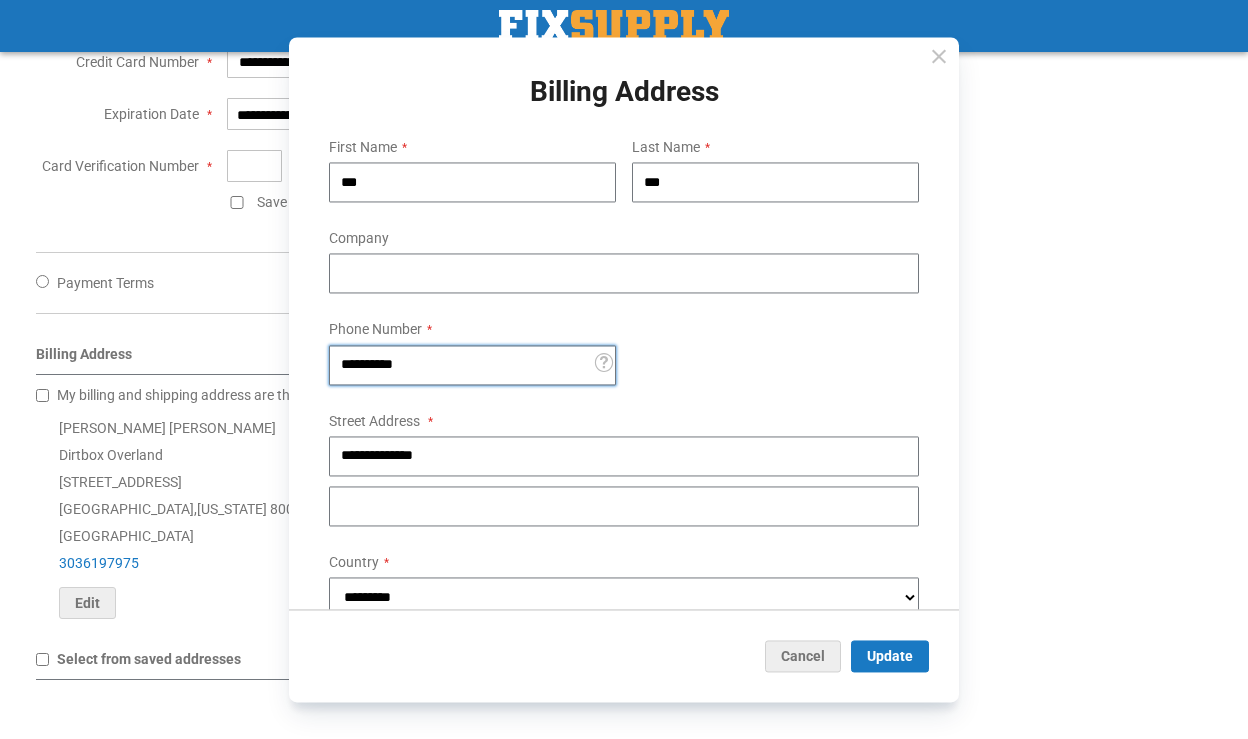 type on "**********" 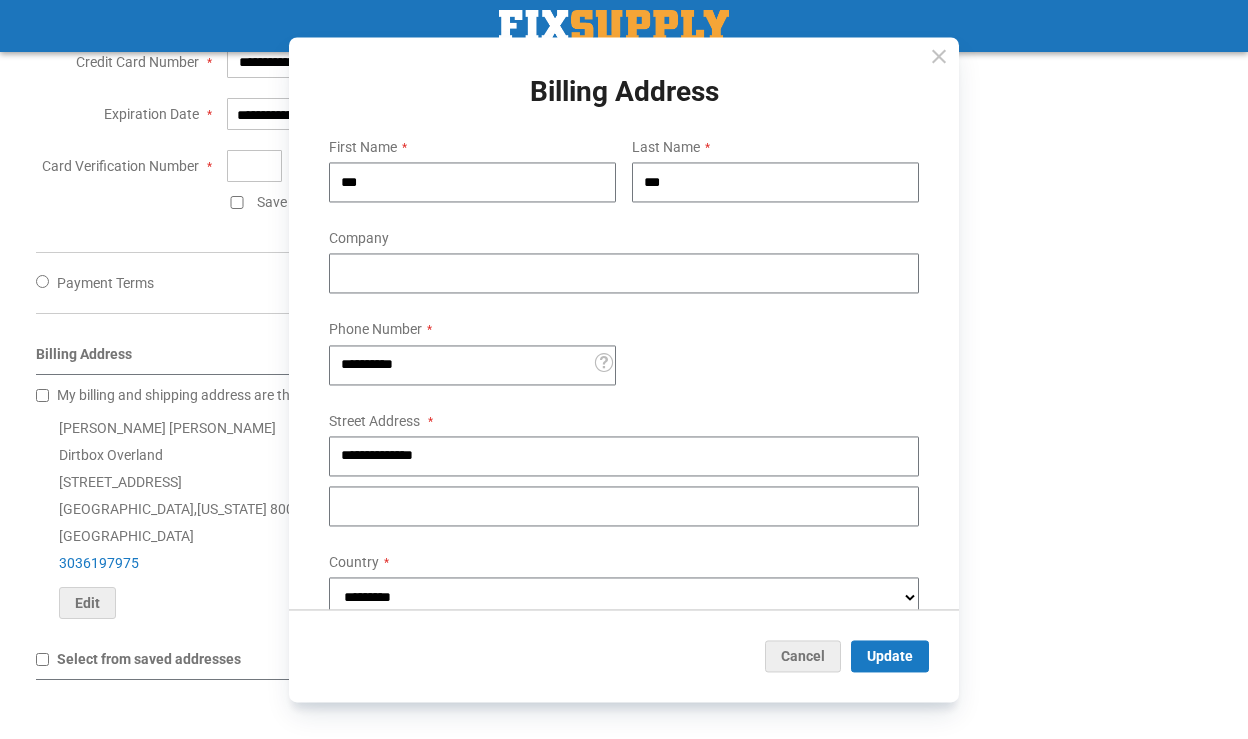 click on "**********" at bounding box center [624, 442] 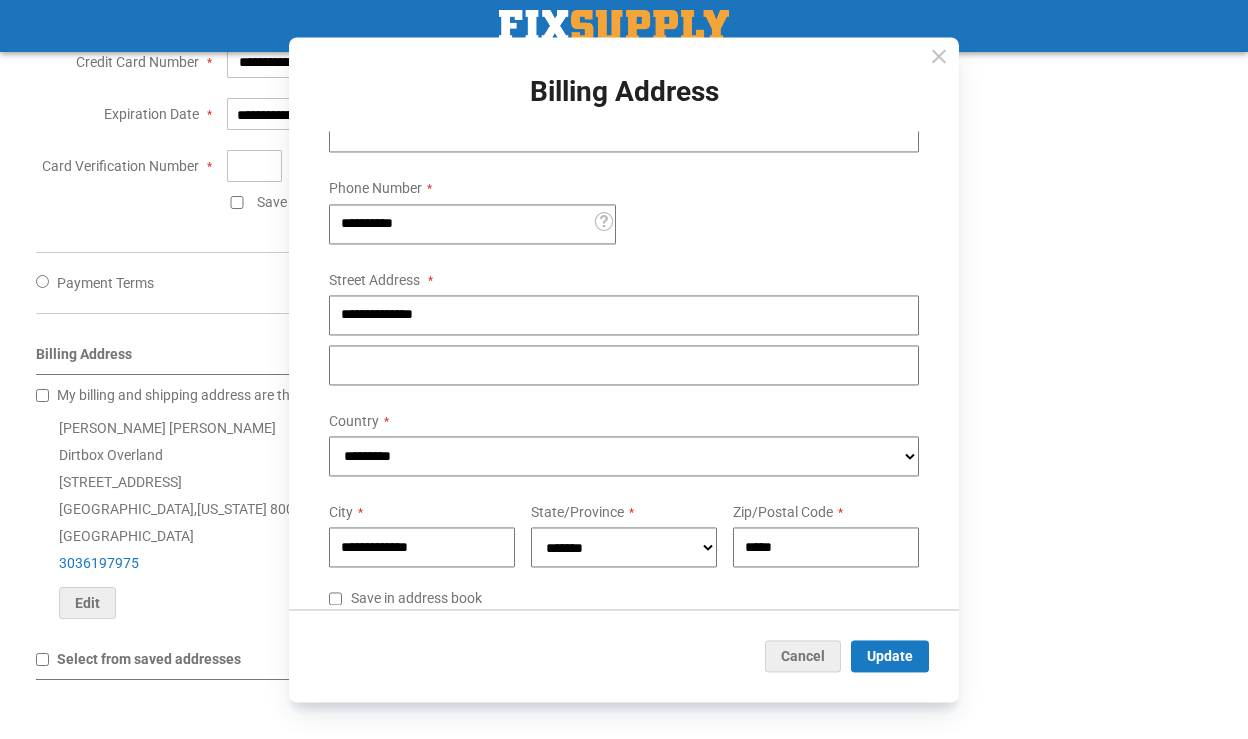 scroll, scrollTop: 177, scrollLeft: 0, axis: vertical 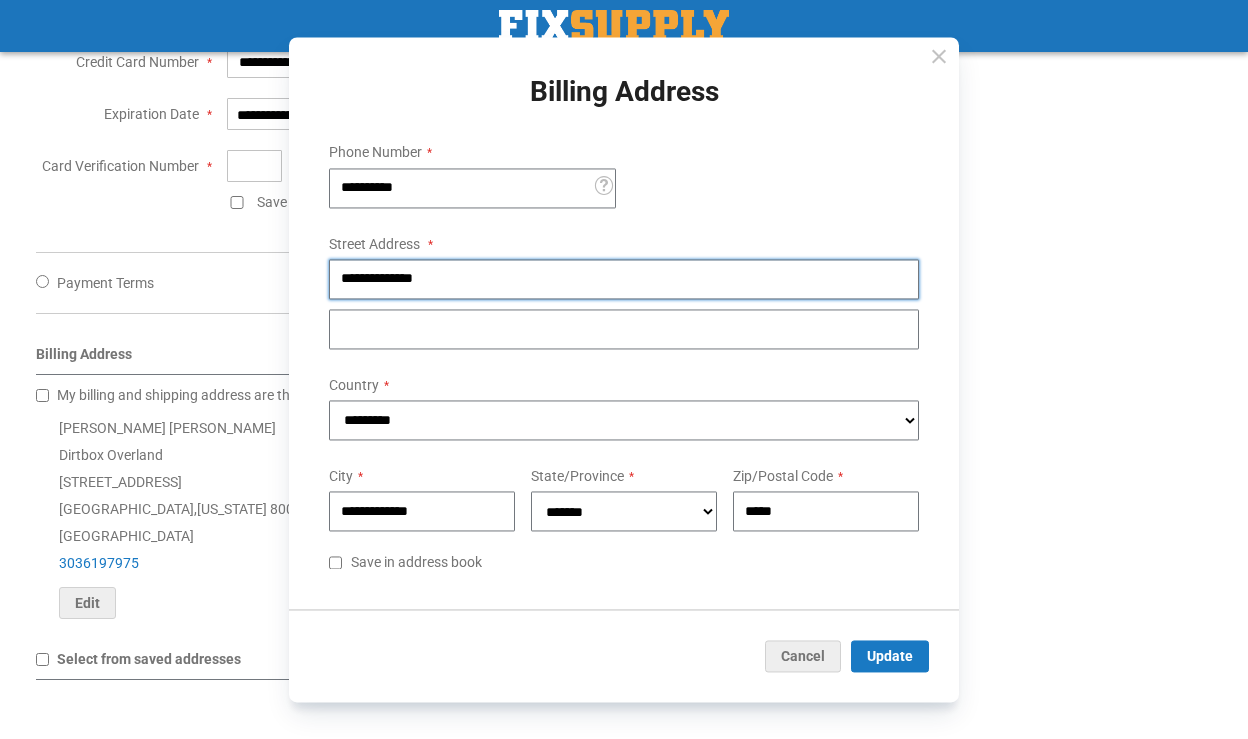 drag, startPoint x: 459, startPoint y: 284, endPoint x: 280, endPoint y: 283, distance: 179.00279 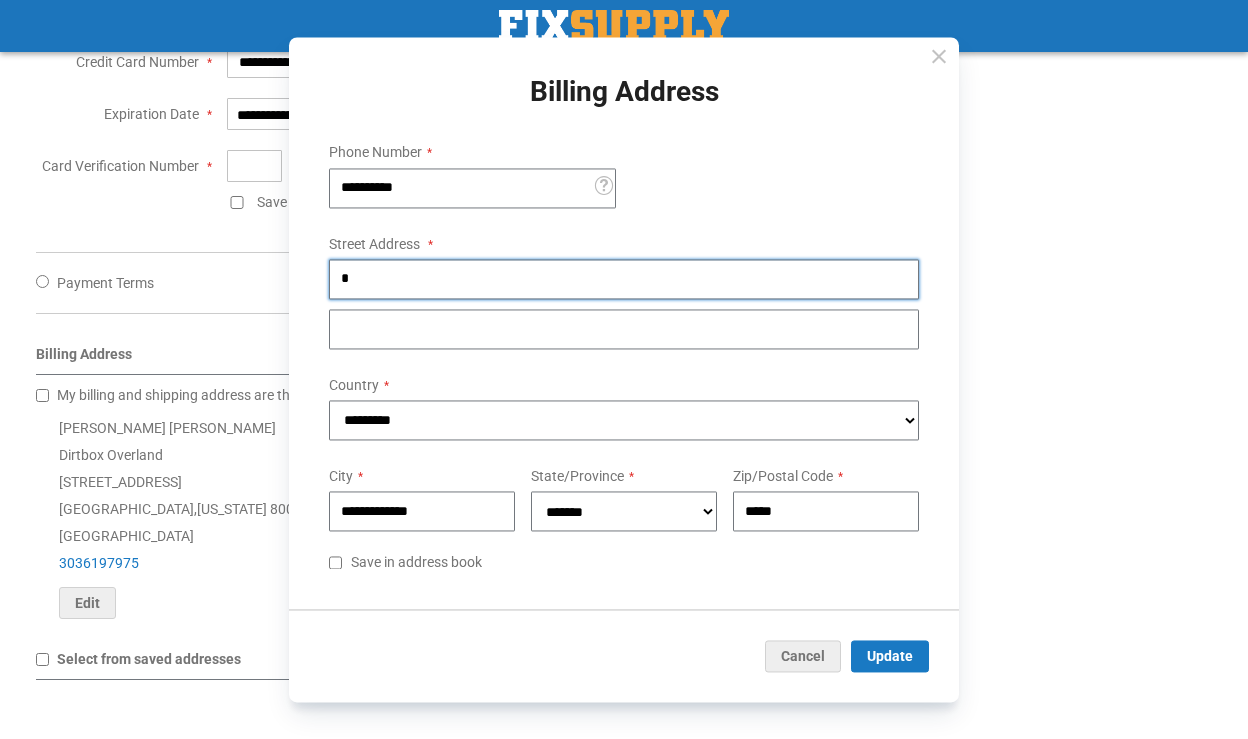 type on "**********" 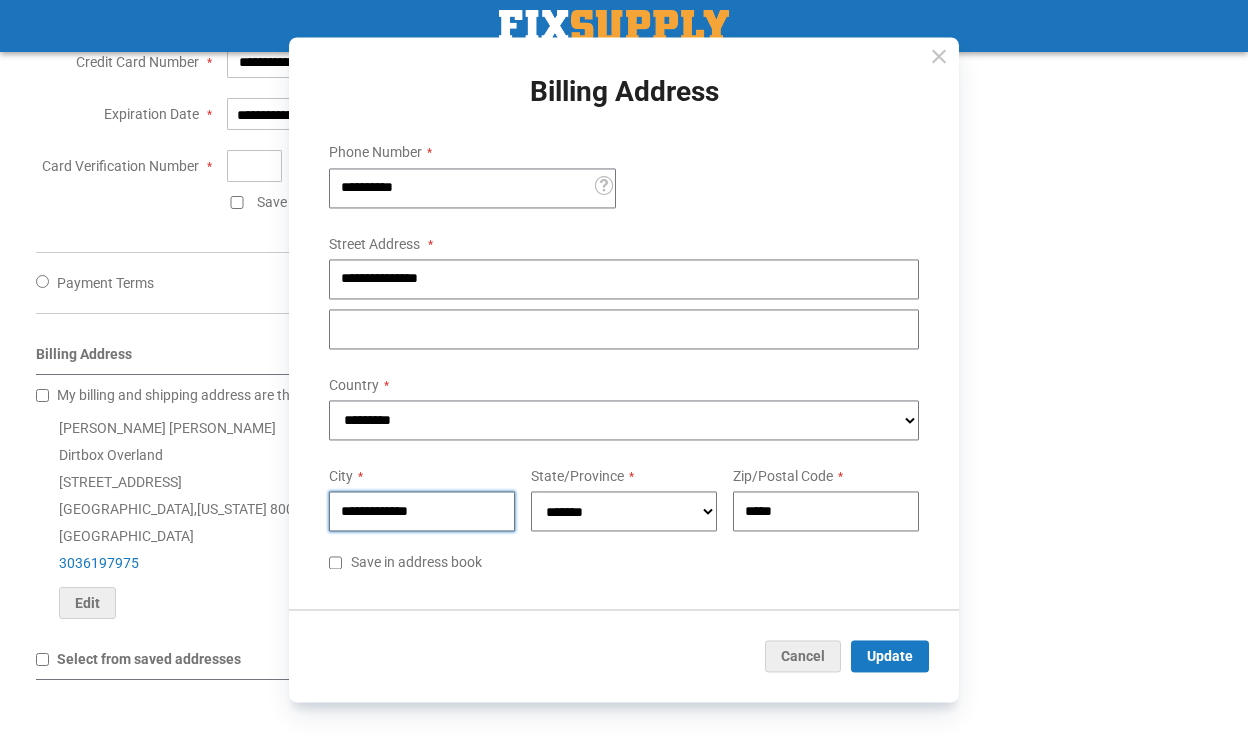 drag, startPoint x: 468, startPoint y: 510, endPoint x: 167, endPoint y: 504, distance: 301.05978 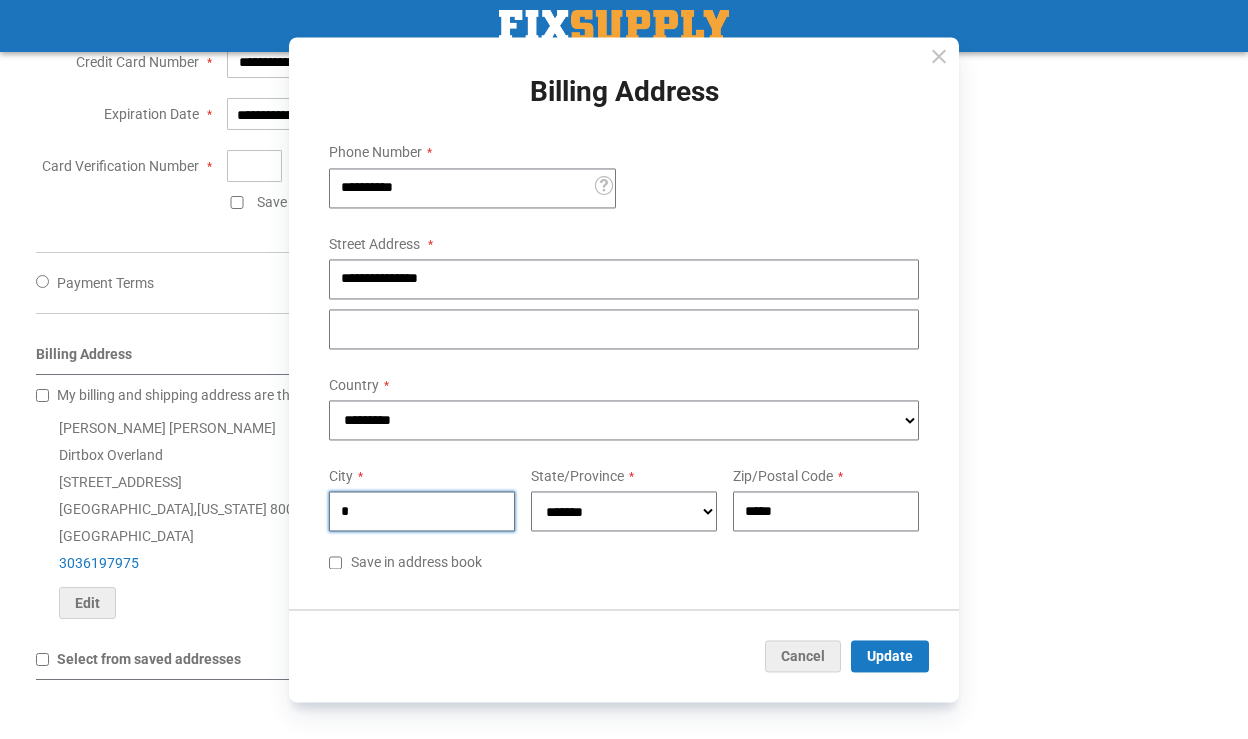 type on "********" 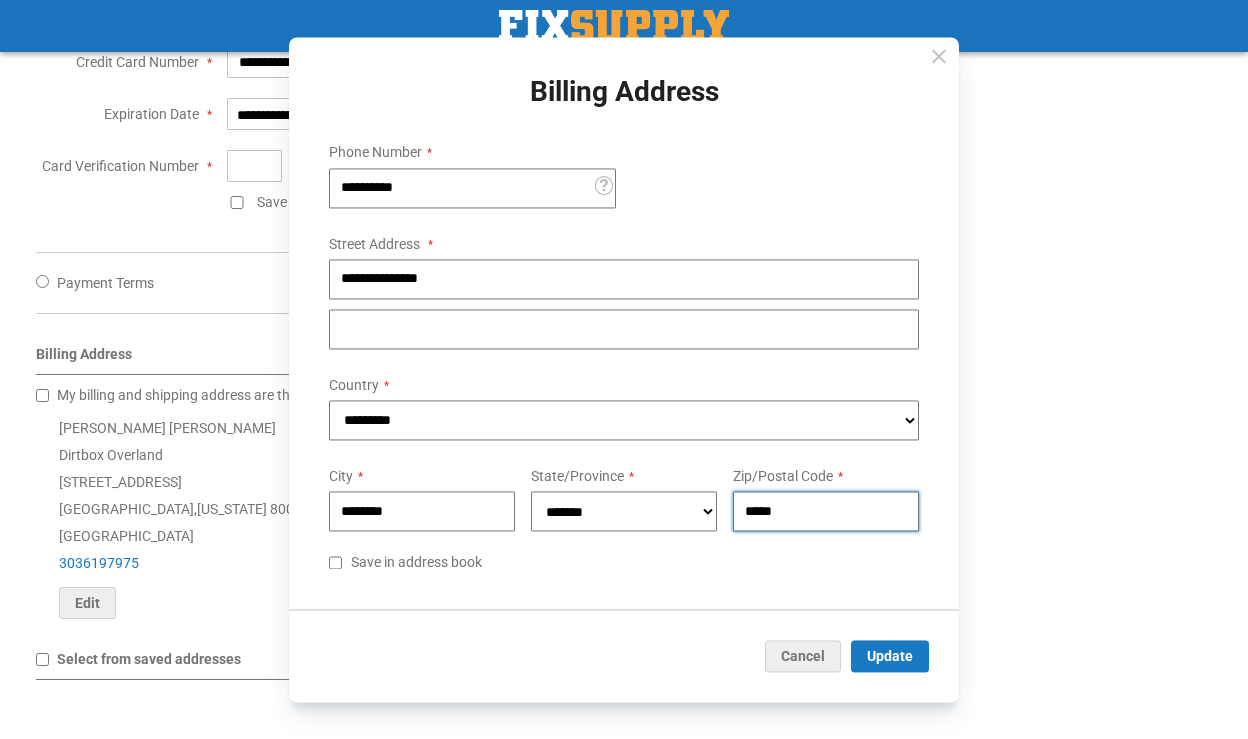drag, startPoint x: 816, startPoint y: 509, endPoint x: 762, endPoint y: 509, distance: 54 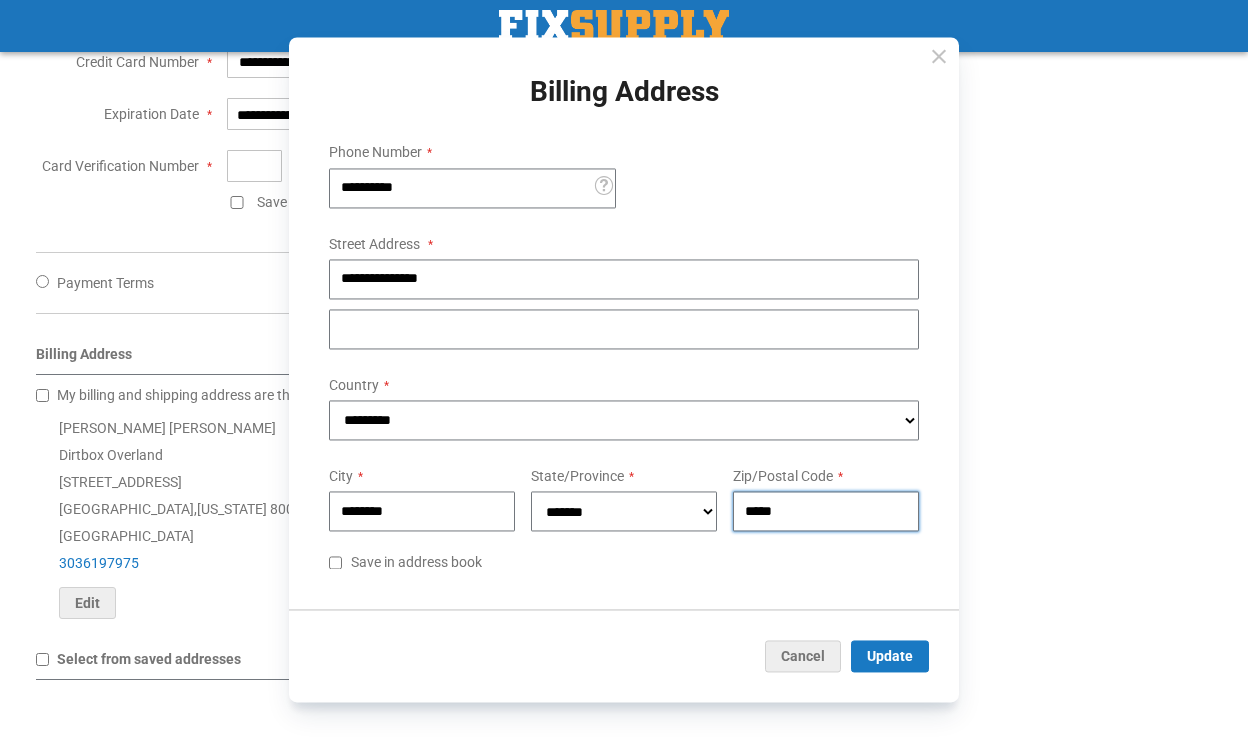 type on "*****" 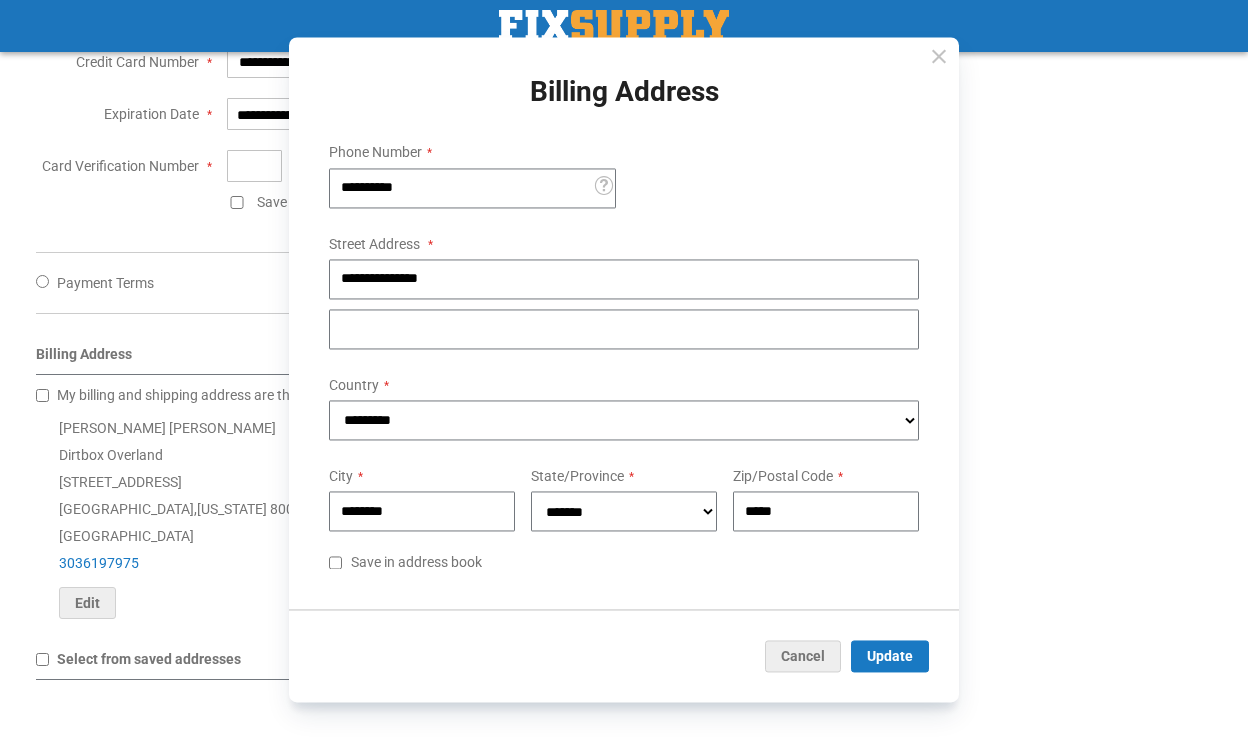 click on "Save in address book" at bounding box center [416, 562] 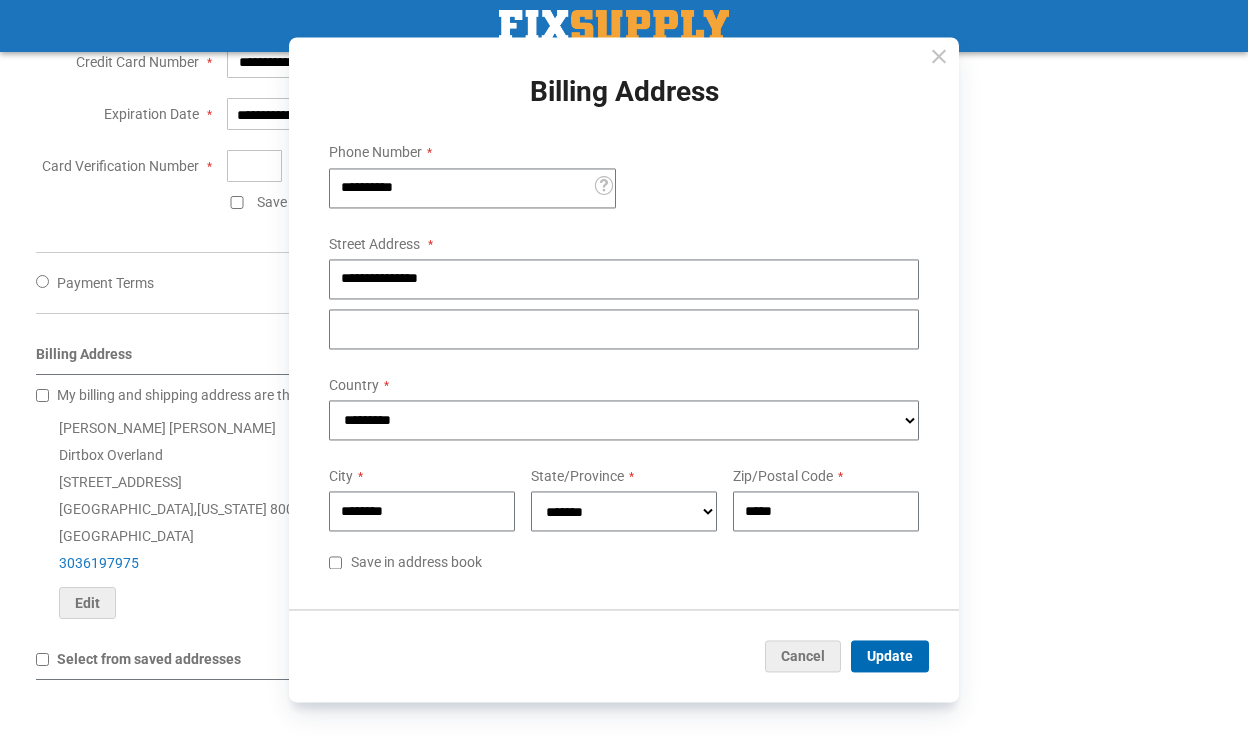 click on "Update" at bounding box center [890, 656] 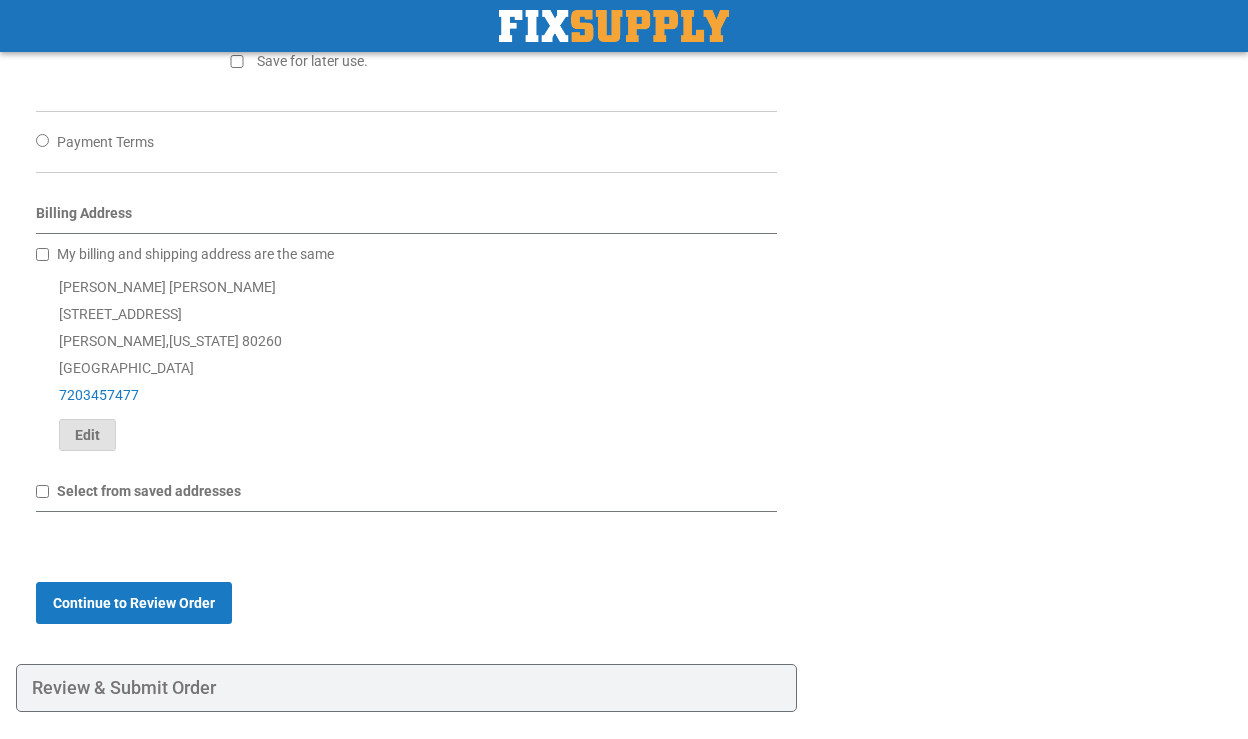 scroll, scrollTop: 889, scrollLeft: 0, axis: vertical 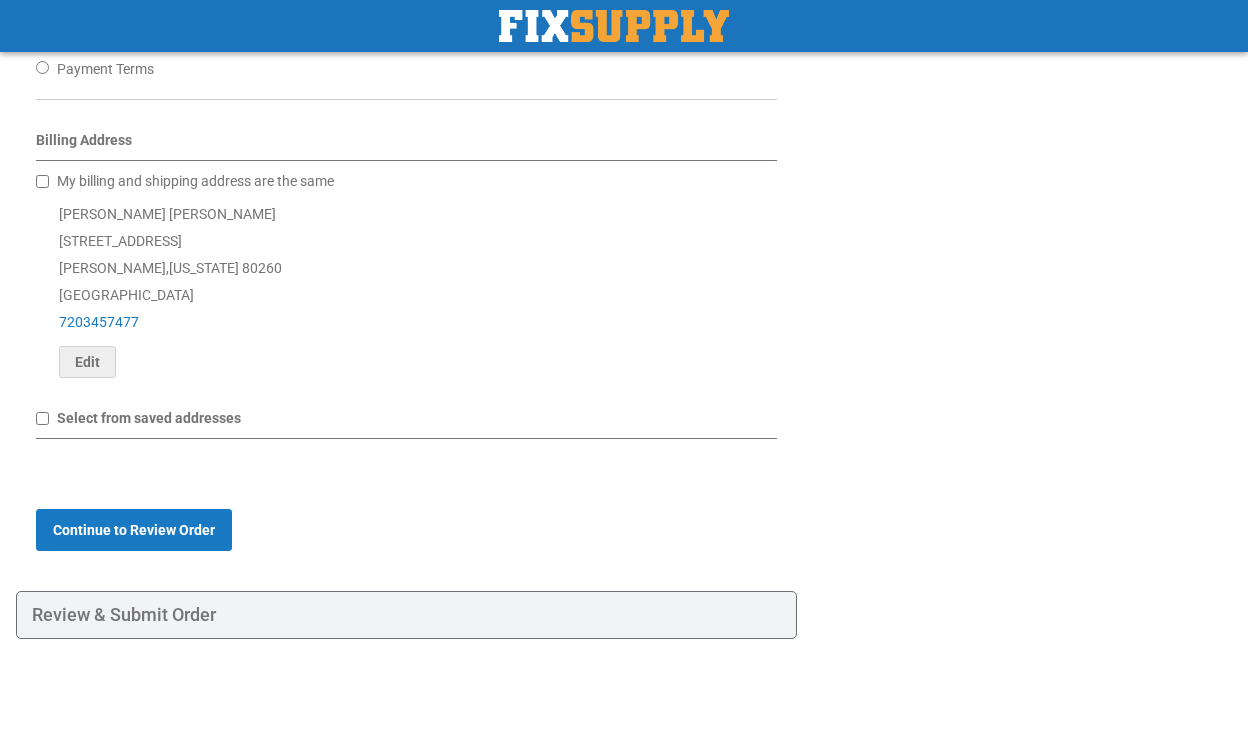 click on "Select from saved addresses" at bounding box center [149, 418] 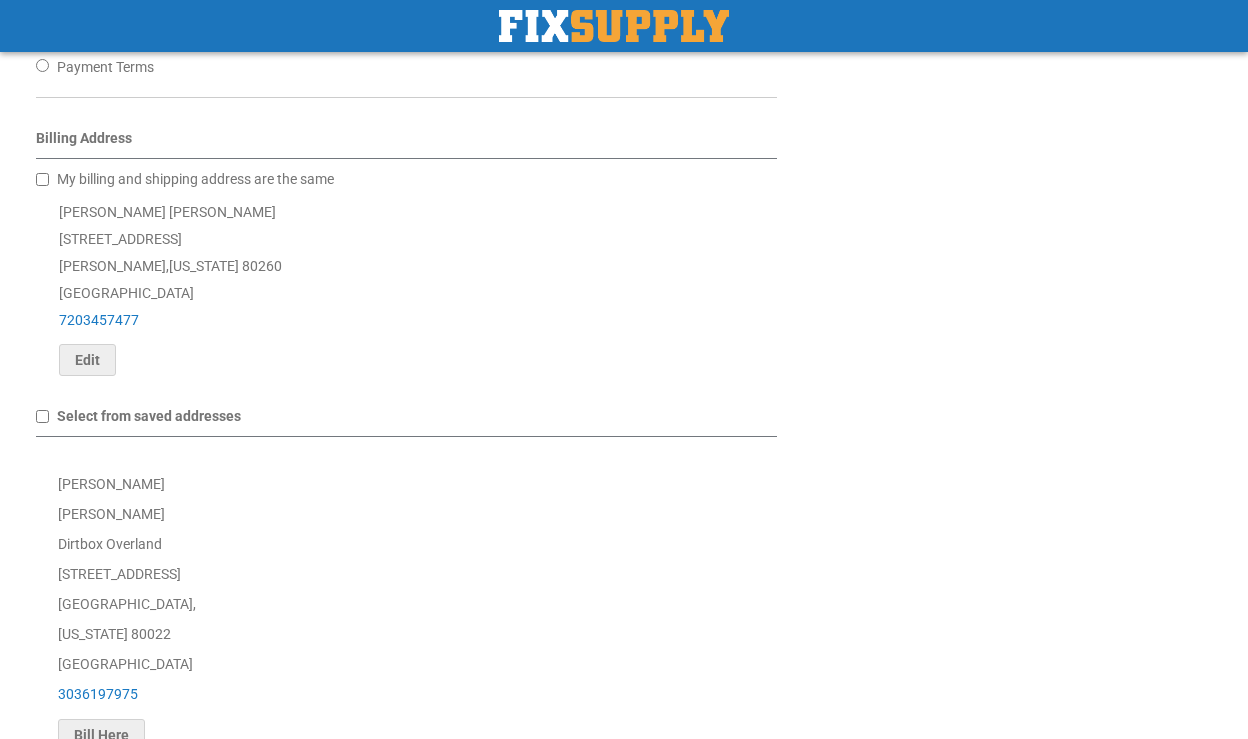 click on "Select from saved addresses" at bounding box center [149, 416] 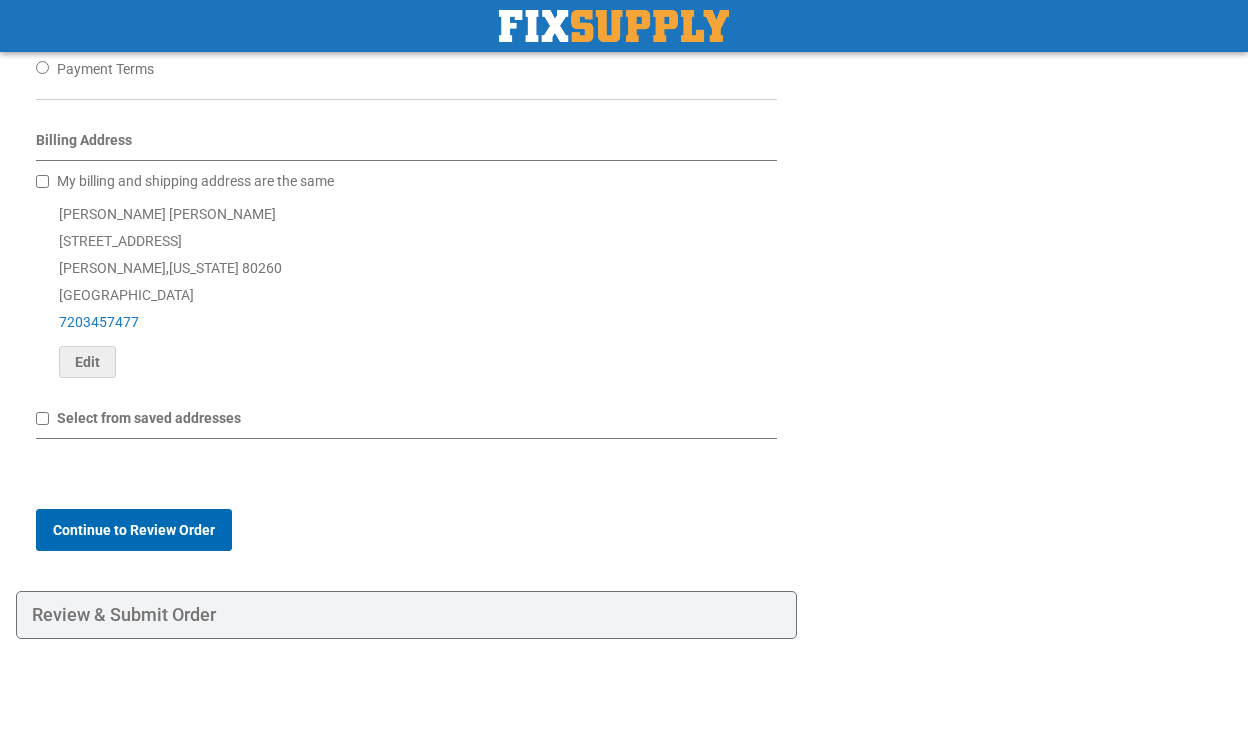 click on "Continue to Review Order" at bounding box center [134, 530] 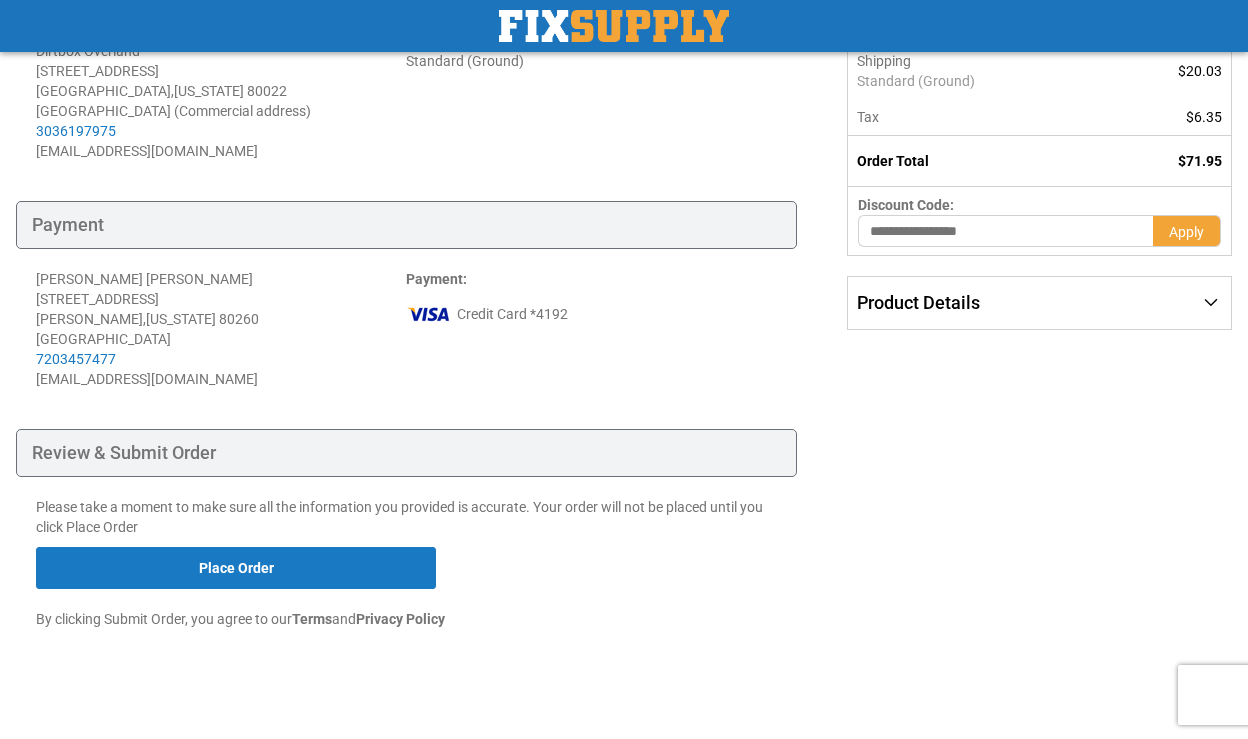 scroll, scrollTop: 329, scrollLeft: 0, axis: vertical 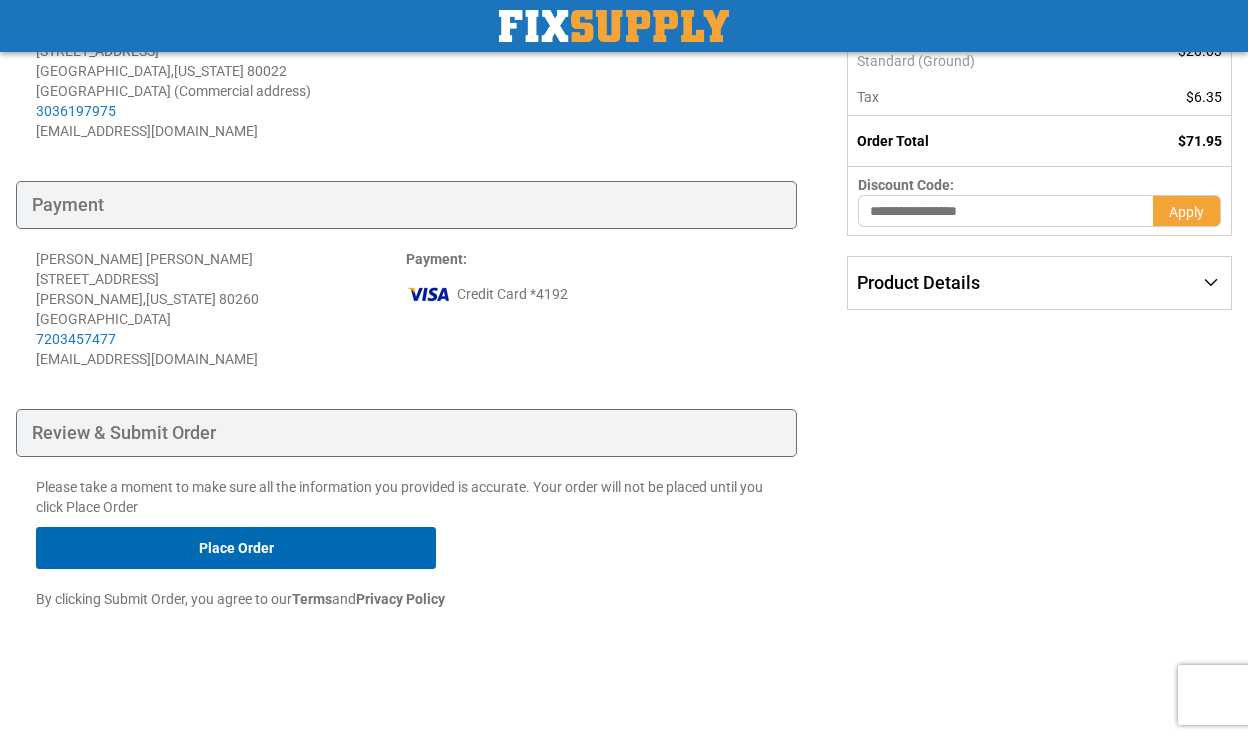 click on "Place Order" at bounding box center (236, 548) 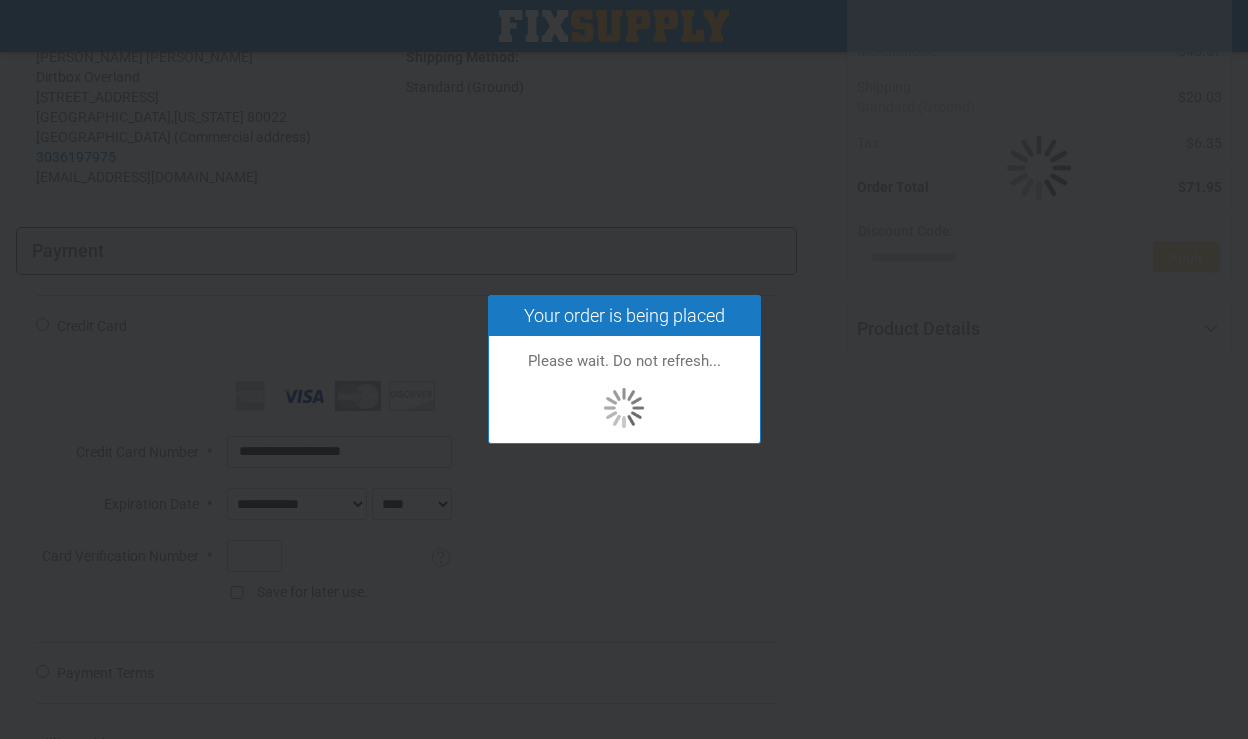 scroll, scrollTop: 0, scrollLeft: 0, axis: both 